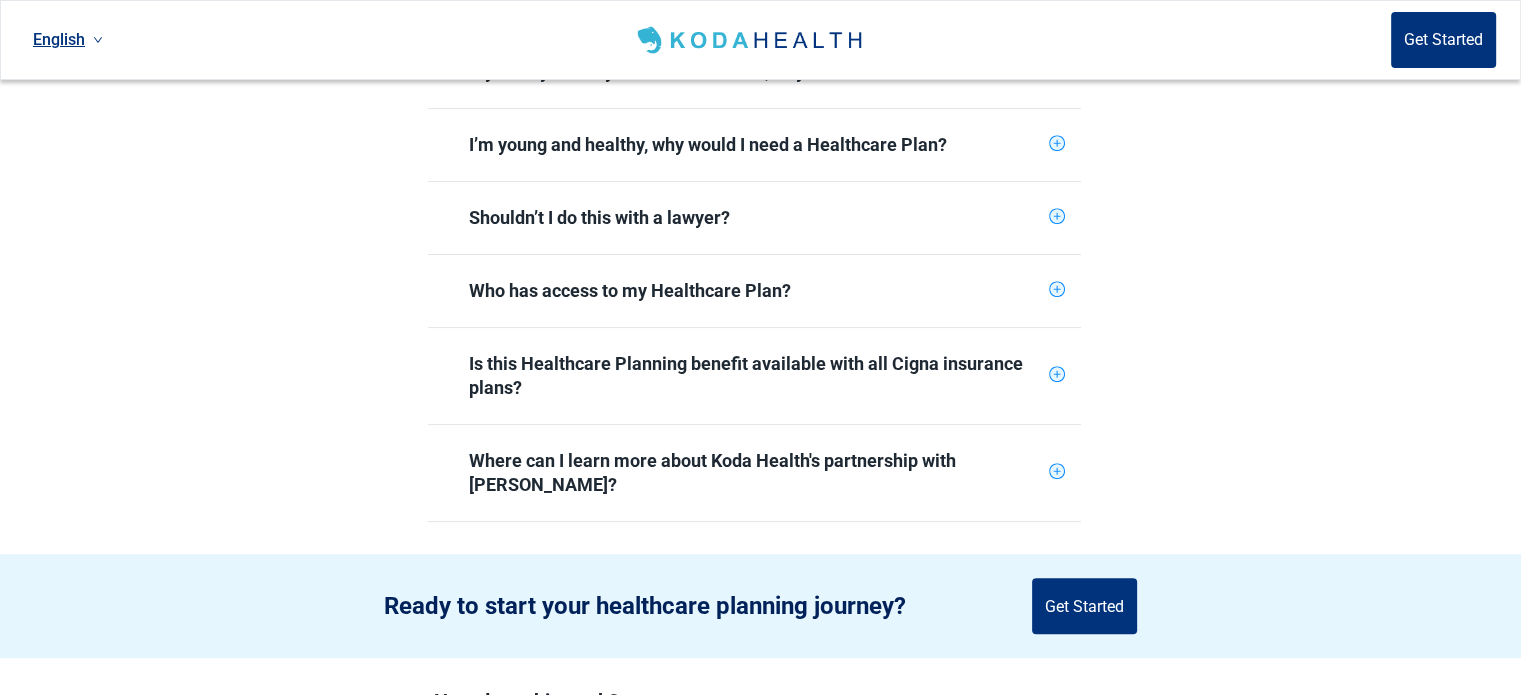 scroll, scrollTop: 1000, scrollLeft: 0, axis: vertical 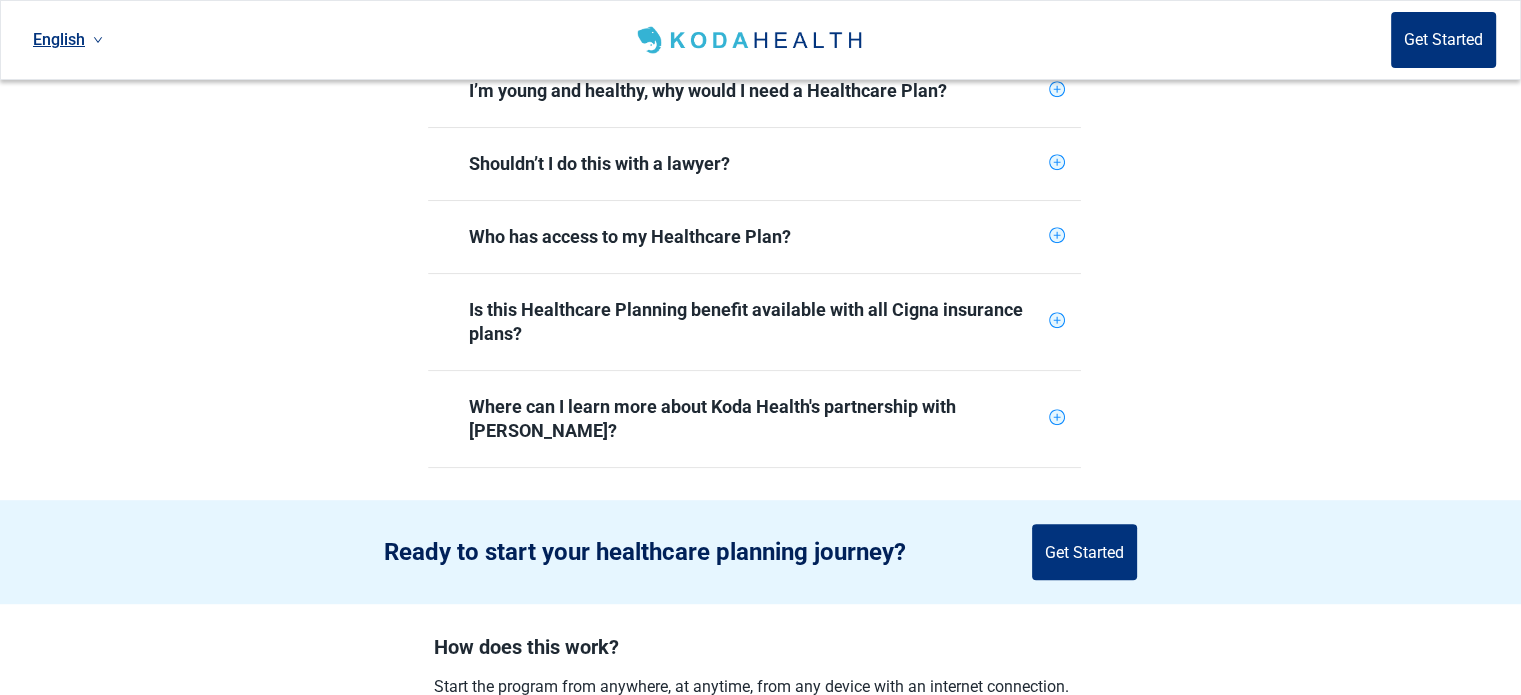 click on "Get Started" at bounding box center (1084, 552) 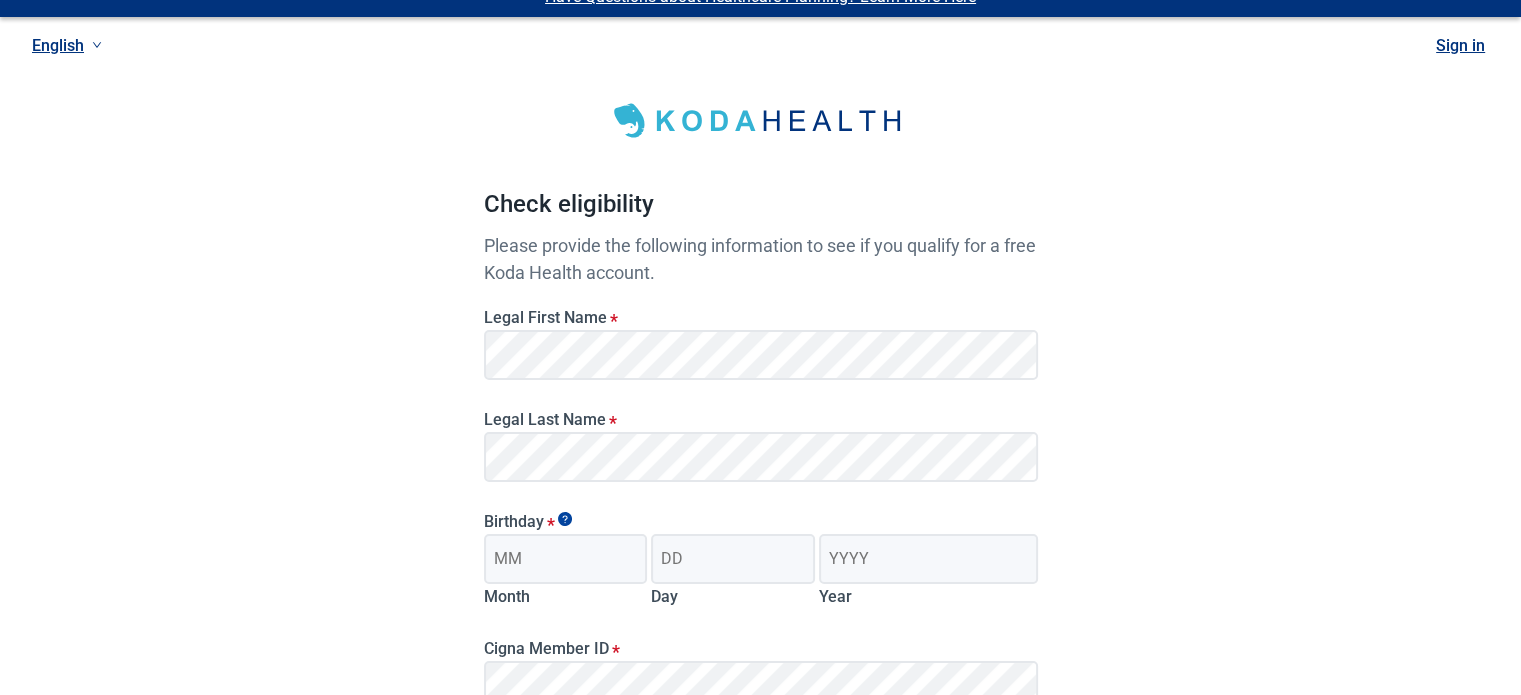 scroll, scrollTop: 16, scrollLeft: 0, axis: vertical 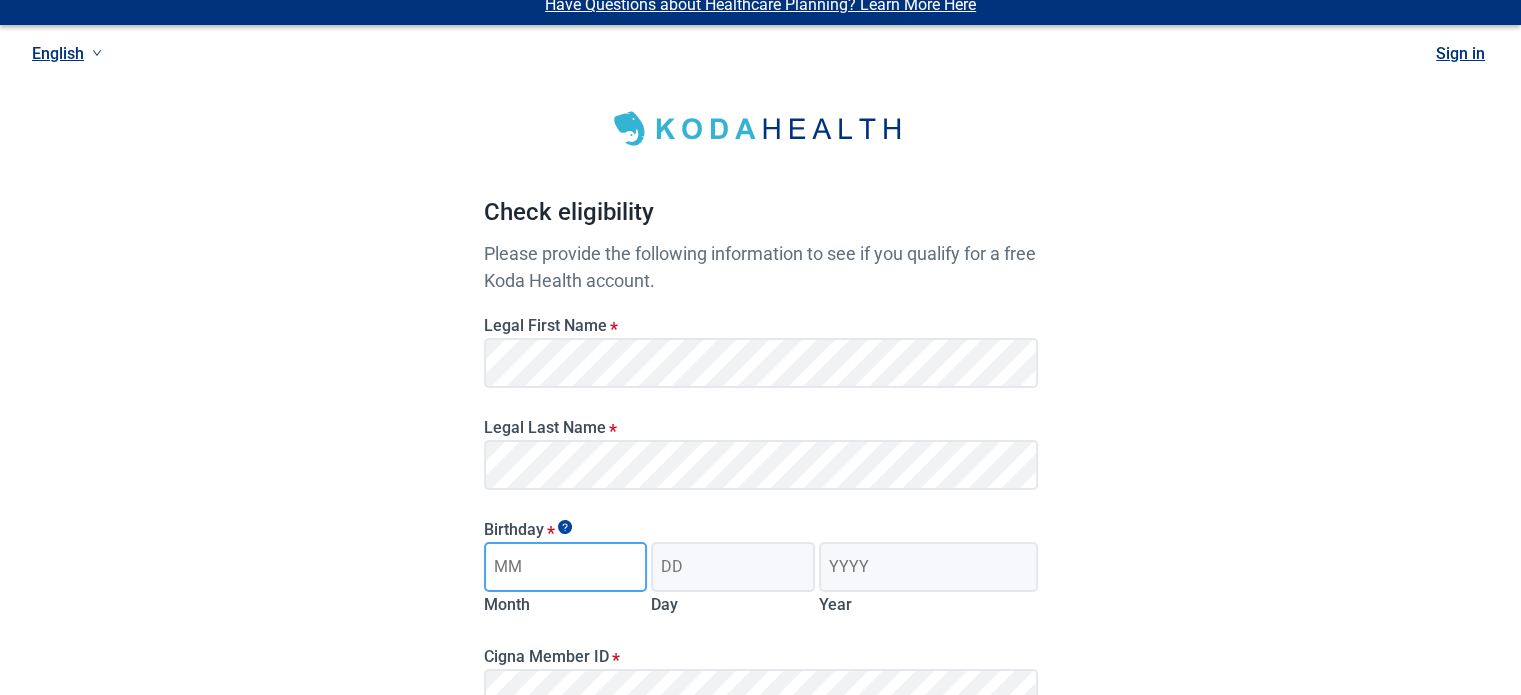 click on "Month" at bounding box center (566, 567) 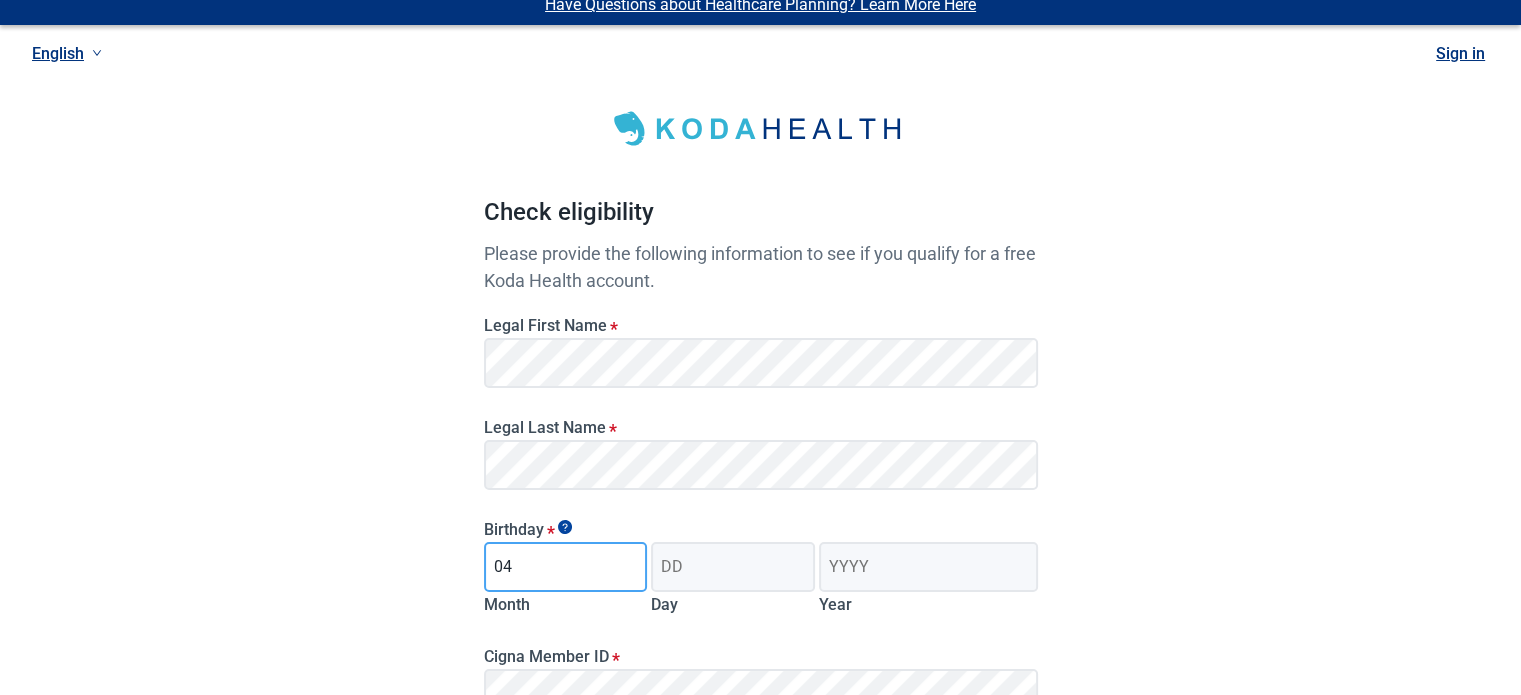 type on "04" 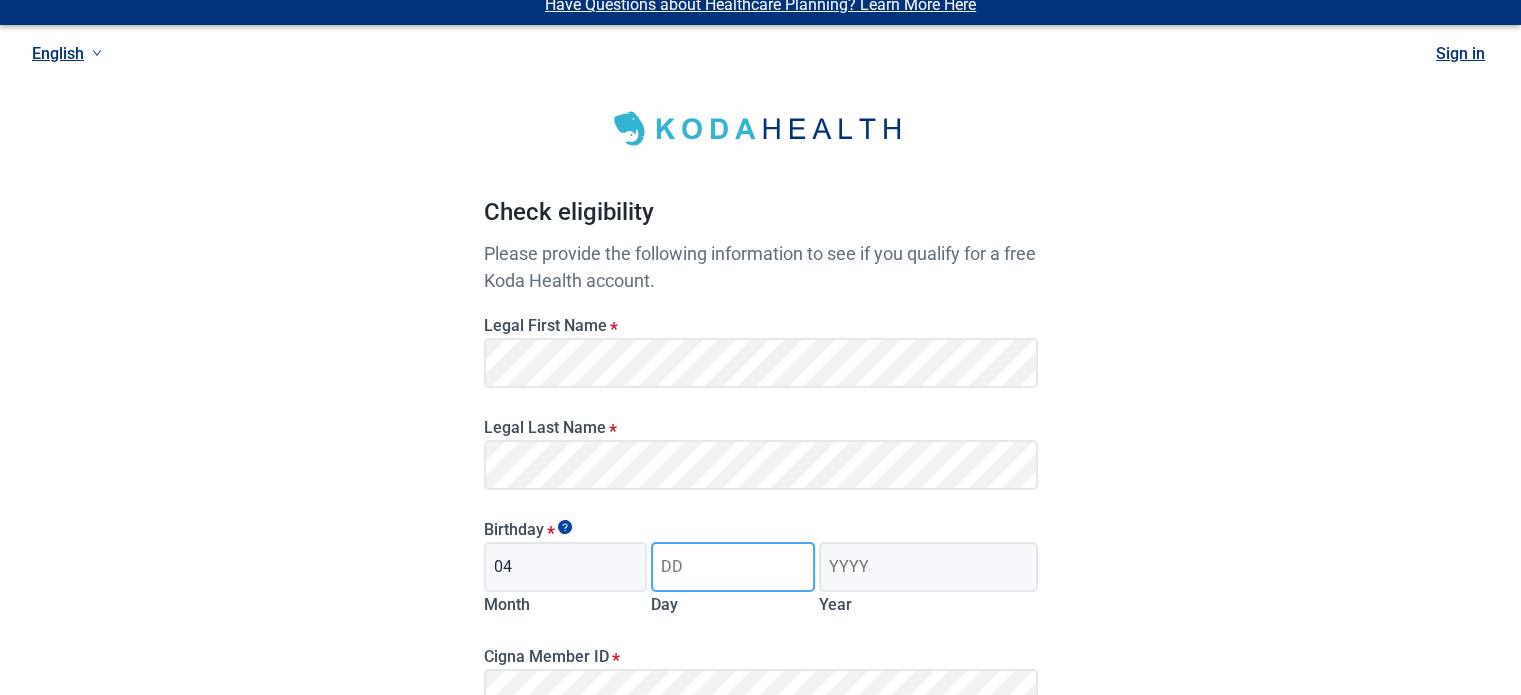 click on "Day" at bounding box center [733, 567] 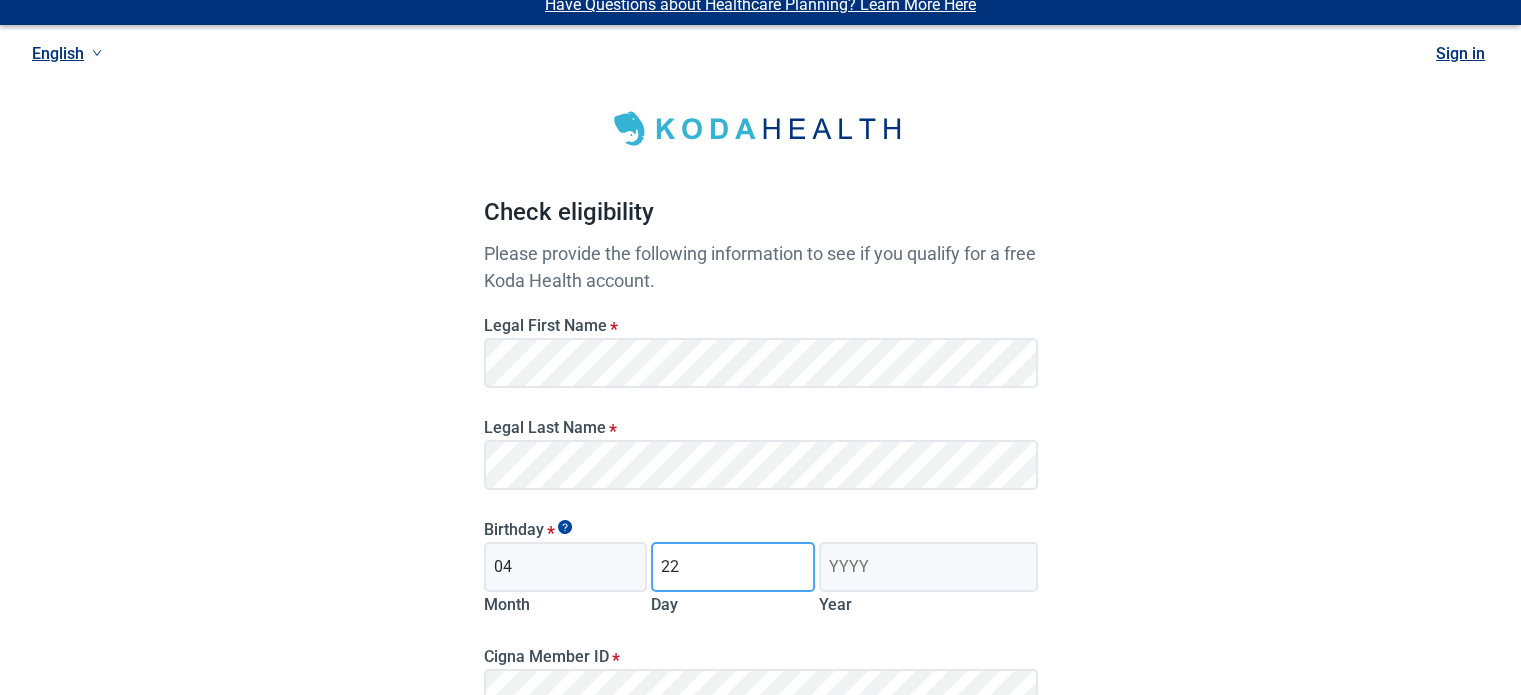 type on "22" 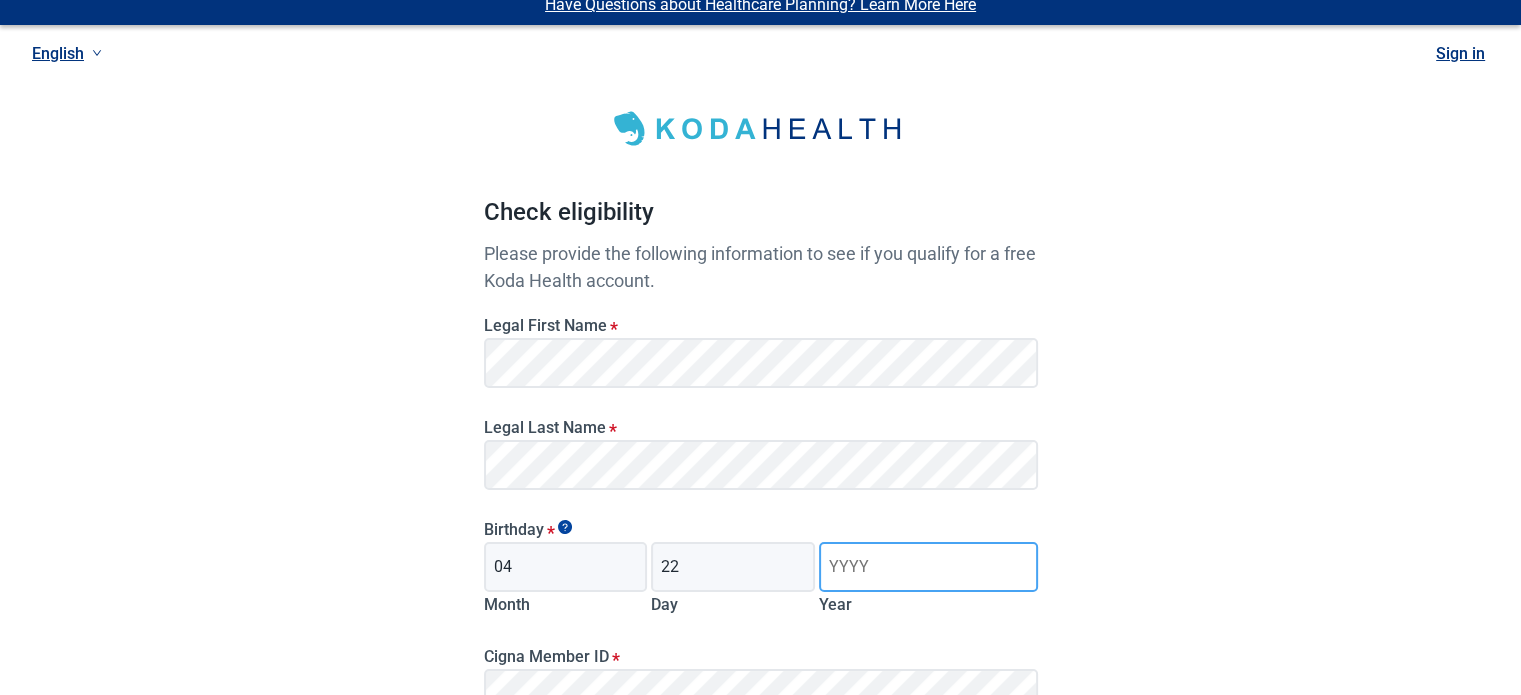 click on "Year" at bounding box center [928, 567] 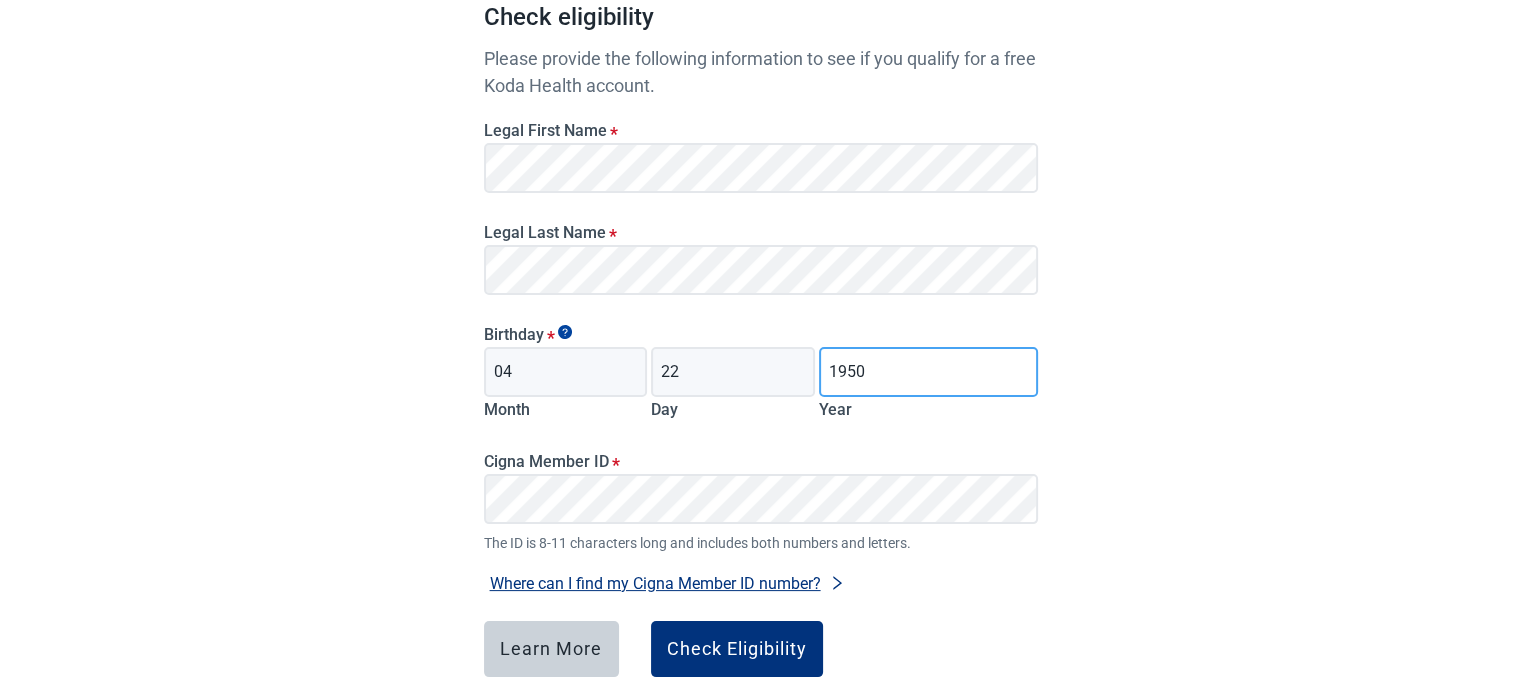 scroll, scrollTop: 216, scrollLeft: 0, axis: vertical 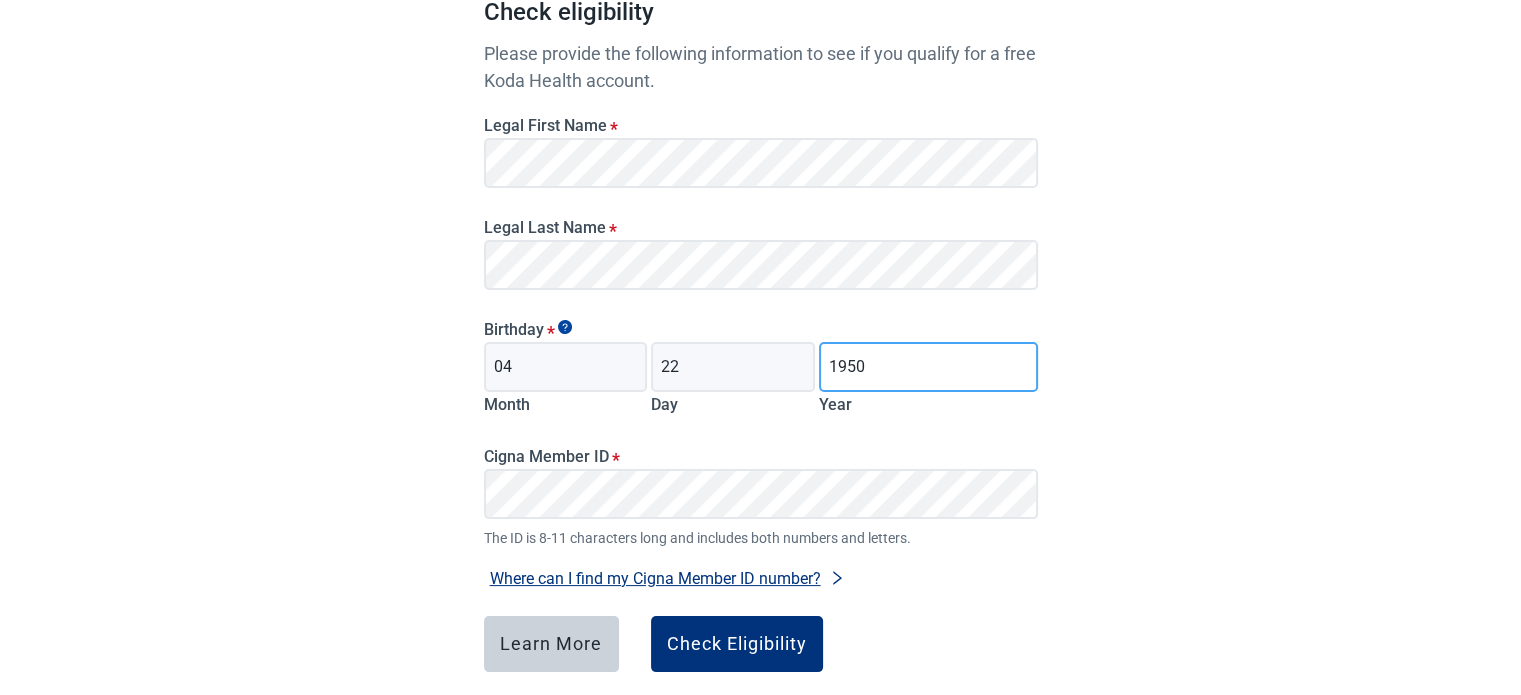 type on "1950" 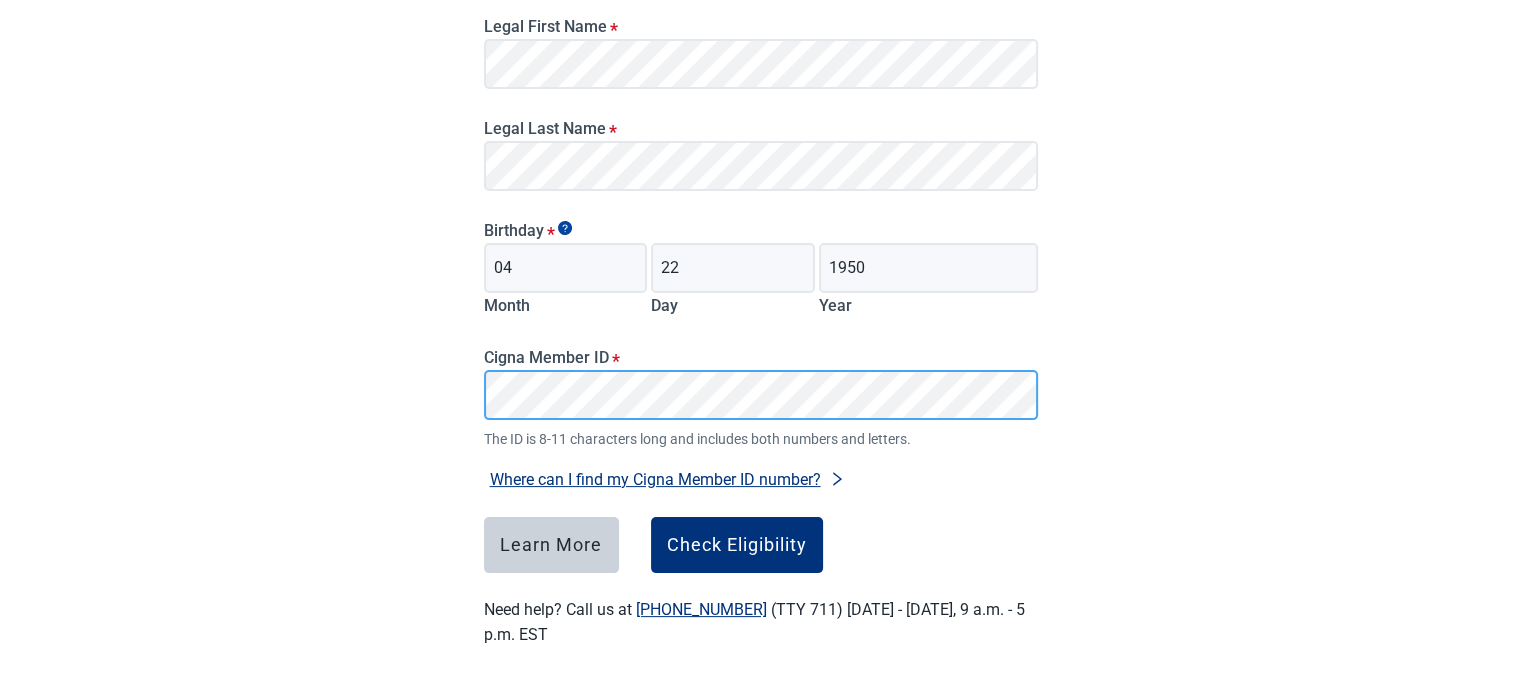 scroll, scrollTop: 316, scrollLeft: 0, axis: vertical 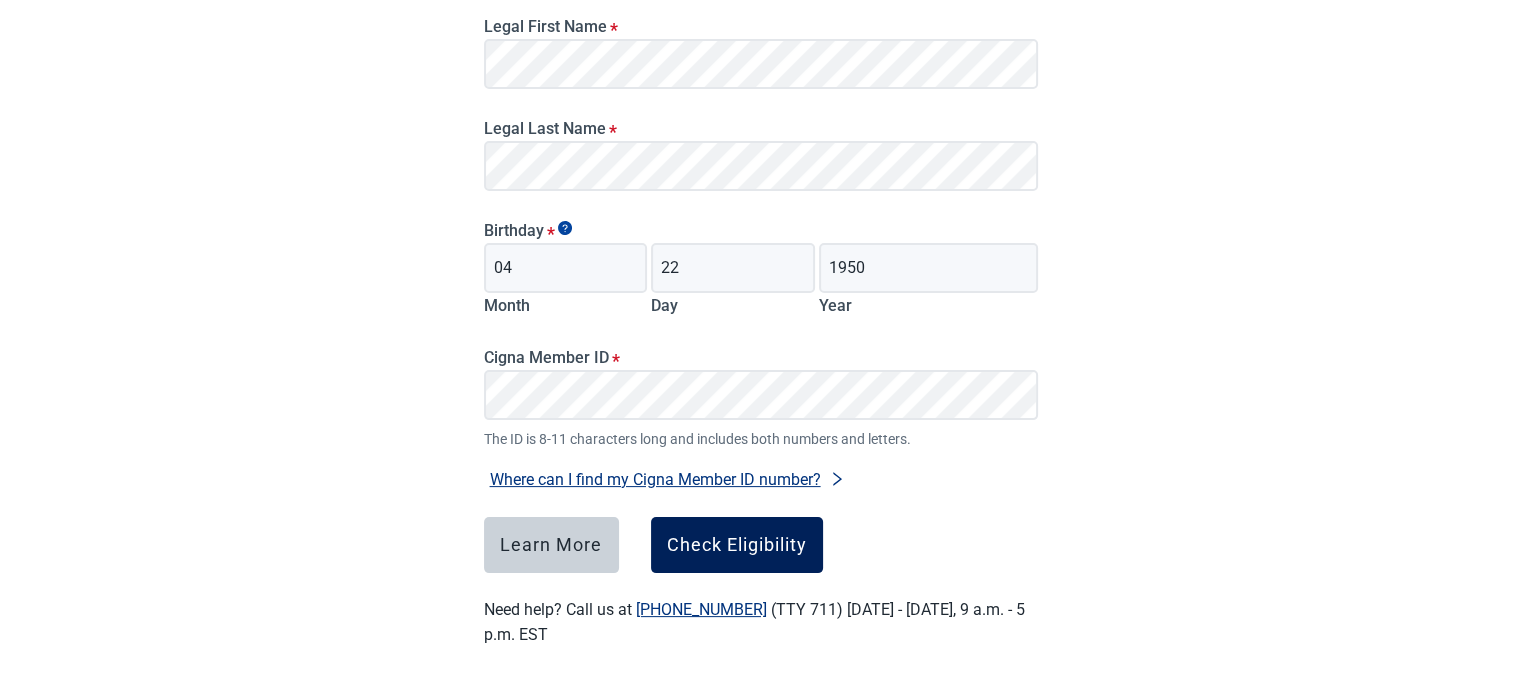 click on "Check Eligibility" at bounding box center (737, 545) 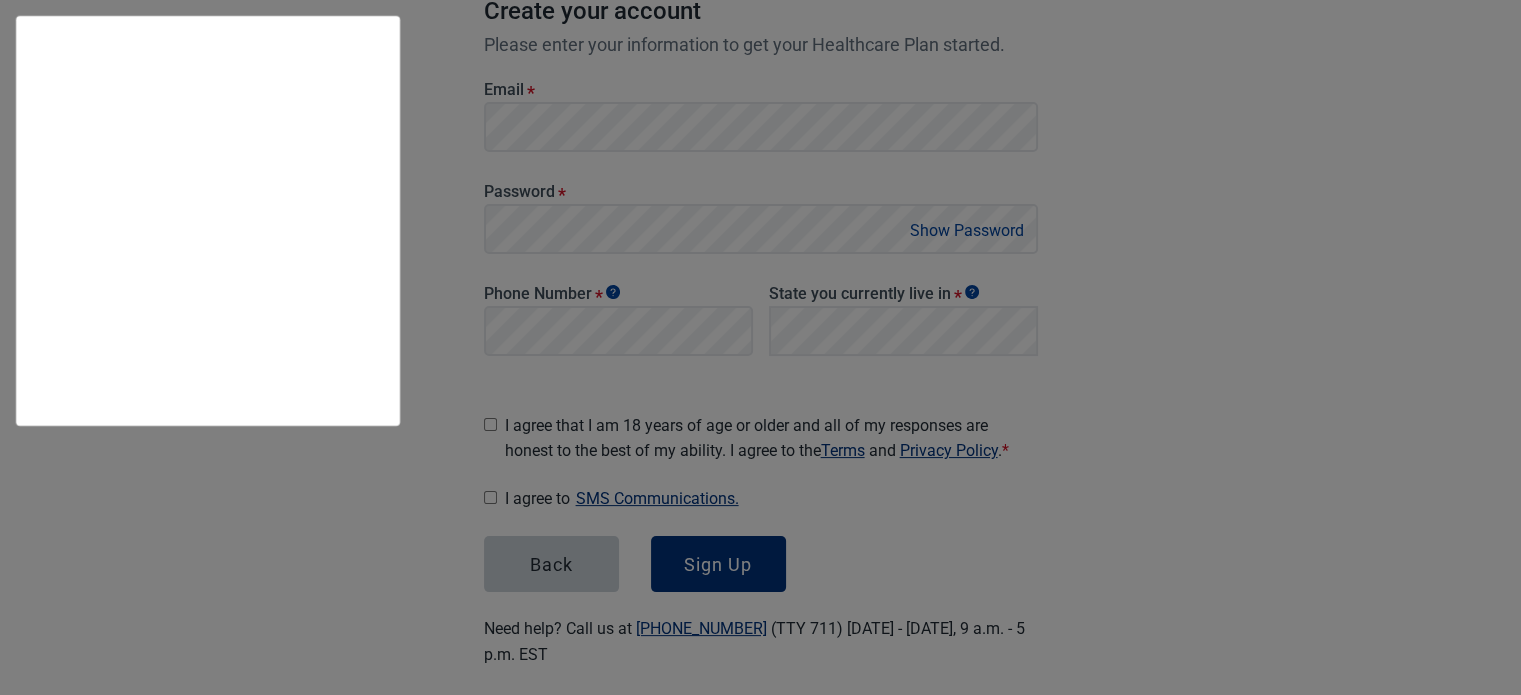 click on "Skip to main content Have Questions about Healthcare Planning? Learn More Here English Sign in   Great News! You qualify for a free Koda Health account. Create your account Please enter your information to get your Healthcare Plan started.  Email * Password * Show   Password   Phone Number *     State you currently live in * Legal Agreements I agree that I am 18 years of age or older and all of my responses are honest to the best of my ability. I agree to the  Terms   and   Privacy Policy . * I agree to SMS Communications. Back Sign Up Need help? Call us at   [PHONE_NUMBER]   (TTY 711)   [DATE] - [DATE], 9 a.m. - 5 p.m. EST" at bounding box center (760, 31) 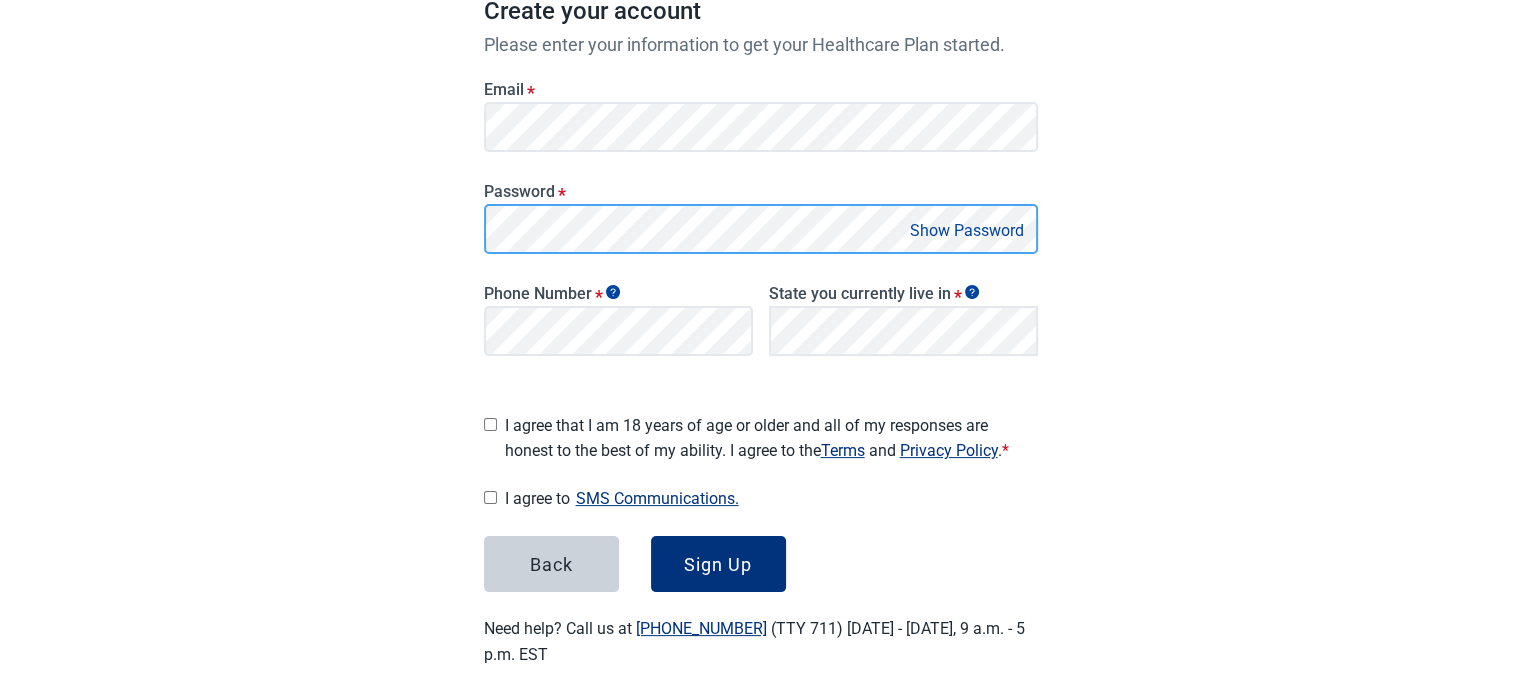 scroll, scrollTop: 350, scrollLeft: 0, axis: vertical 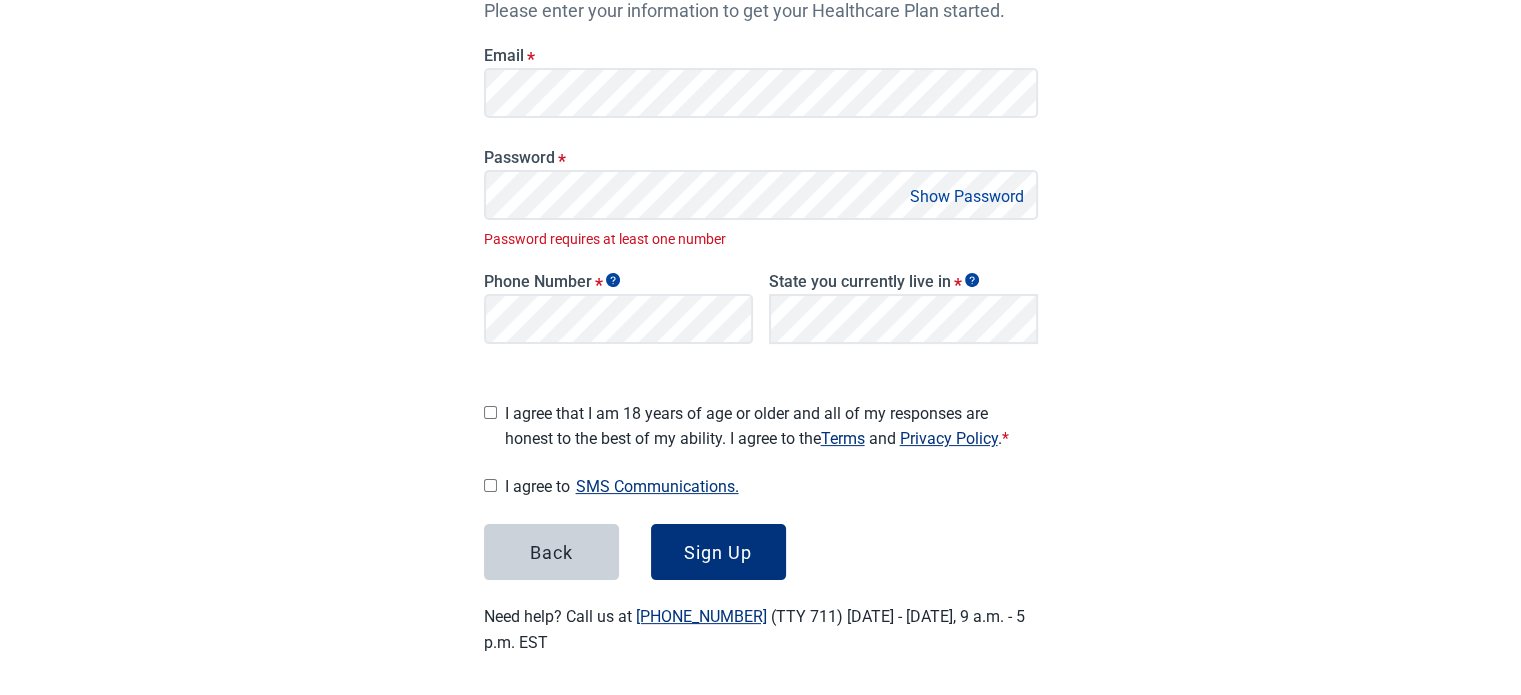 click on "Show   Password" at bounding box center (967, 196) 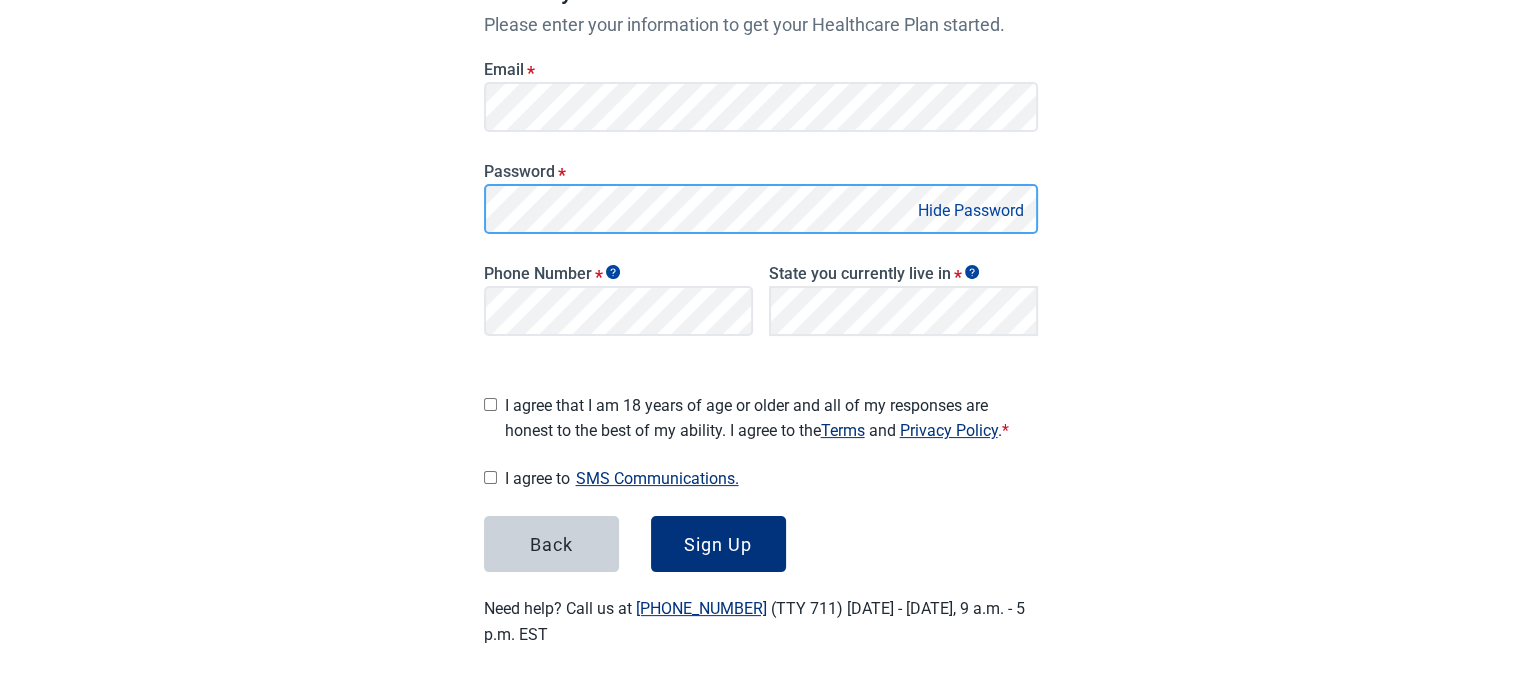 scroll, scrollTop: 328, scrollLeft: 0, axis: vertical 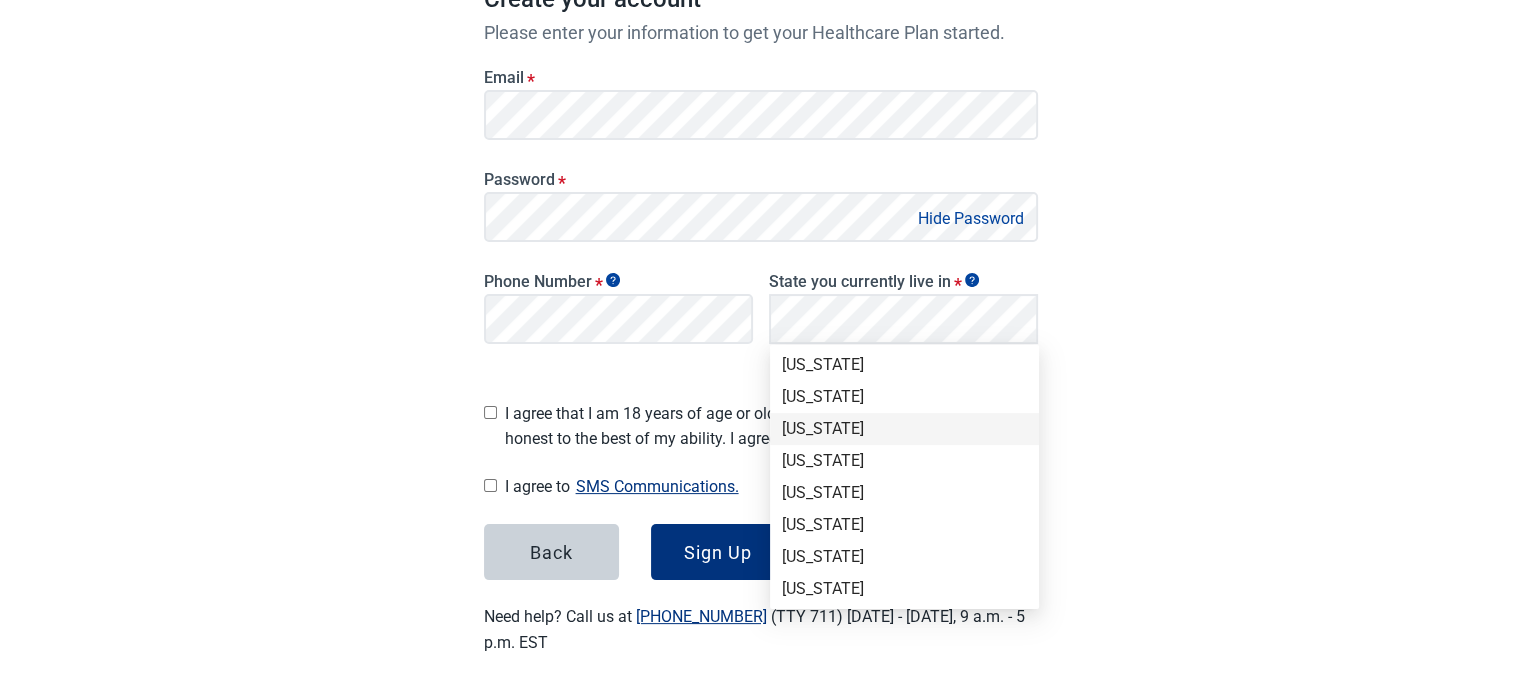 click on "[US_STATE]" at bounding box center (904, 429) 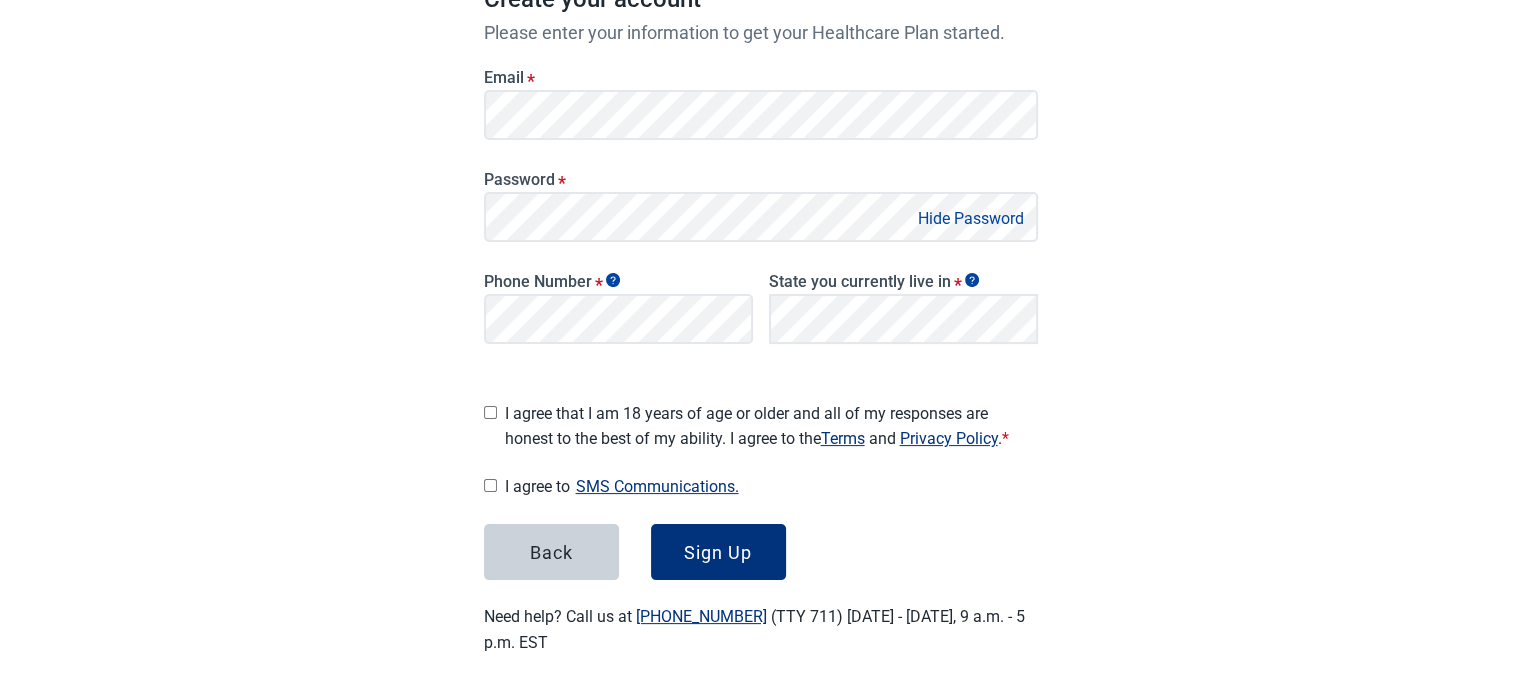 click on "I agree that I am 18 years of age or older and all of my responses are honest to the best of my ability. I agree to the  Terms   and   Privacy Policy . *" at bounding box center [490, 412] 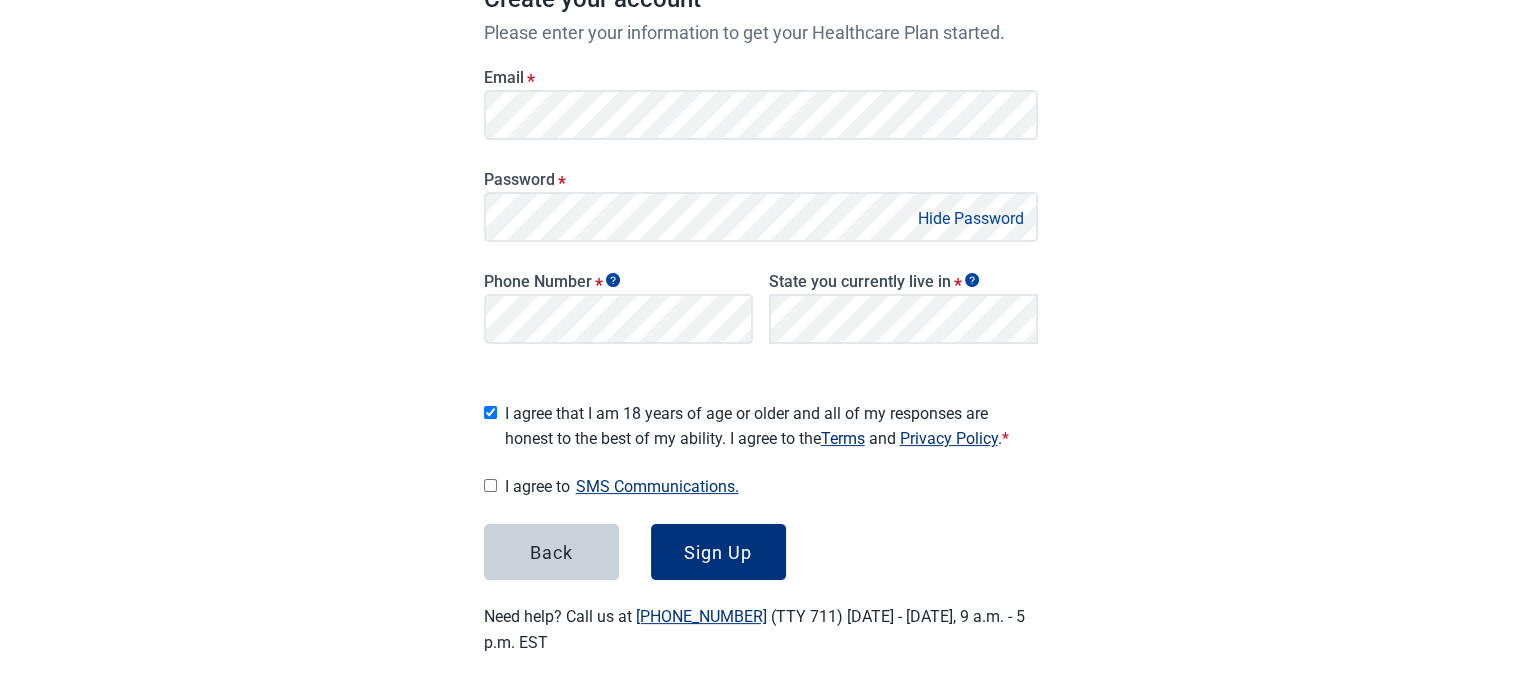 click on "I agree to SMS Communications." at bounding box center (490, 485) 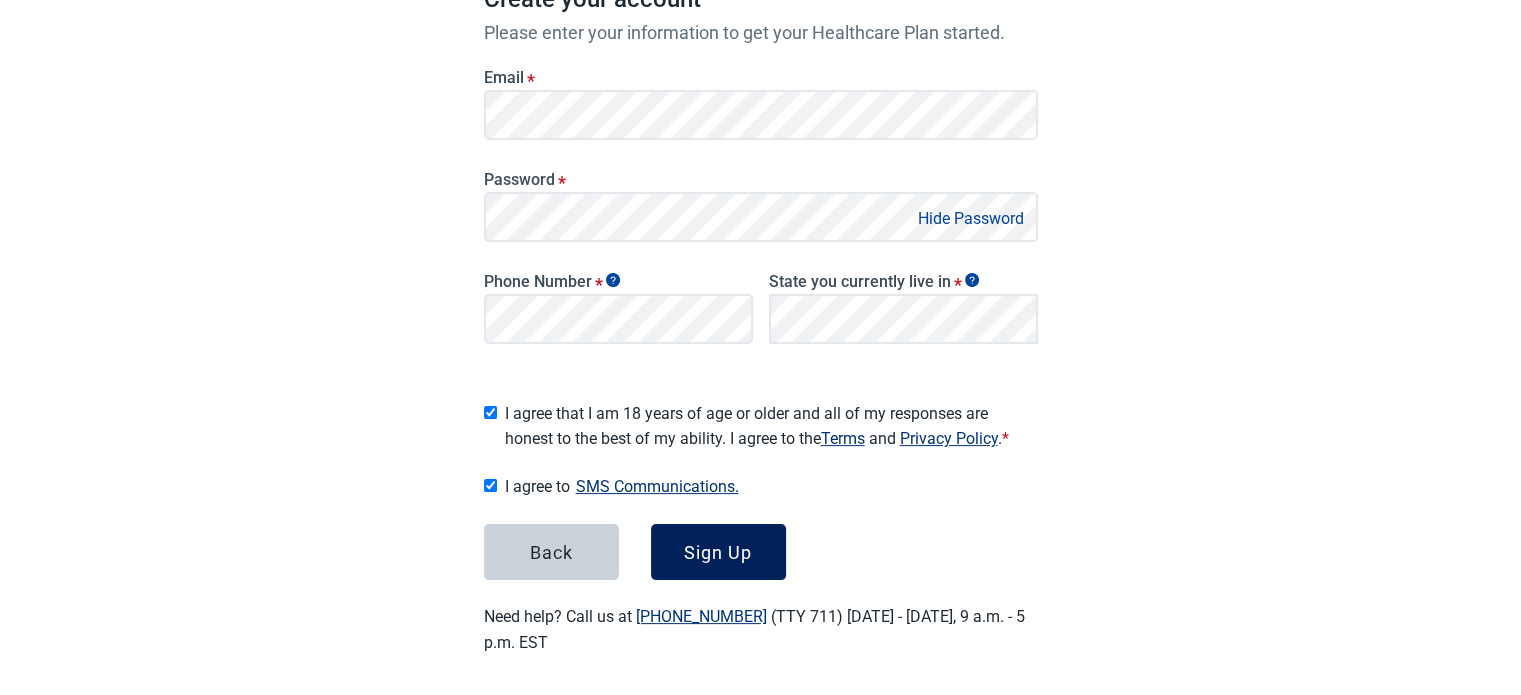 click on "Sign Up" at bounding box center (718, 552) 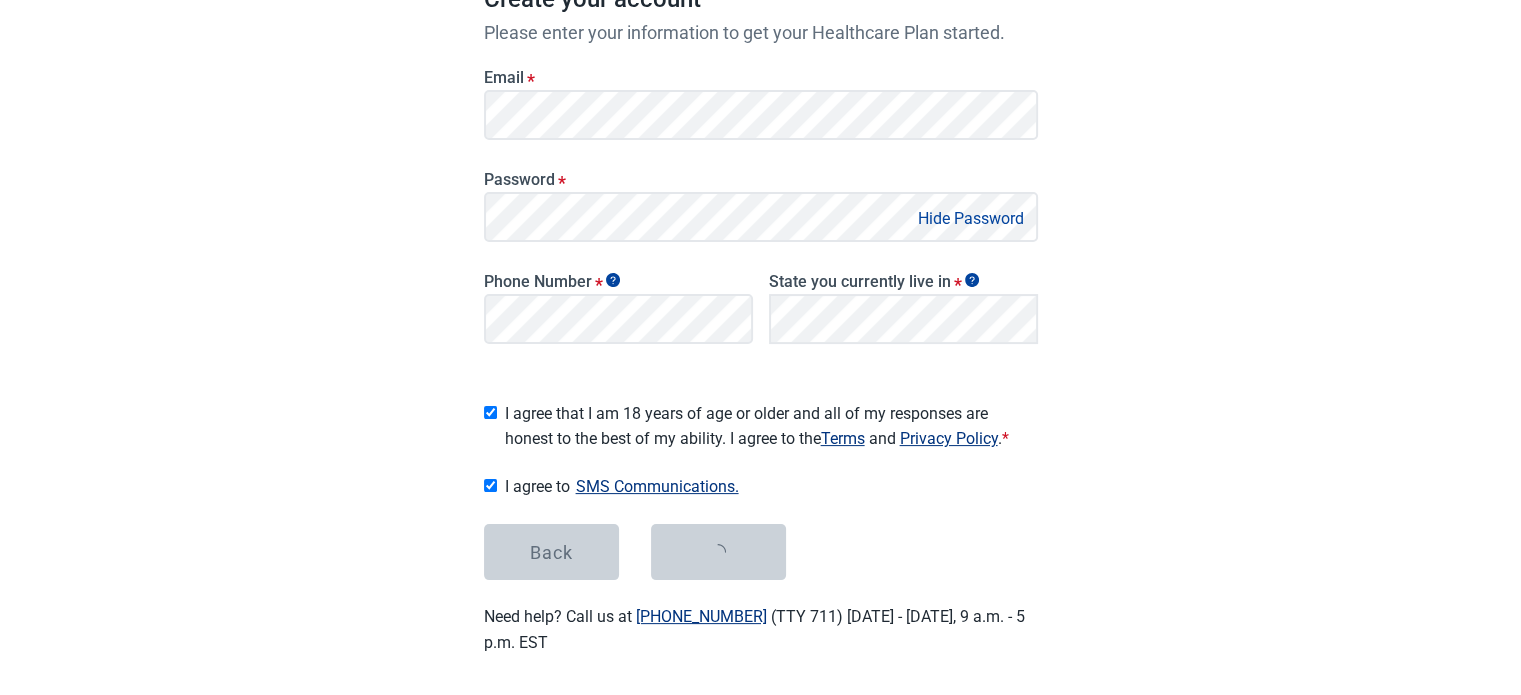 scroll, scrollTop: 0, scrollLeft: 0, axis: both 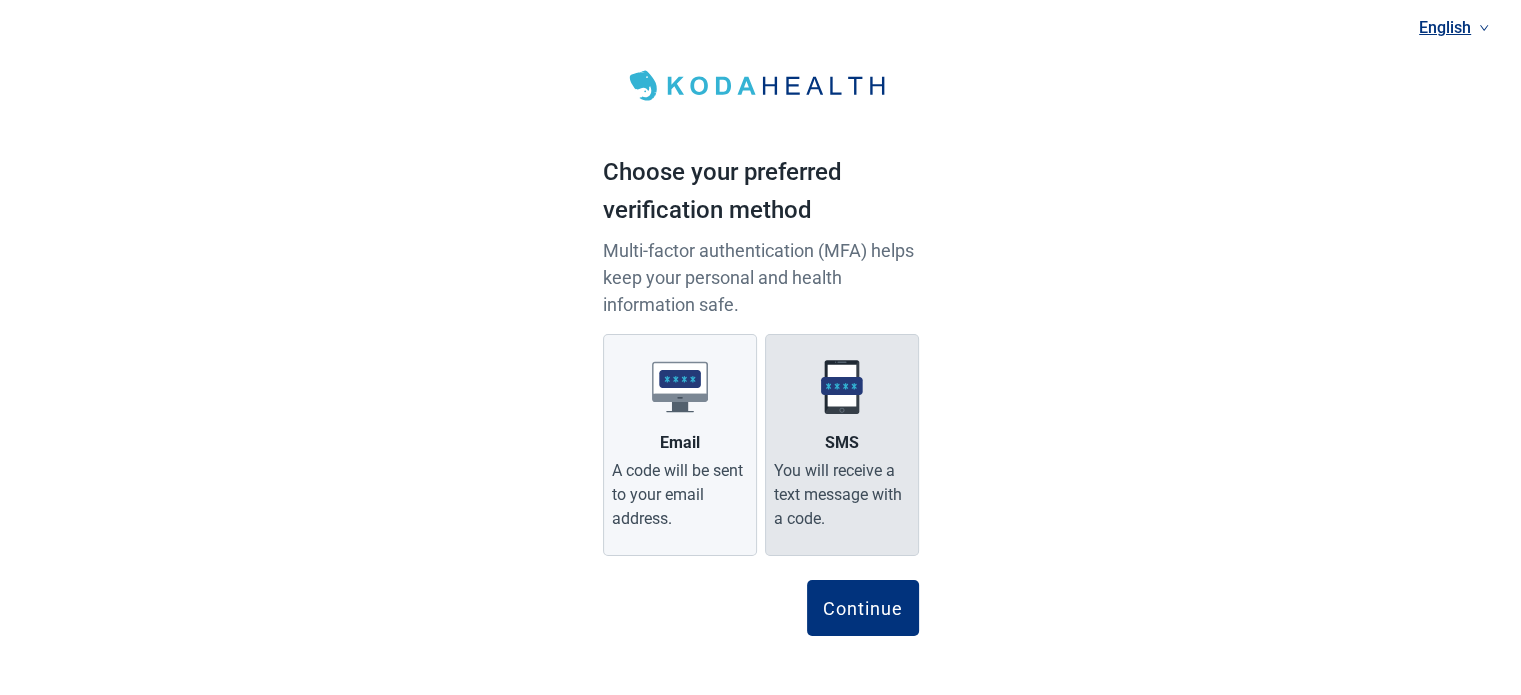click on "You will receive a text message with a code." at bounding box center [842, 495] 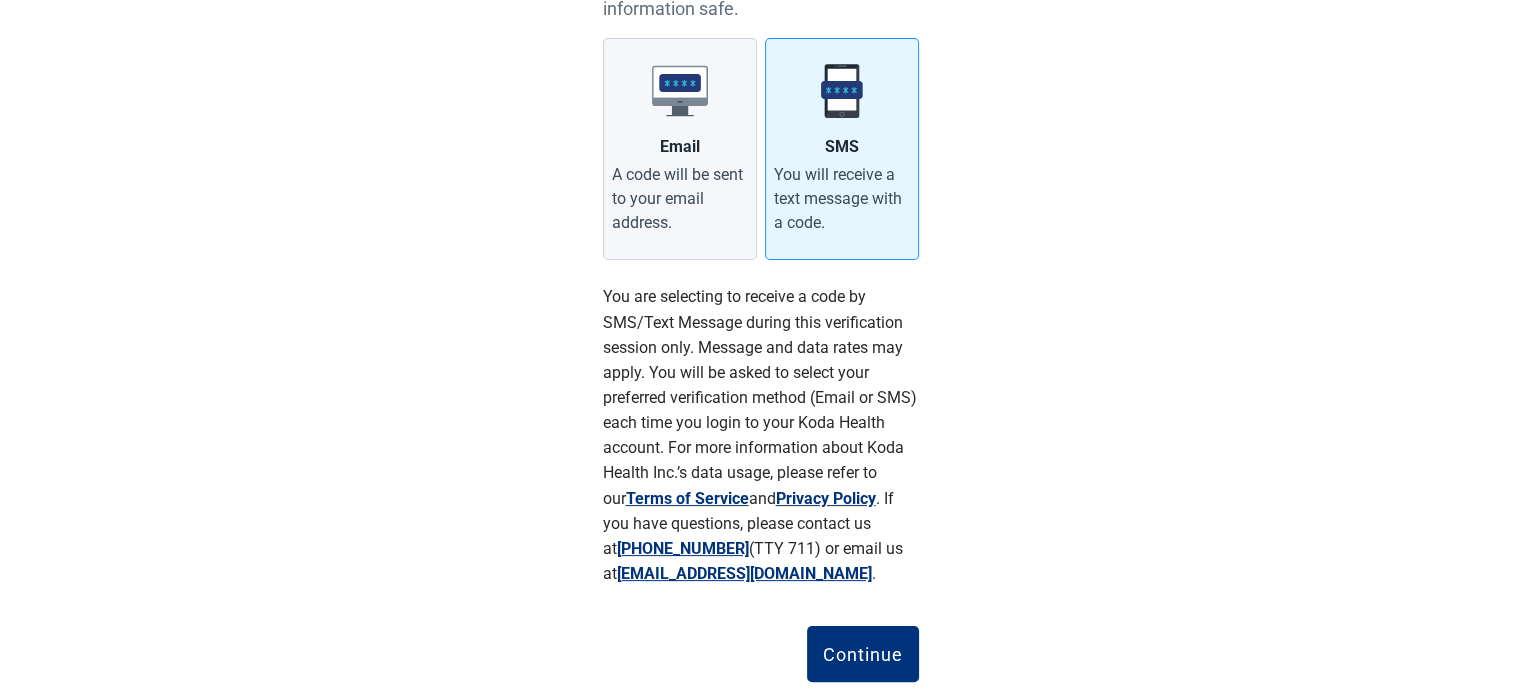 scroll, scrollTop: 346, scrollLeft: 0, axis: vertical 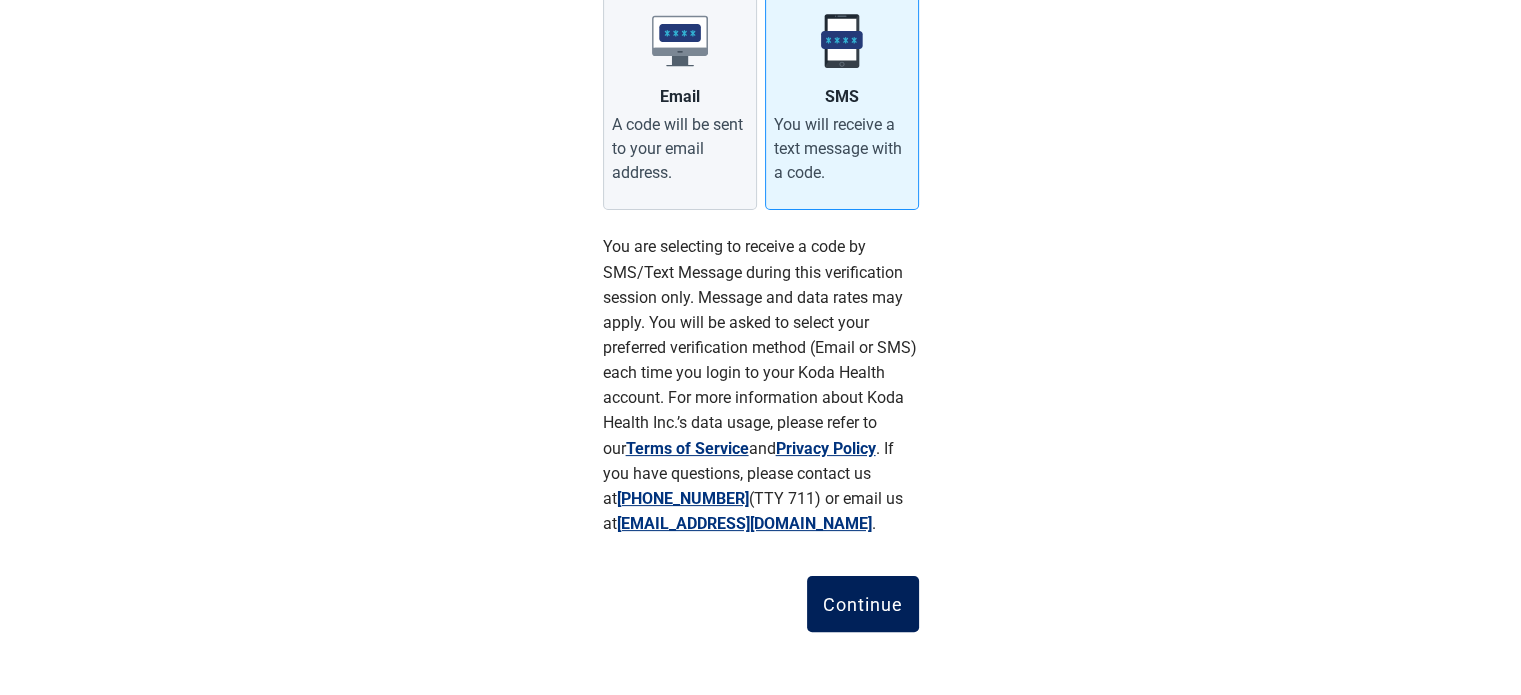 click on "Continue" at bounding box center [863, 604] 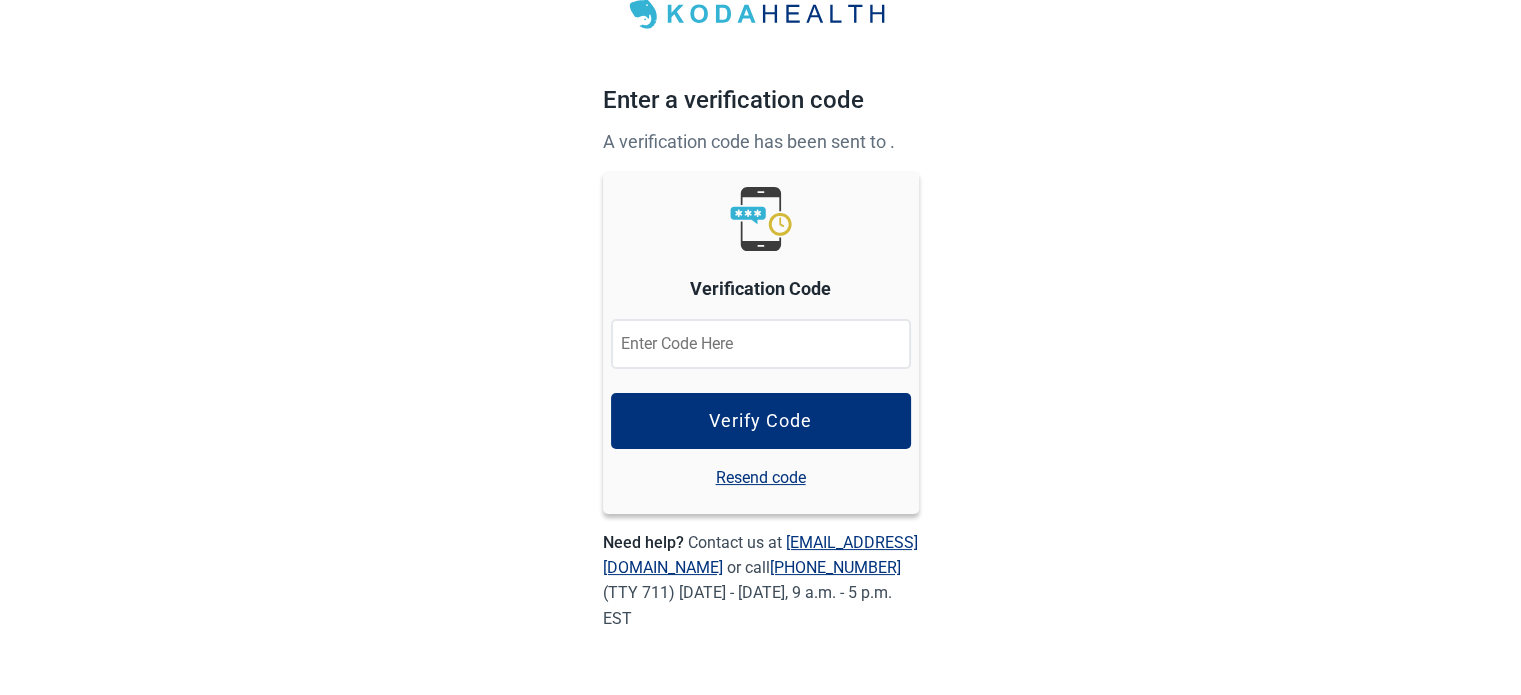 scroll, scrollTop: 71, scrollLeft: 0, axis: vertical 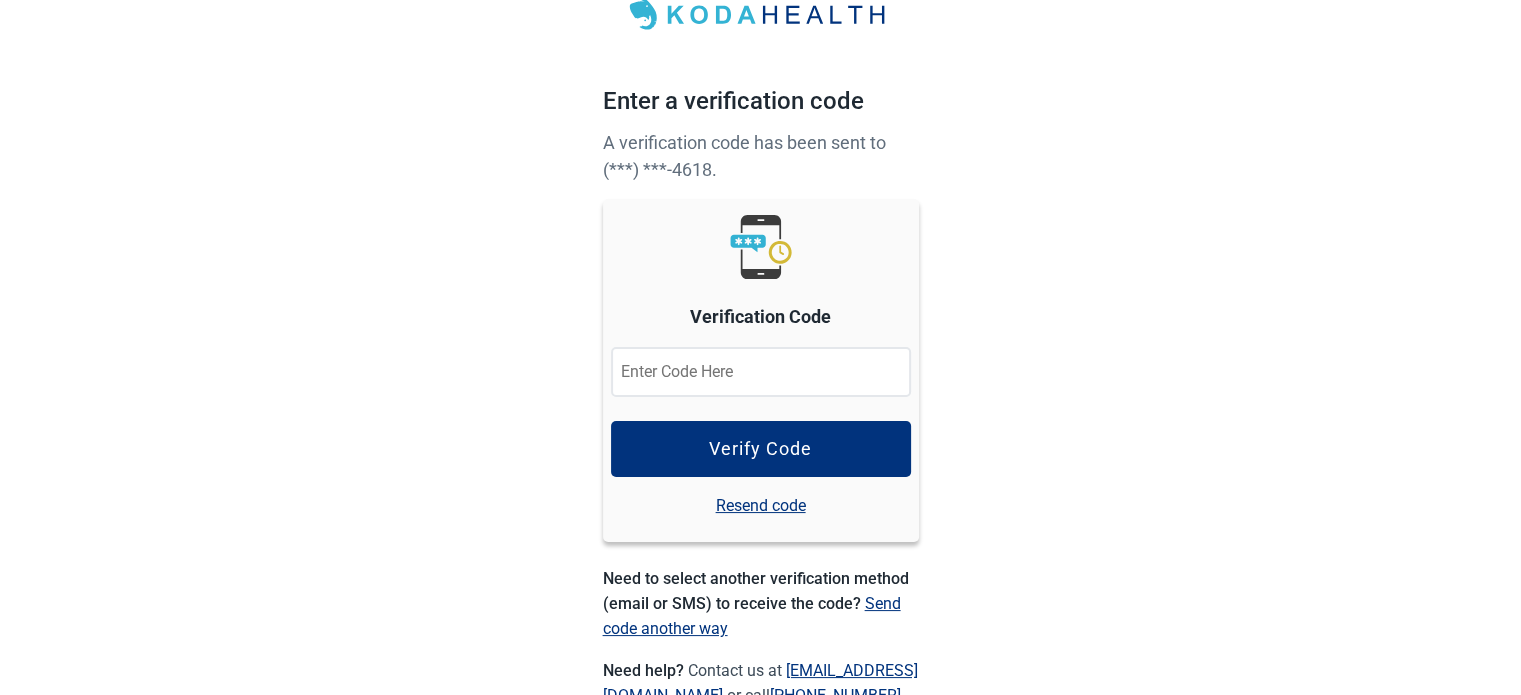 click at bounding box center [761, 372] 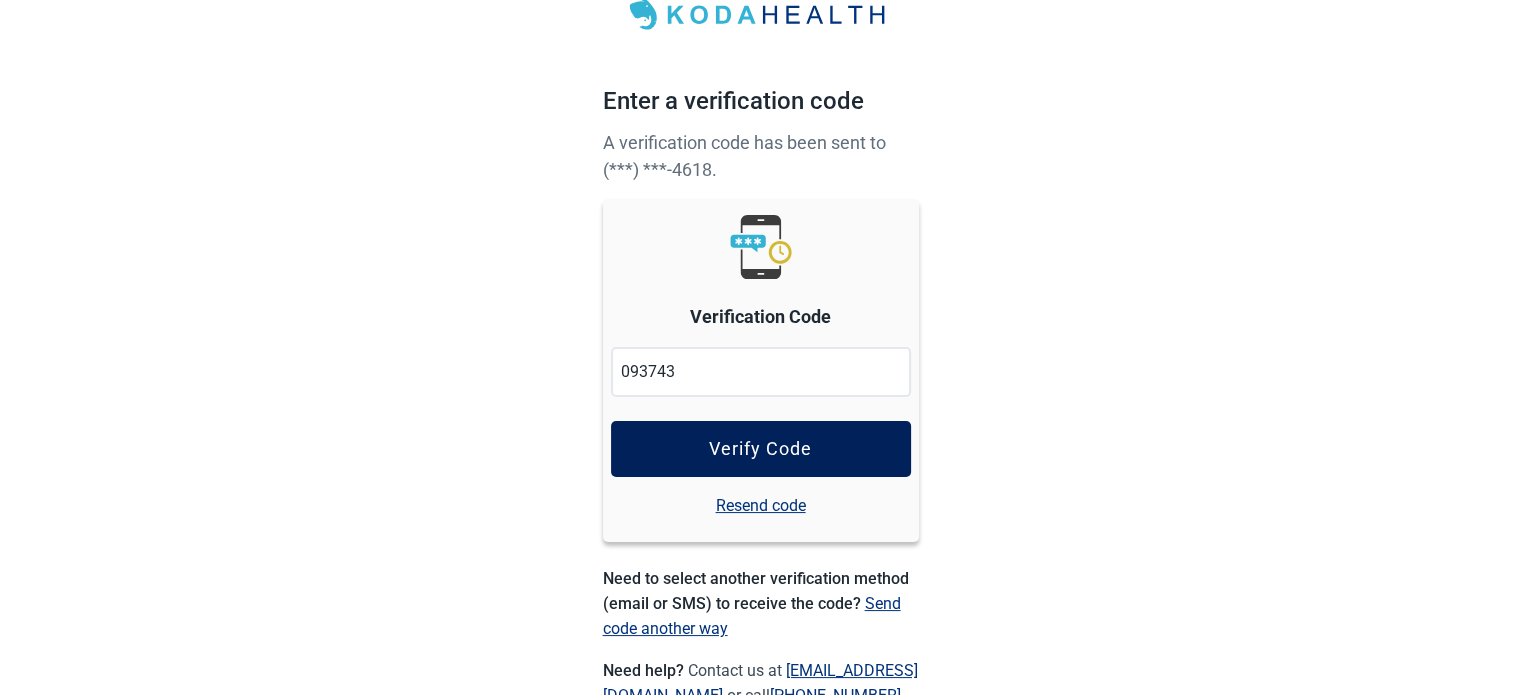 type on "093743" 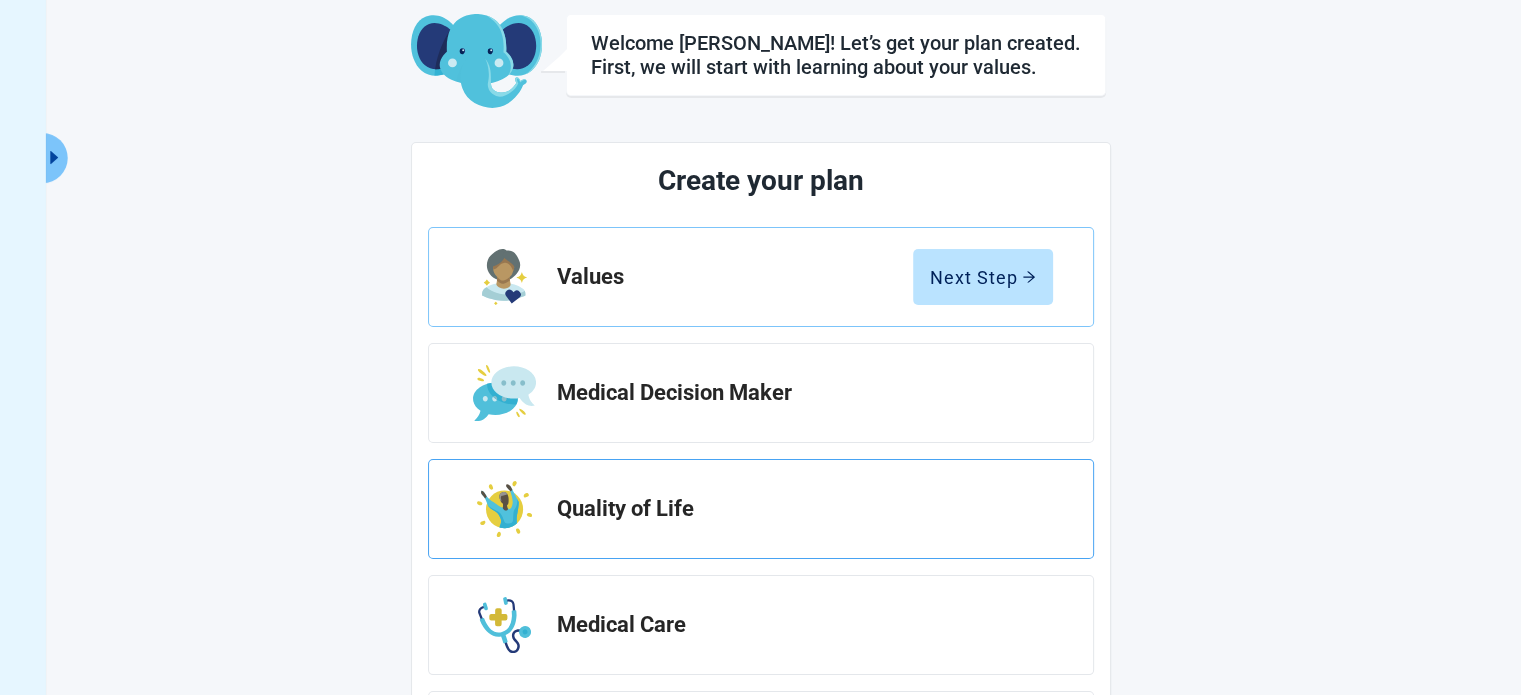 scroll, scrollTop: 0, scrollLeft: 0, axis: both 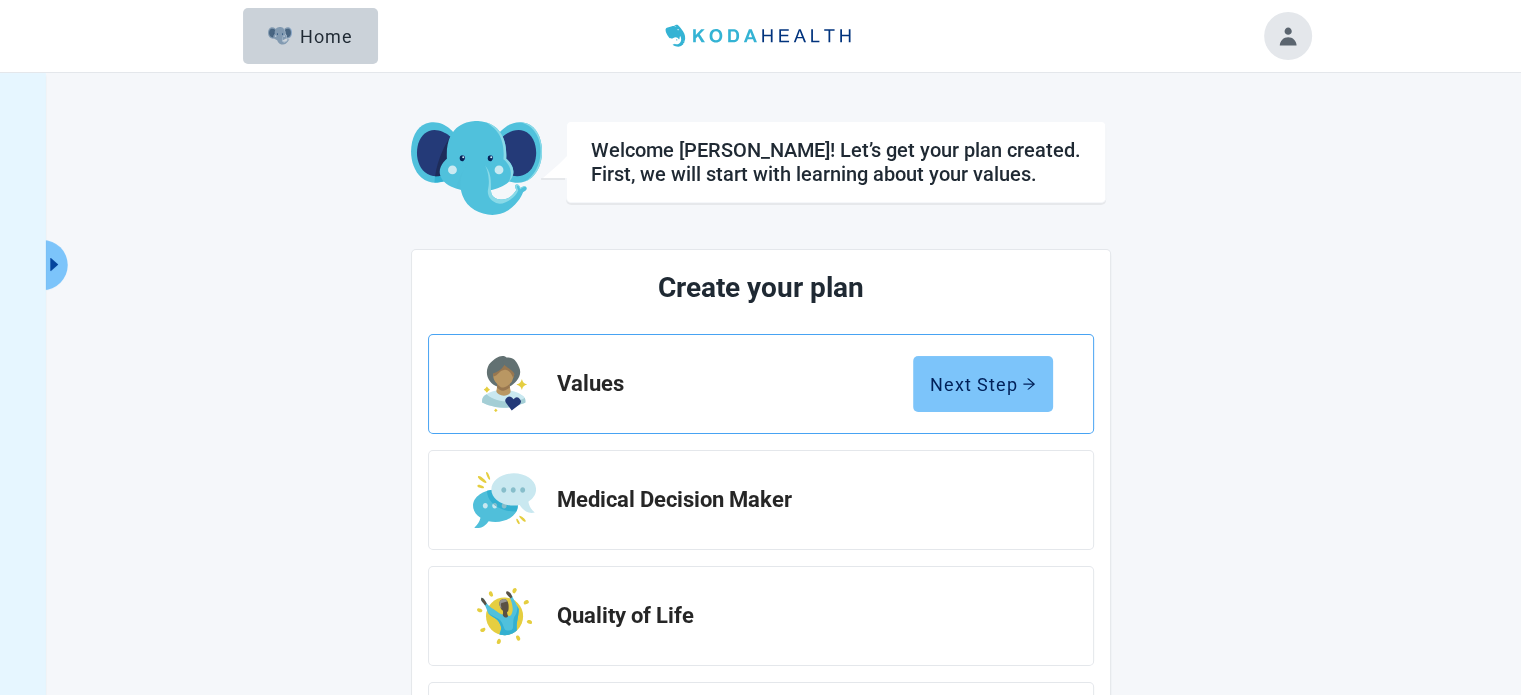 click on "Next Step" at bounding box center [983, 384] 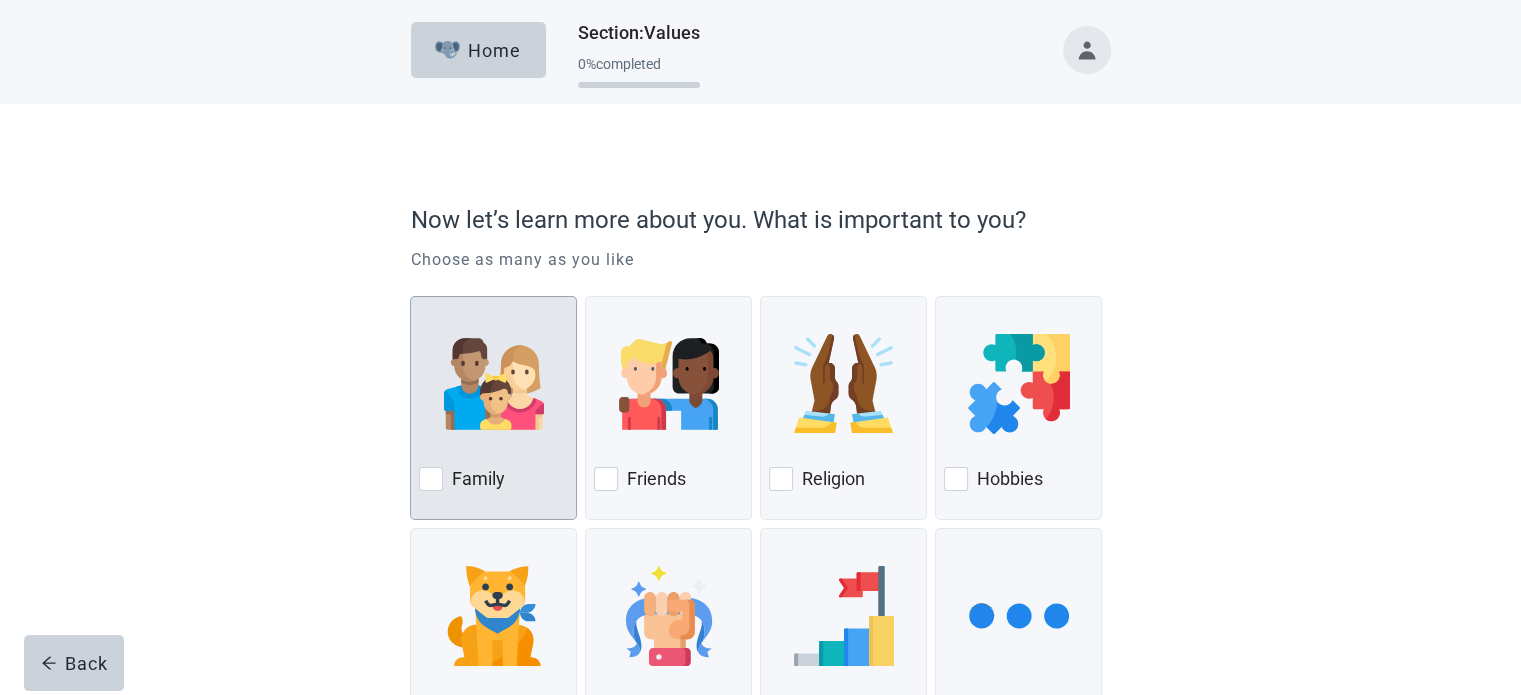 click at bounding box center [431, 479] 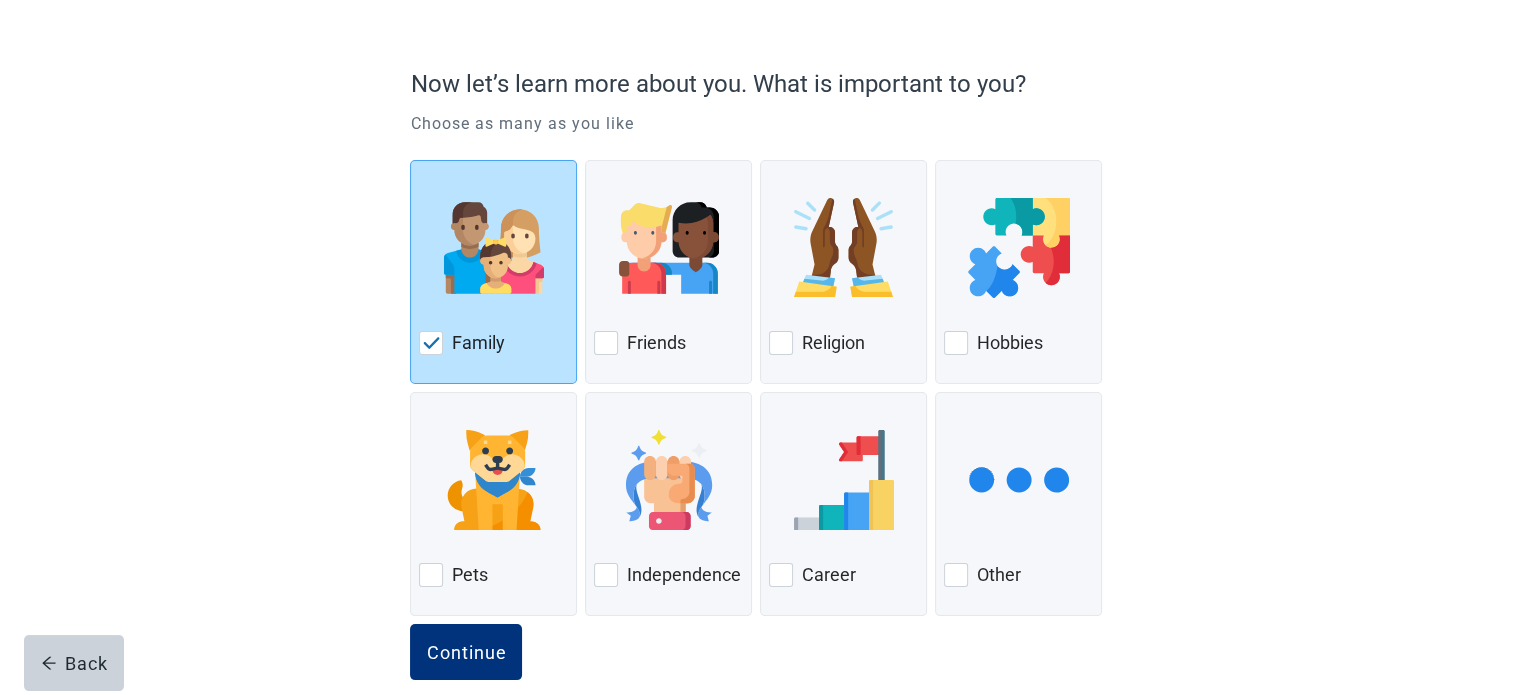 scroll, scrollTop: 164, scrollLeft: 0, axis: vertical 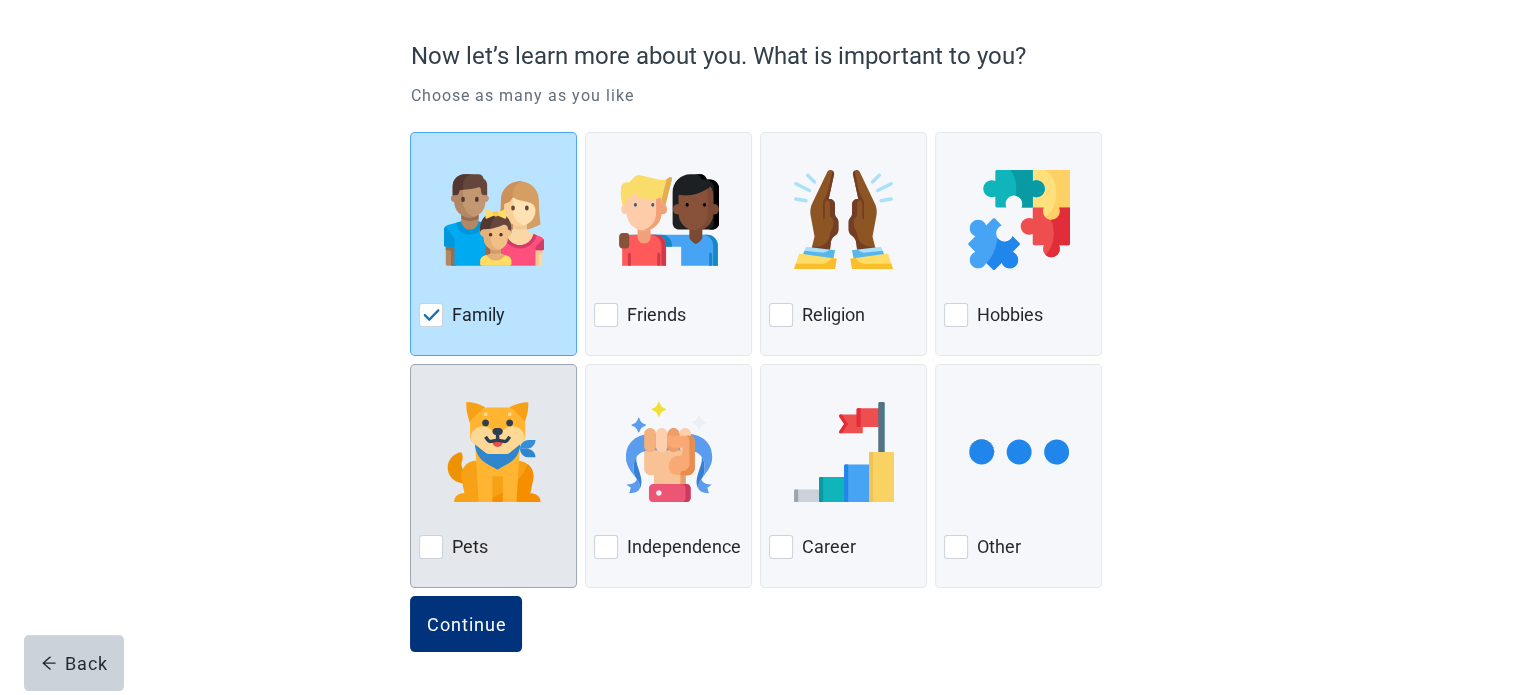 click at bounding box center (431, 547) 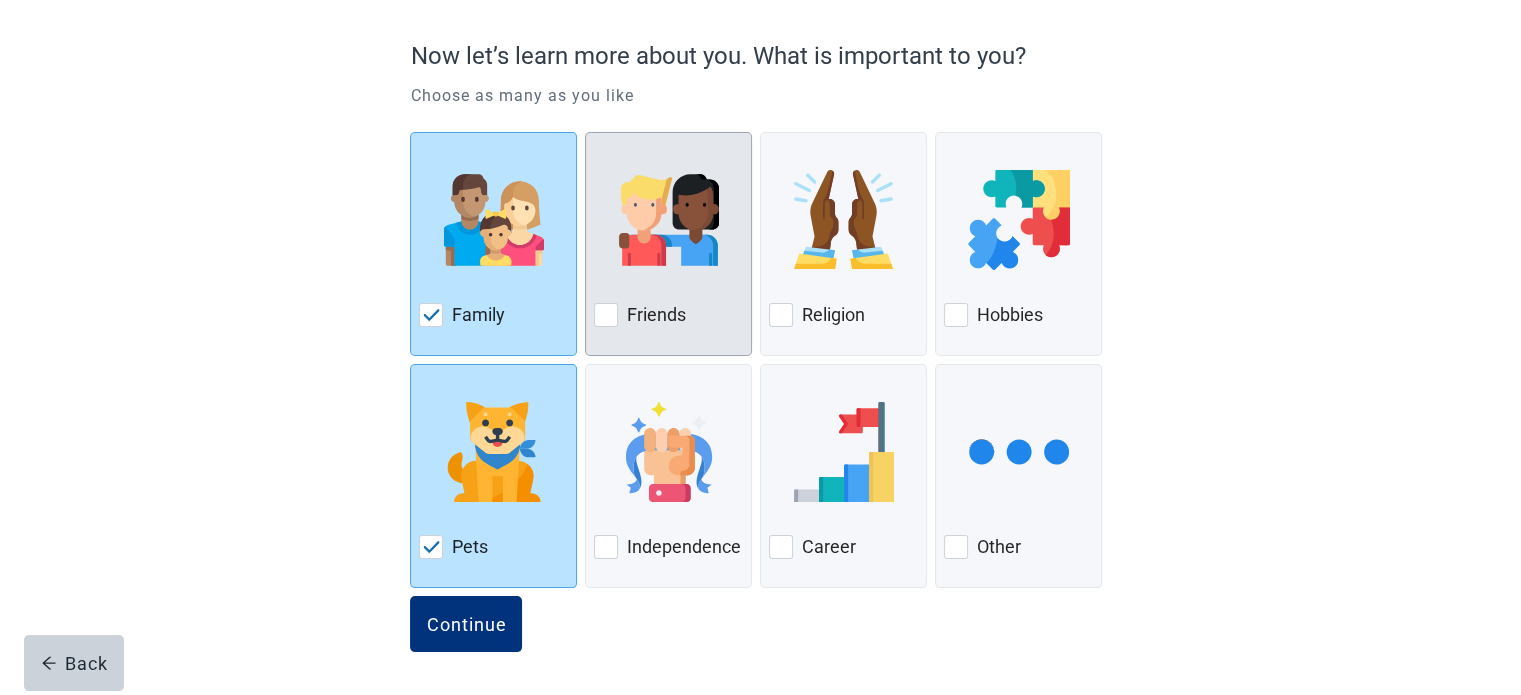 click at bounding box center [606, 315] 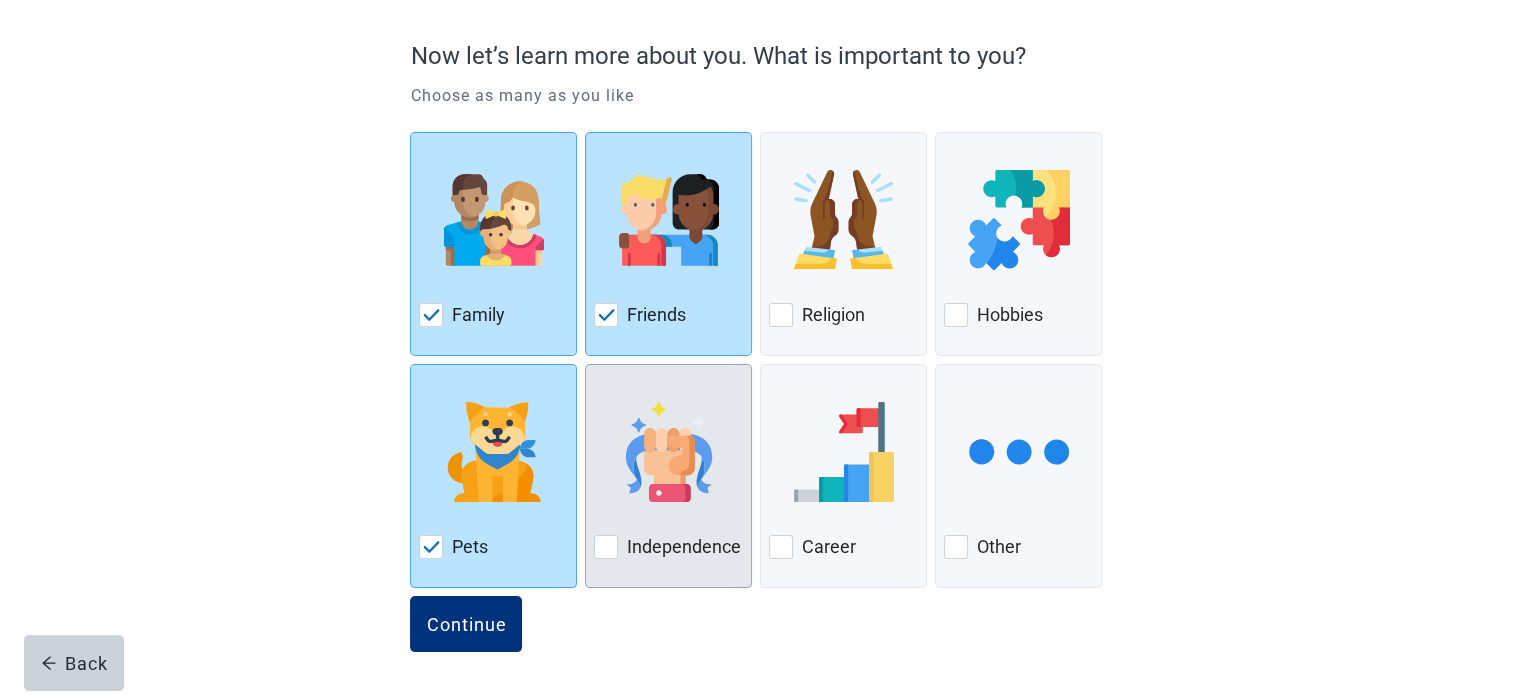 click at bounding box center [606, 547] 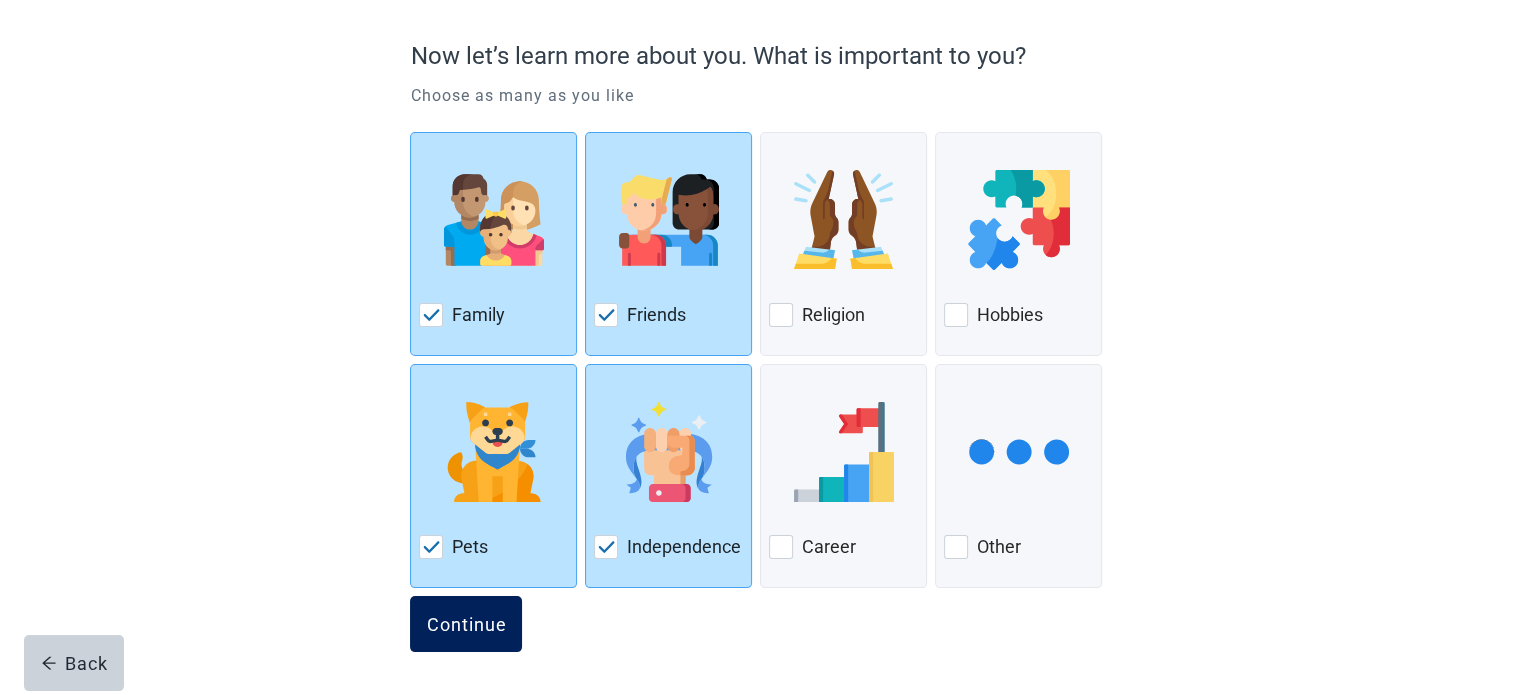 click on "Continue" at bounding box center (466, 624) 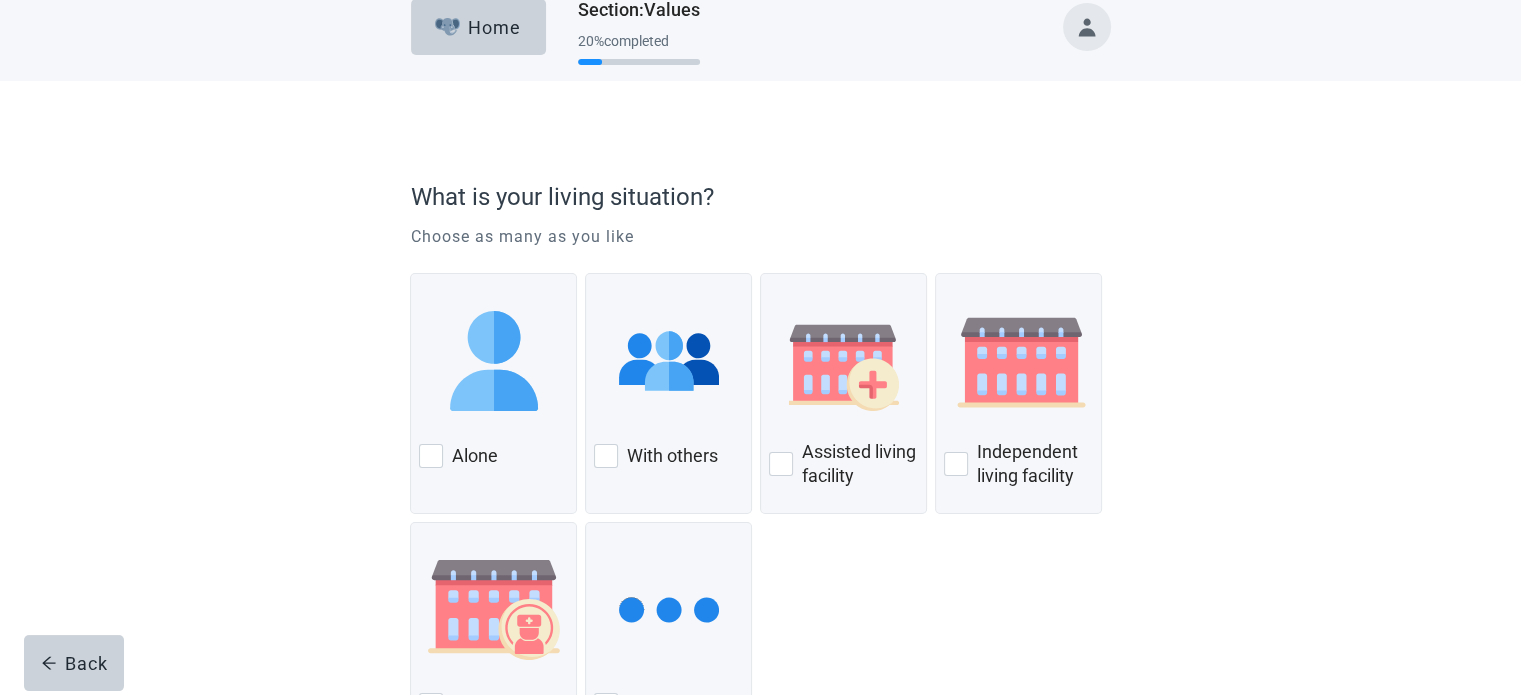 scroll, scrollTop: 0, scrollLeft: 0, axis: both 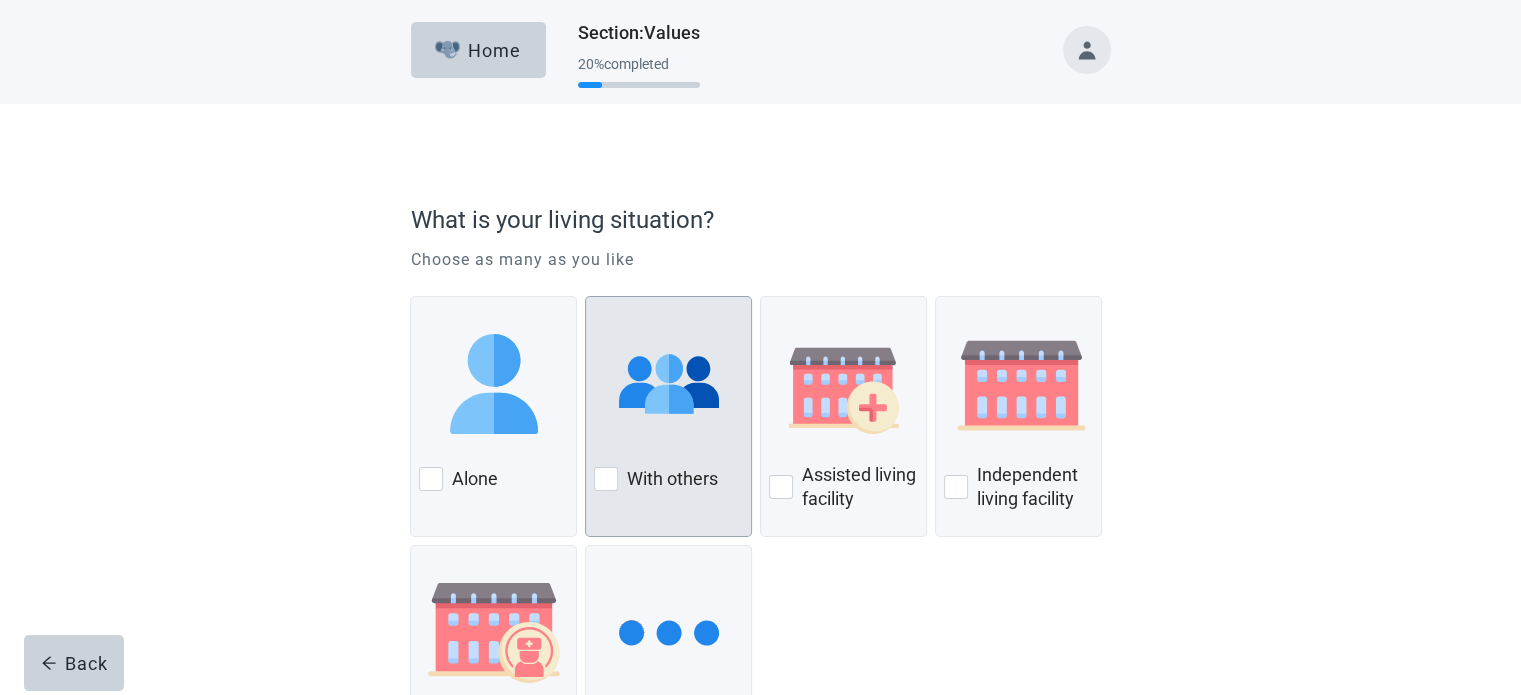 click at bounding box center [606, 479] 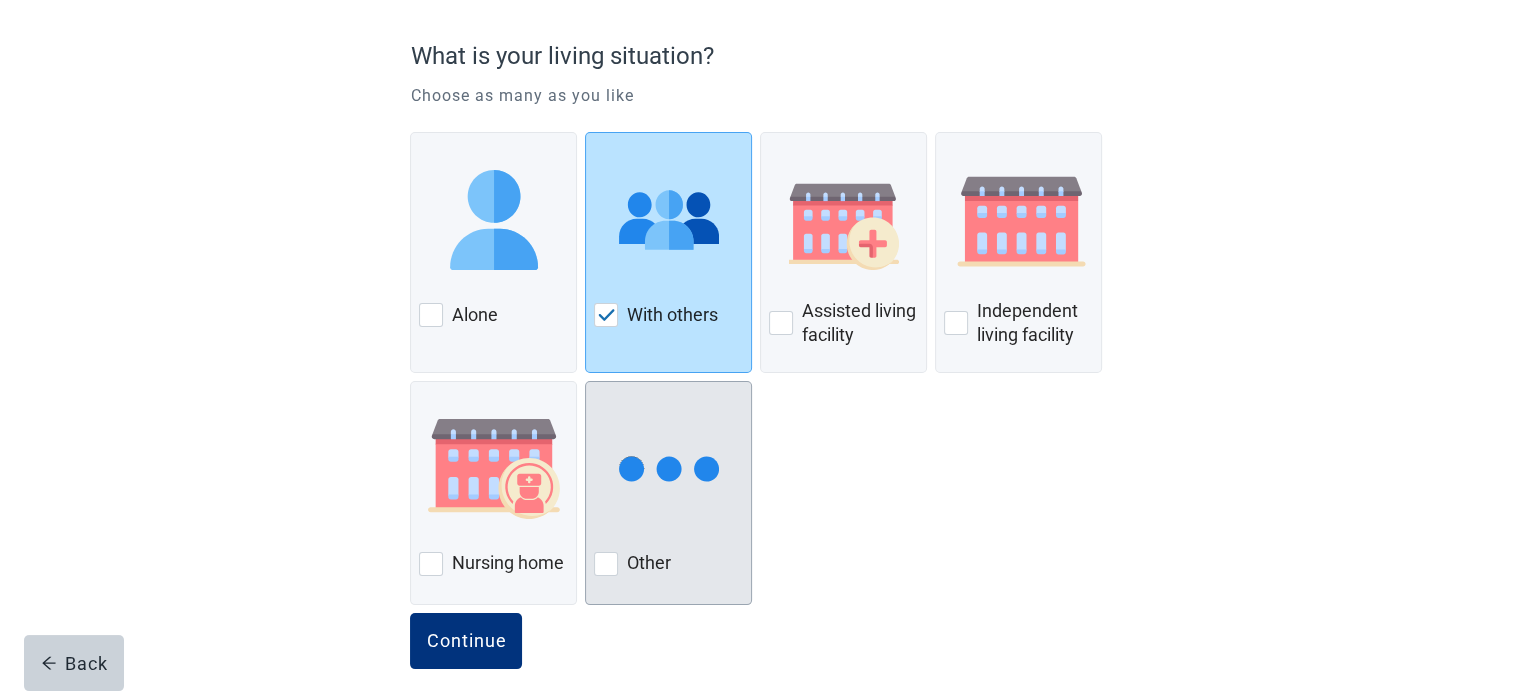 scroll, scrollTop: 180, scrollLeft: 0, axis: vertical 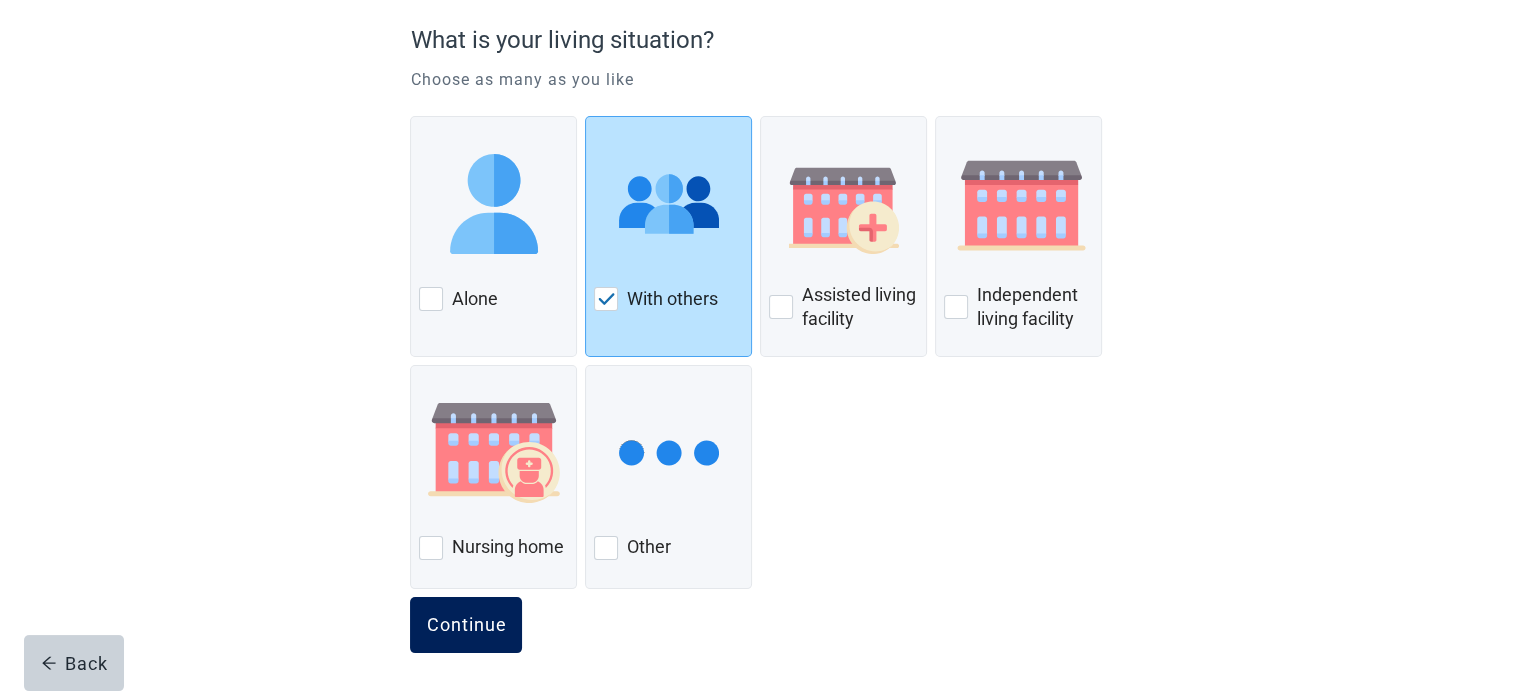 click on "Continue" at bounding box center [466, 625] 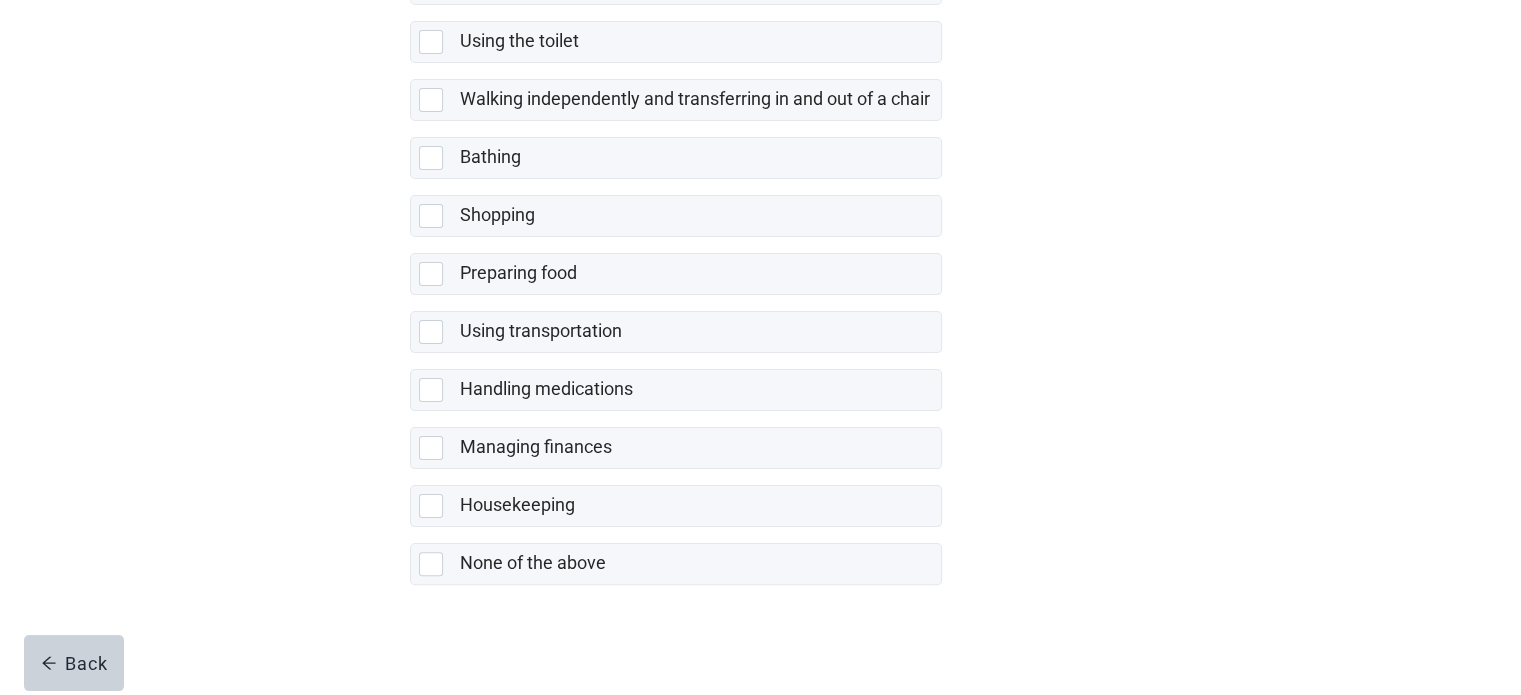 scroll, scrollTop: 406, scrollLeft: 0, axis: vertical 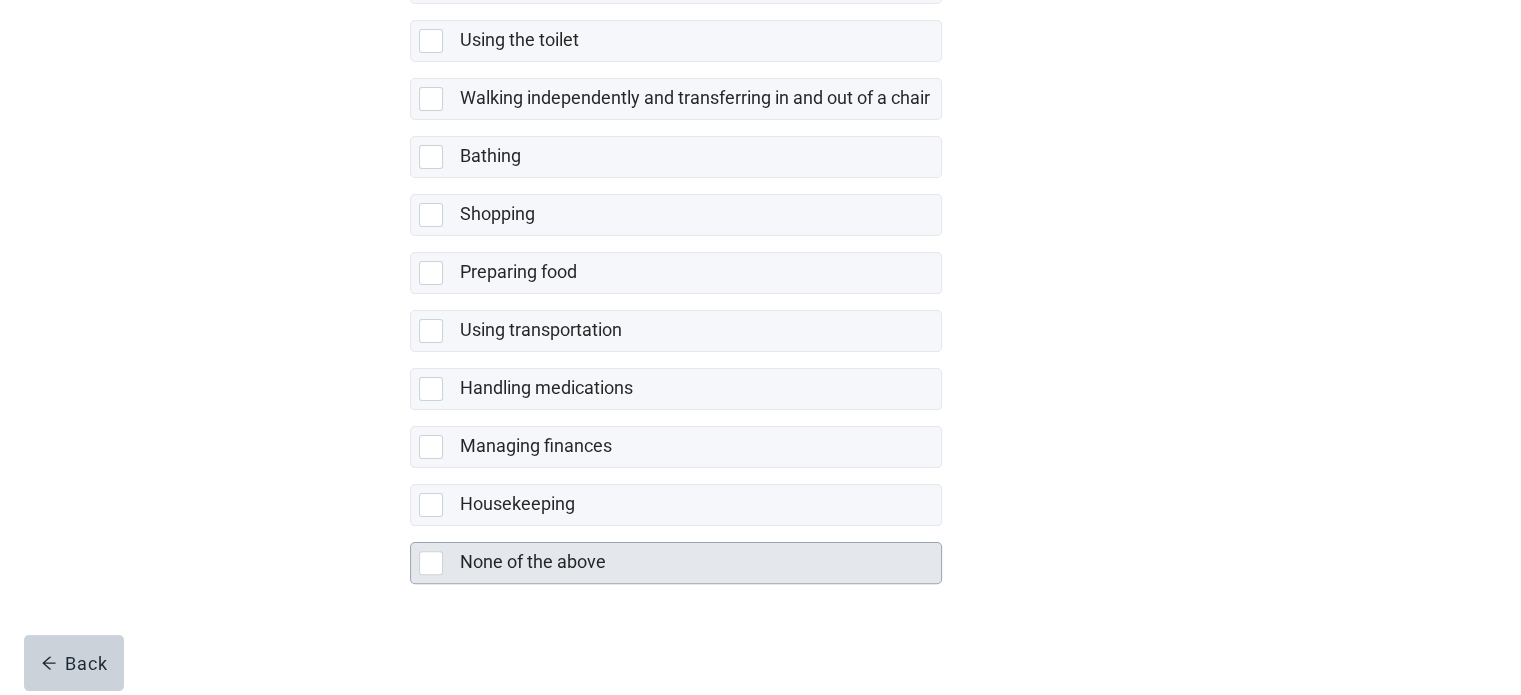 click at bounding box center (431, 563) 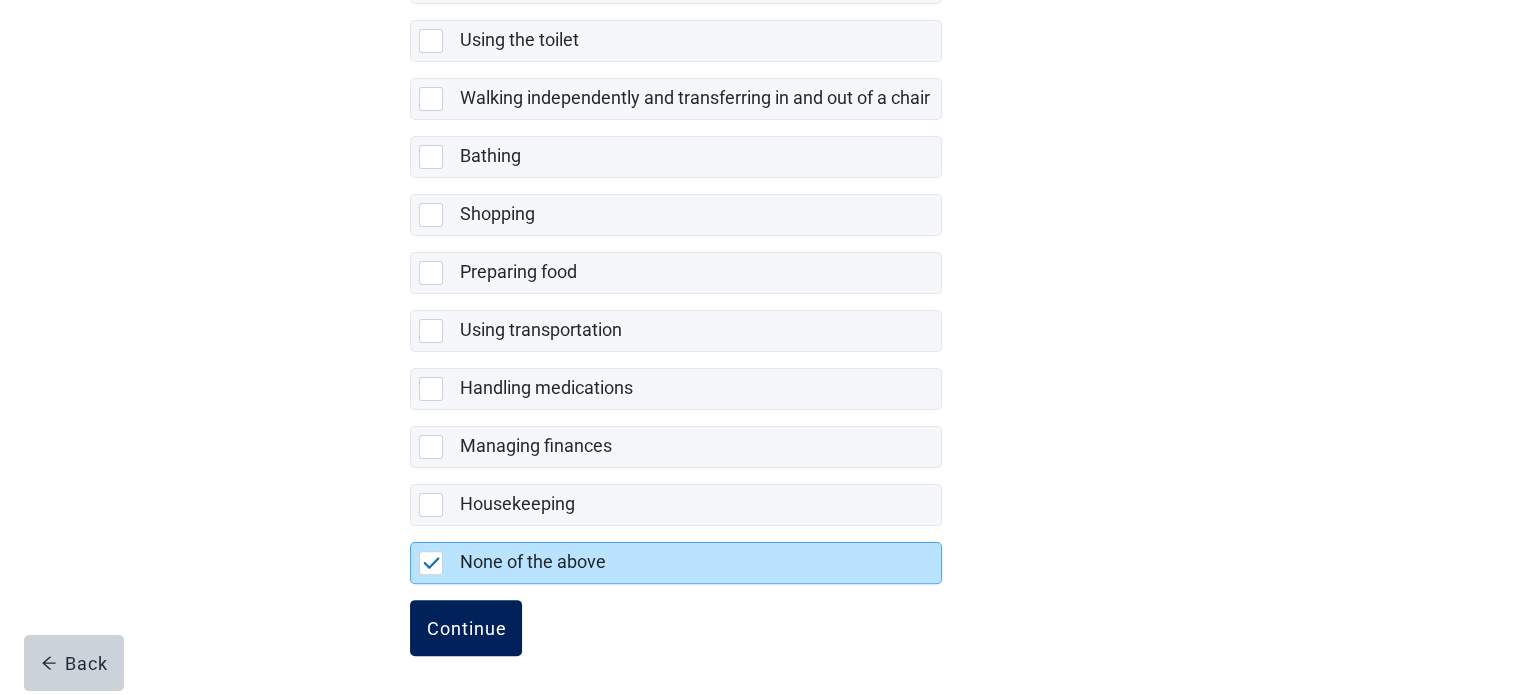 click on "Continue" at bounding box center [466, 628] 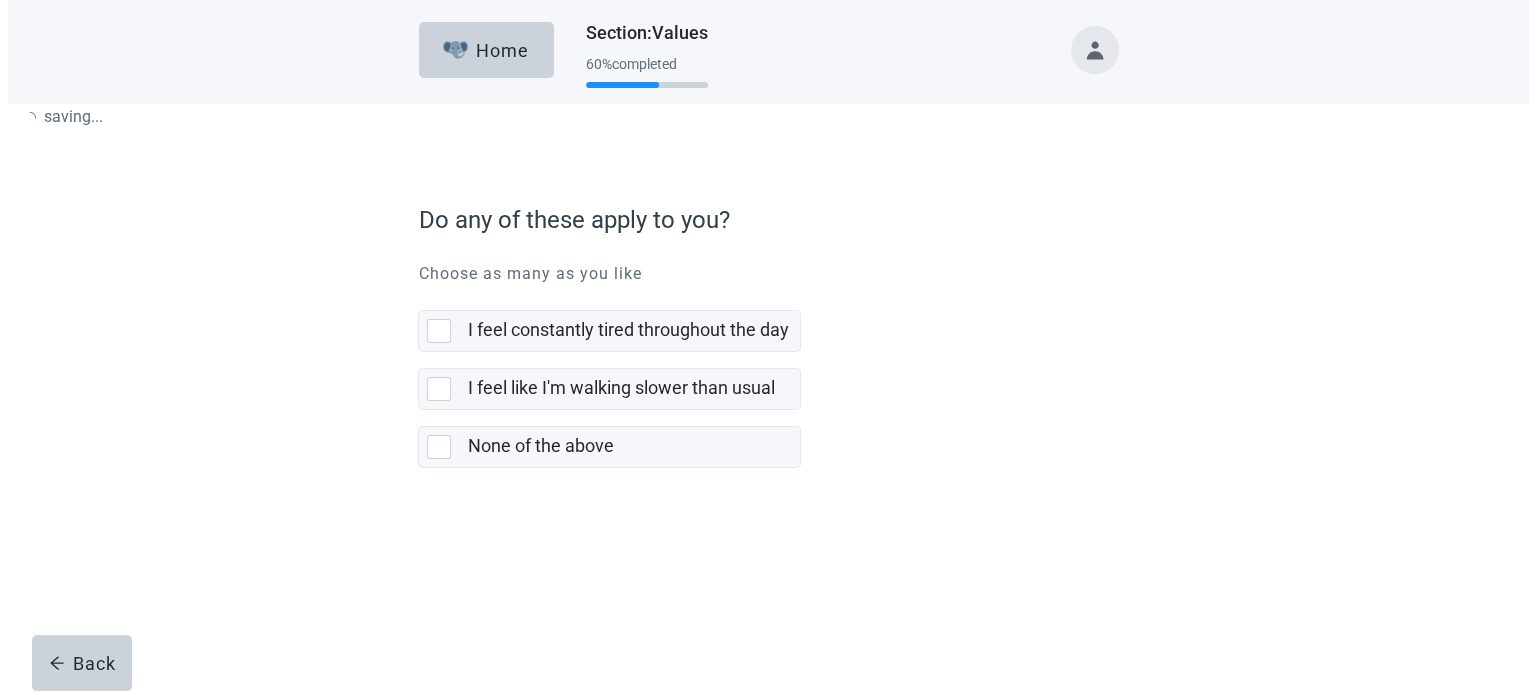 scroll, scrollTop: 0, scrollLeft: 0, axis: both 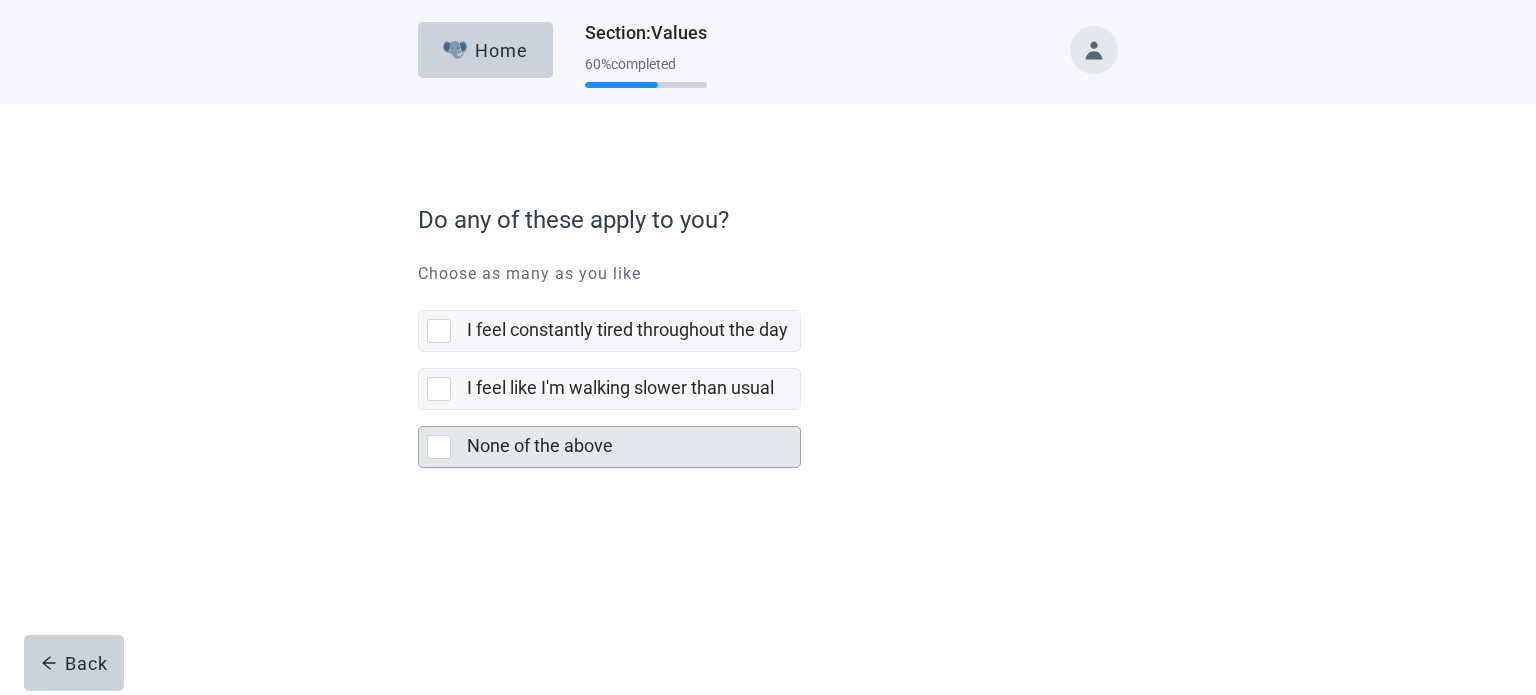 click at bounding box center [439, 447] 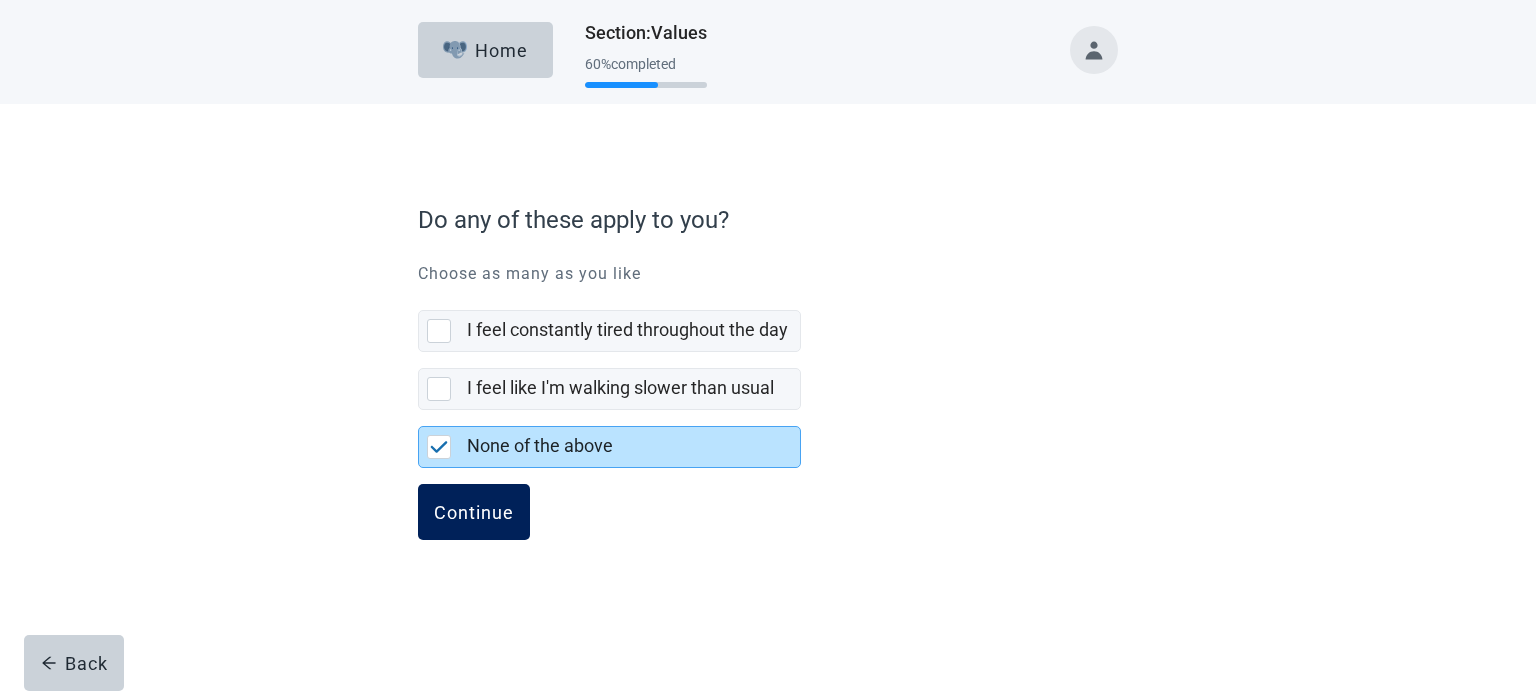 drag, startPoint x: 449, startPoint y: 516, endPoint x: 451, endPoint y: 529, distance: 13.152946 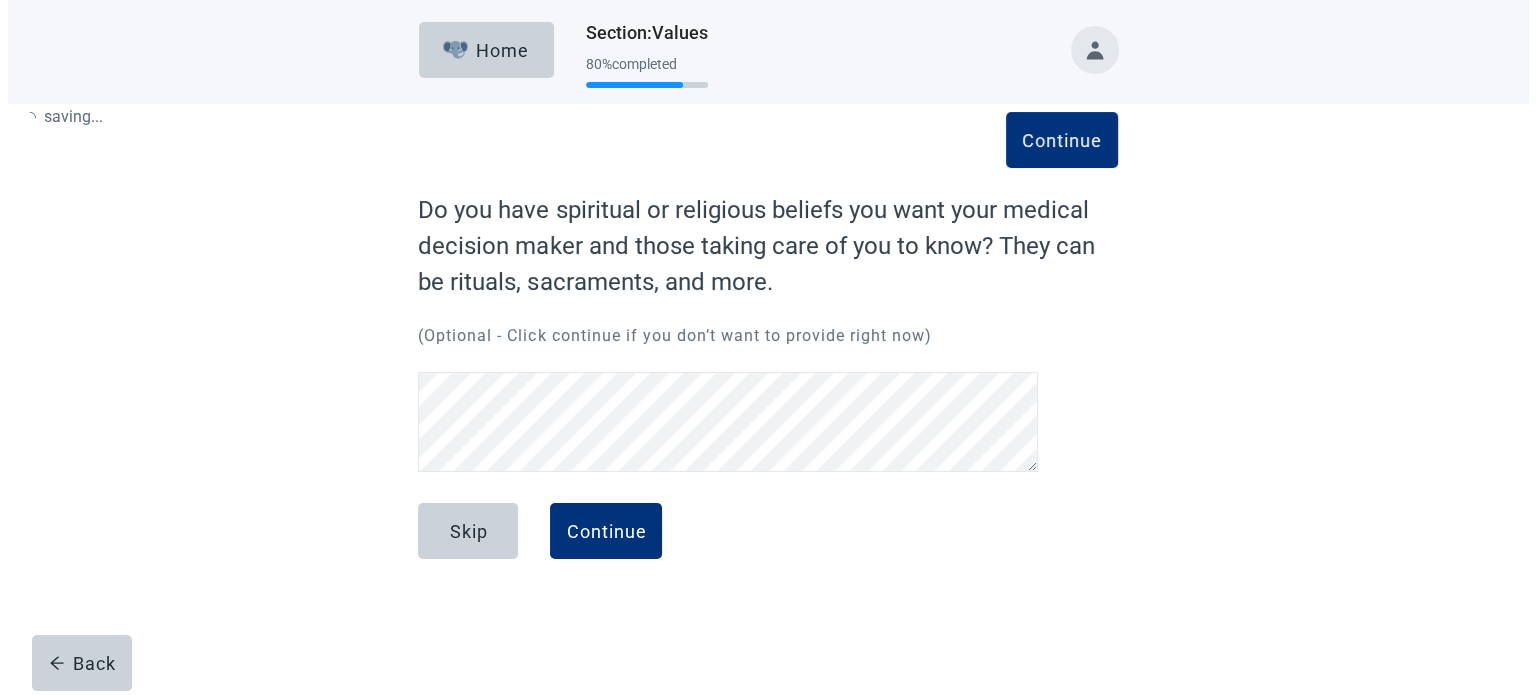 scroll, scrollTop: 0, scrollLeft: 0, axis: both 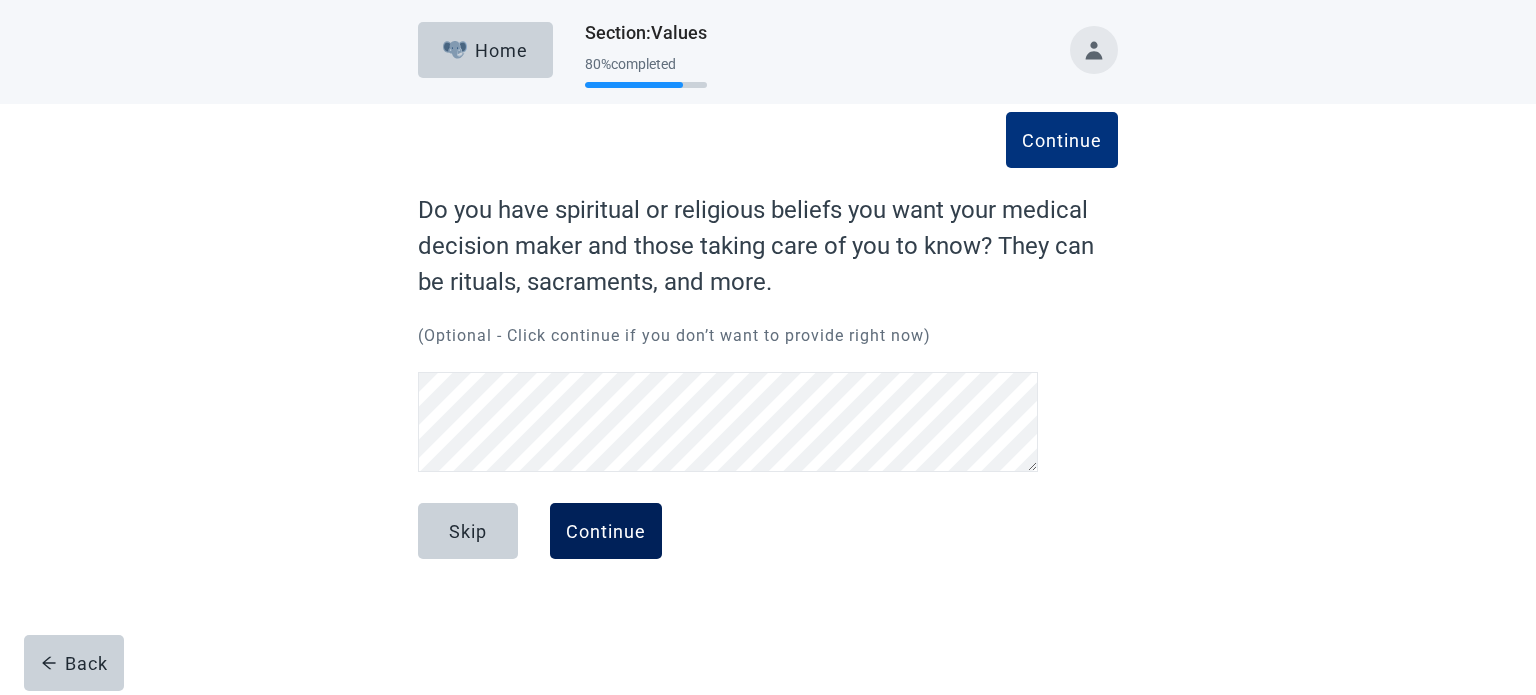 click on "Continue" at bounding box center (606, 531) 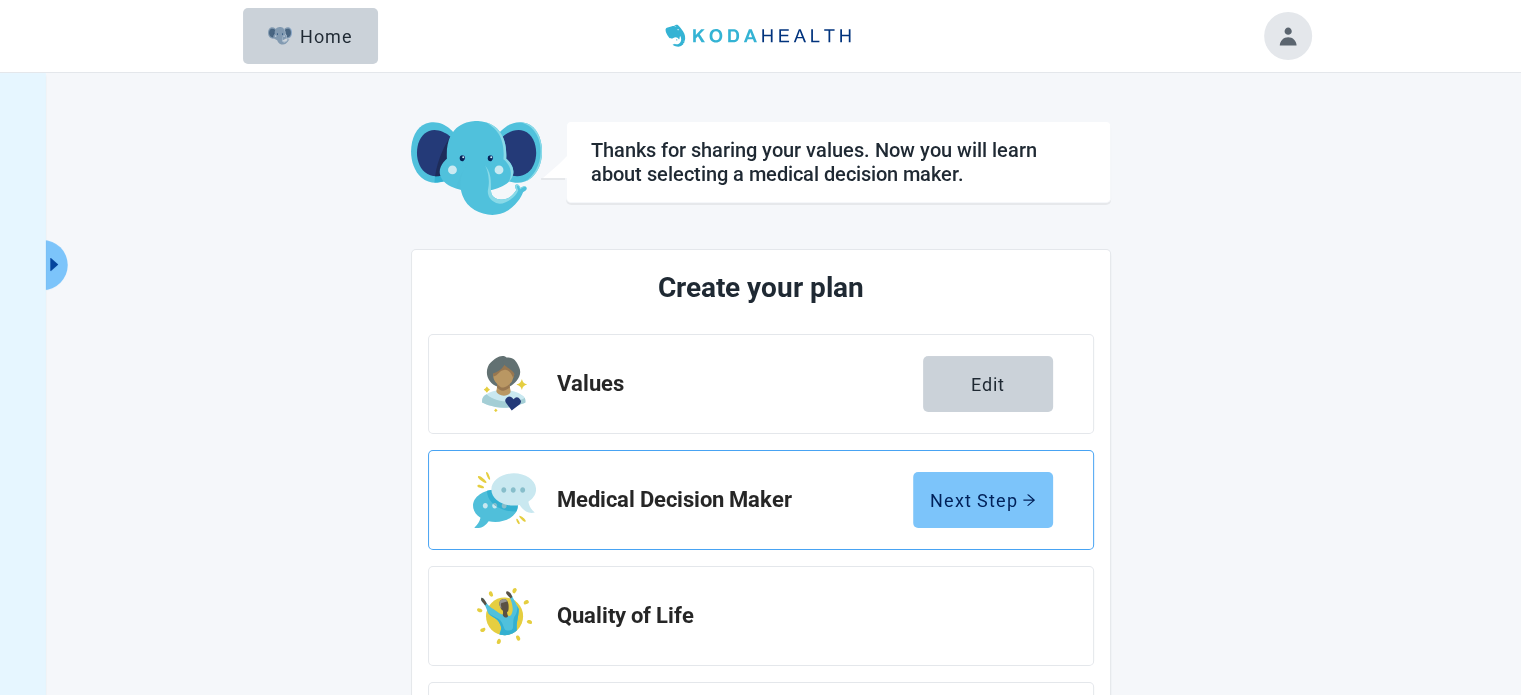 click on "Next Step" at bounding box center [983, 500] 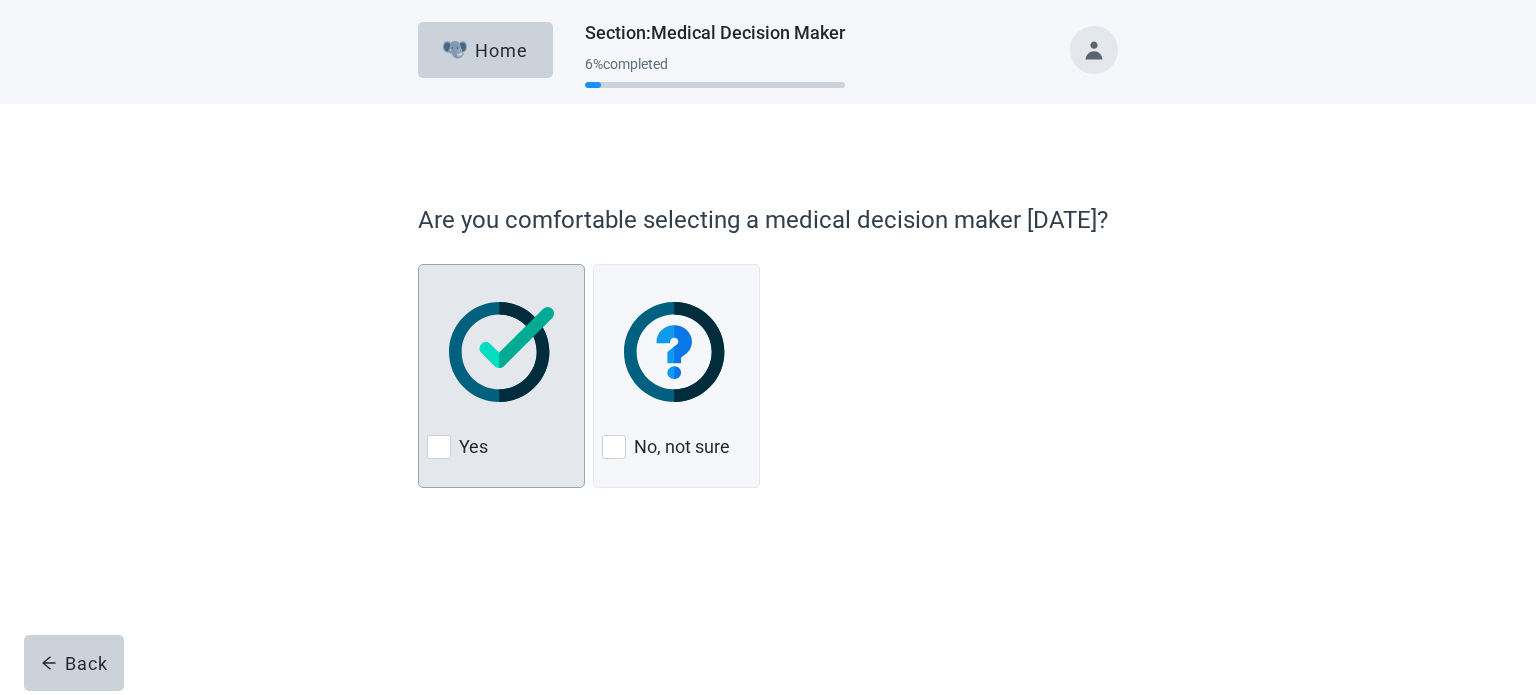 click at bounding box center (439, 447) 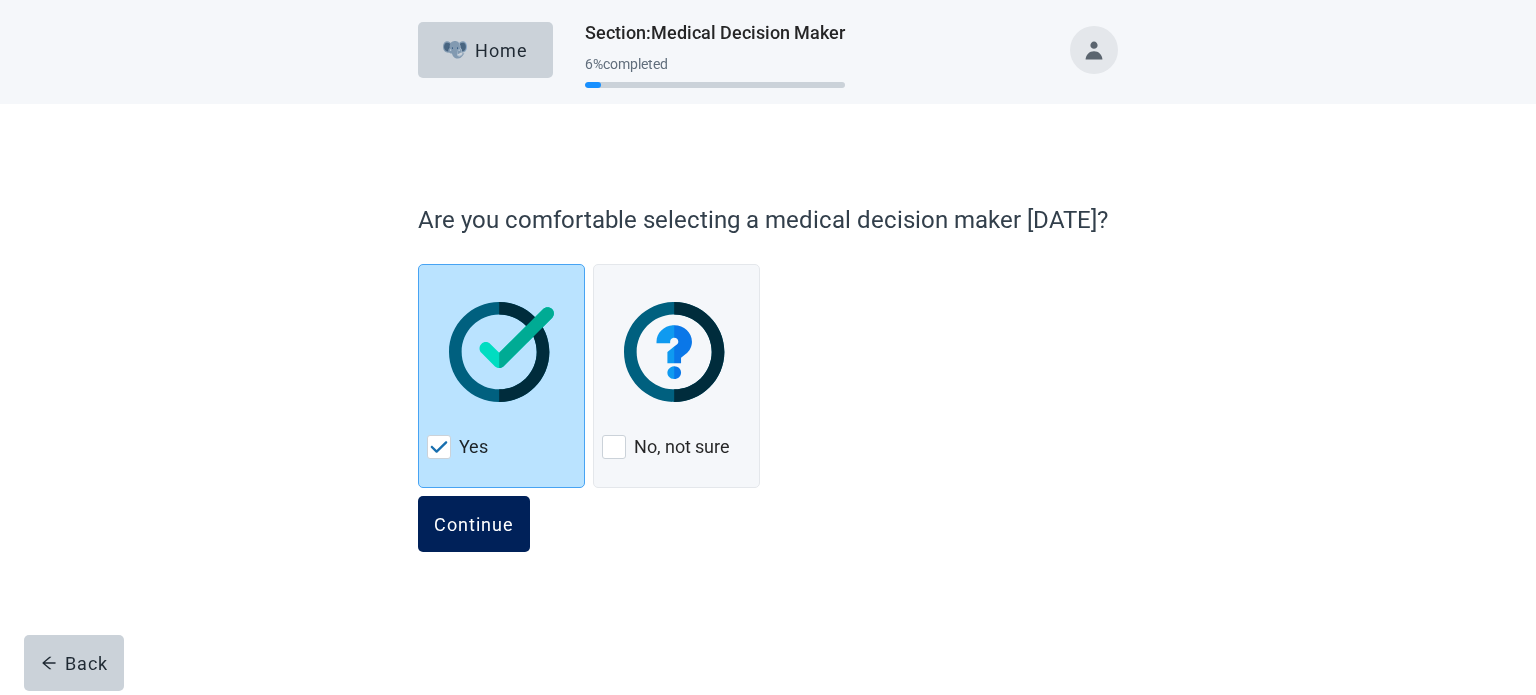 click on "Continue" at bounding box center (474, 524) 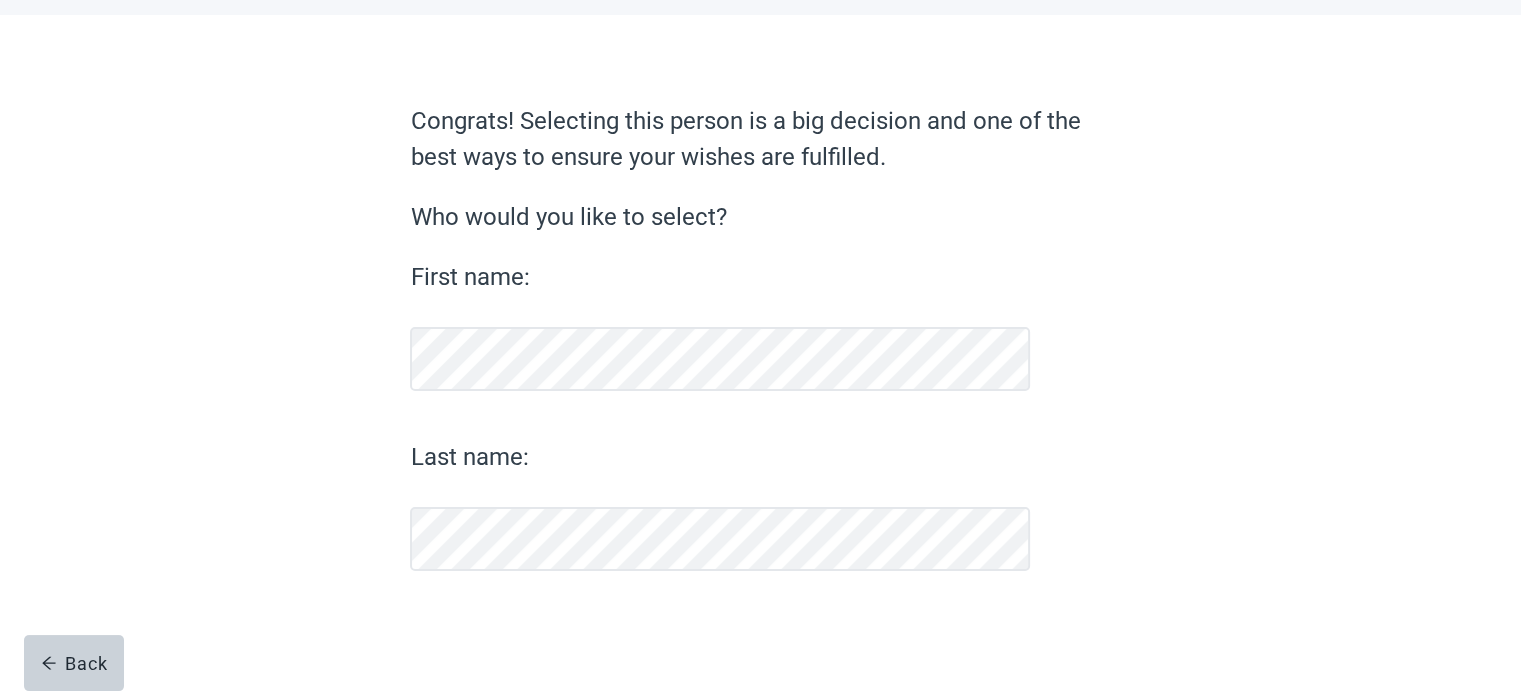 scroll, scrollTop: 88, scrollLeft: 0, axis: vertical 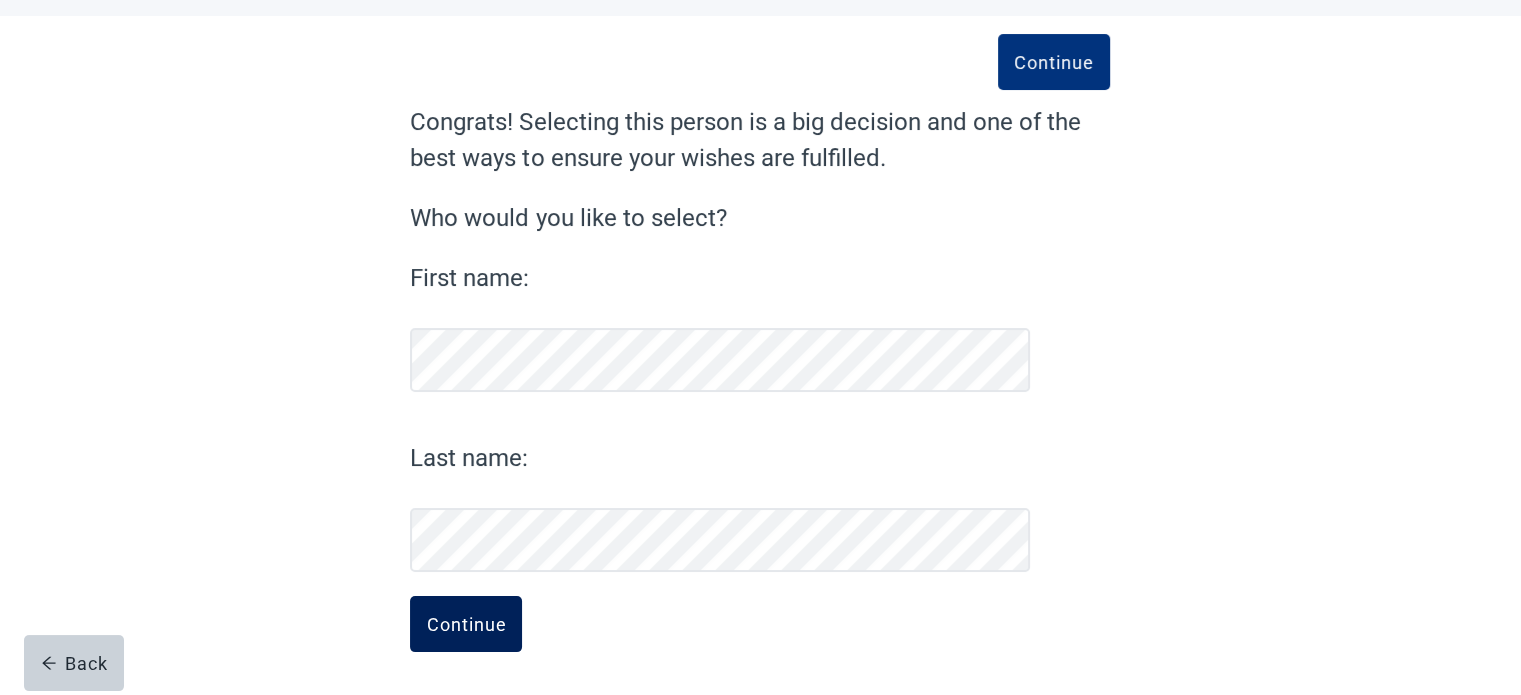 click on "Continue" at bounding box center [466, 624] 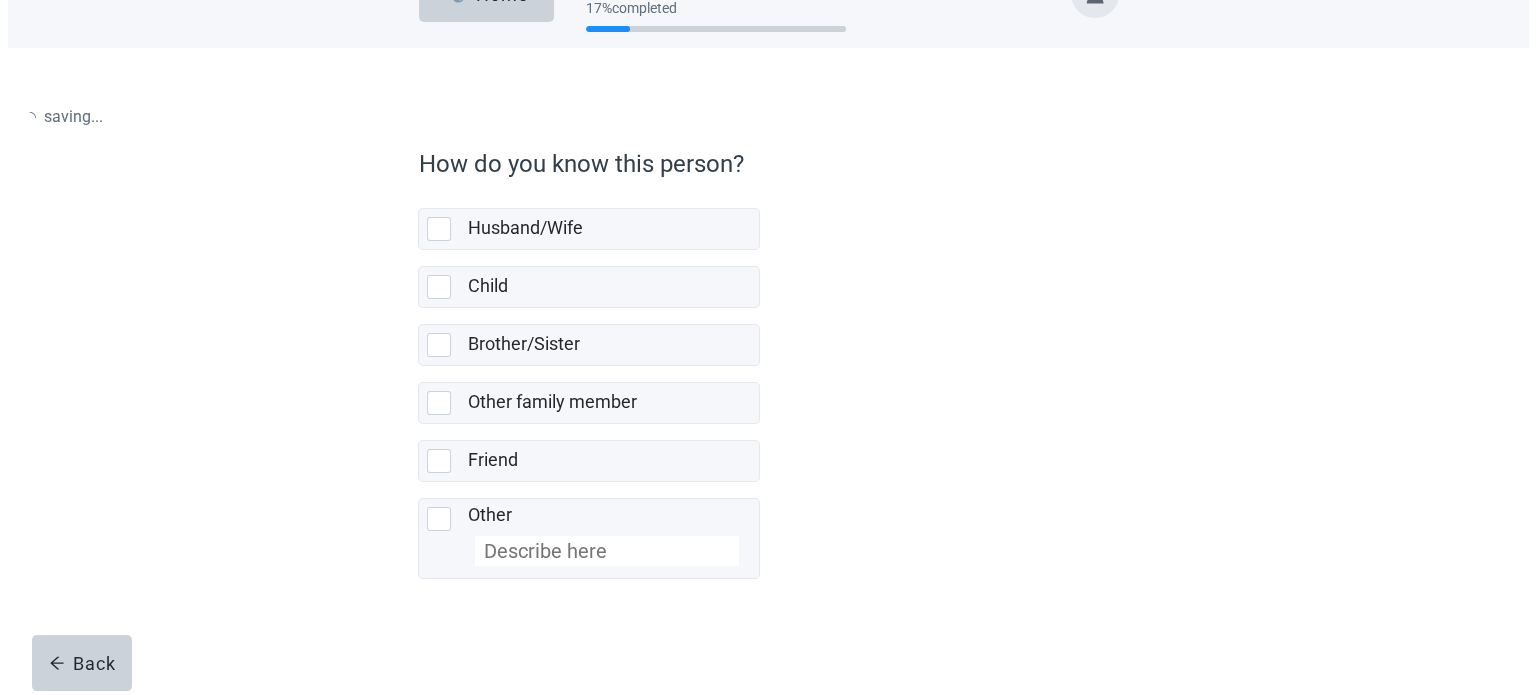 scroll, scrollTop: 0, scrollLeft: 0, axis: both 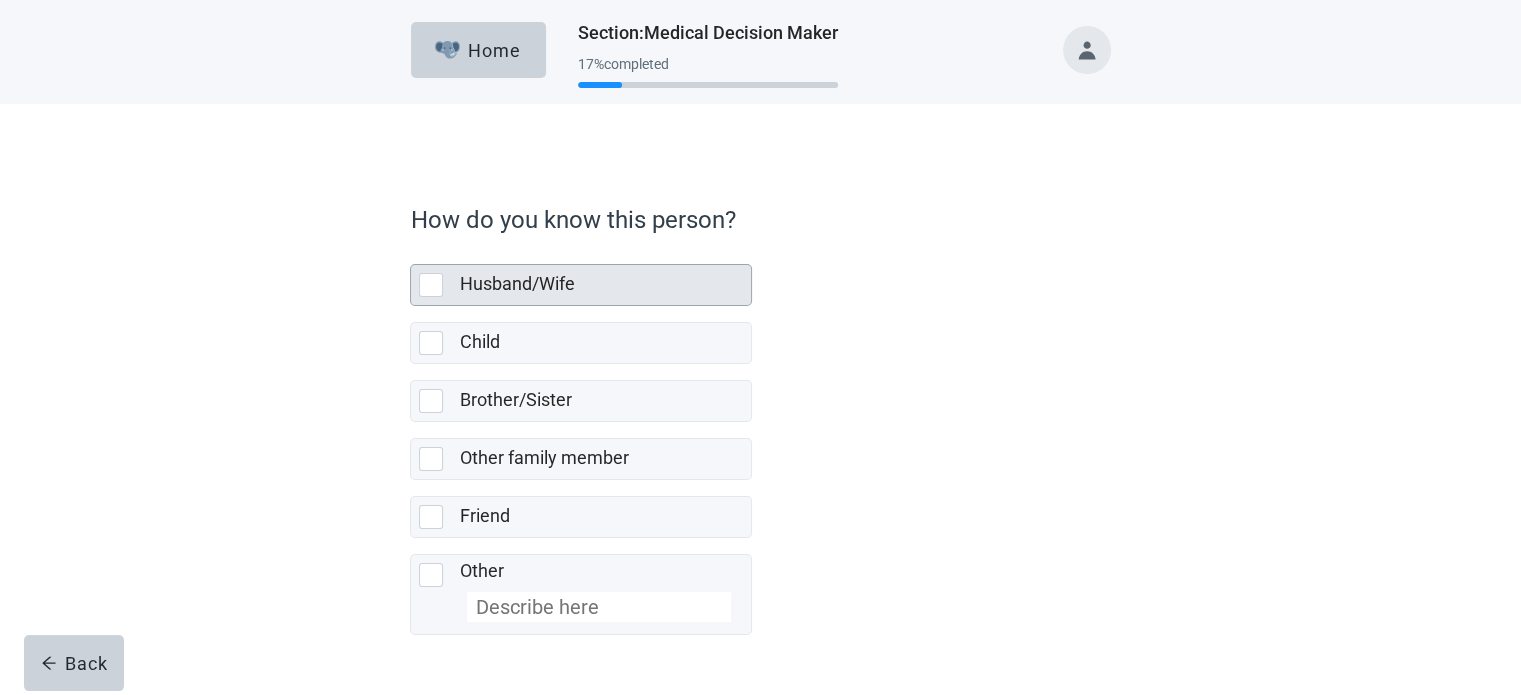 click at bounding box center [431, 285] 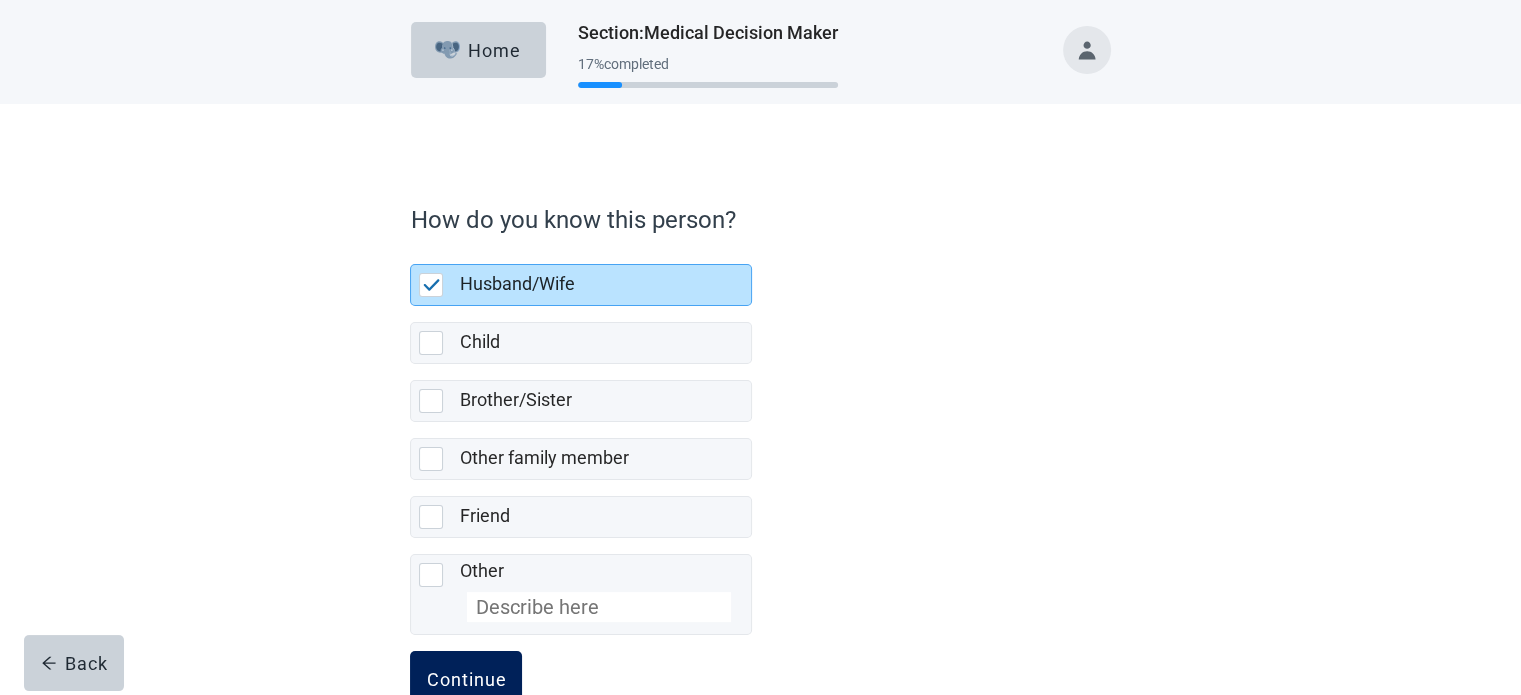 click on "Continue" at bounding box center (466, 679) 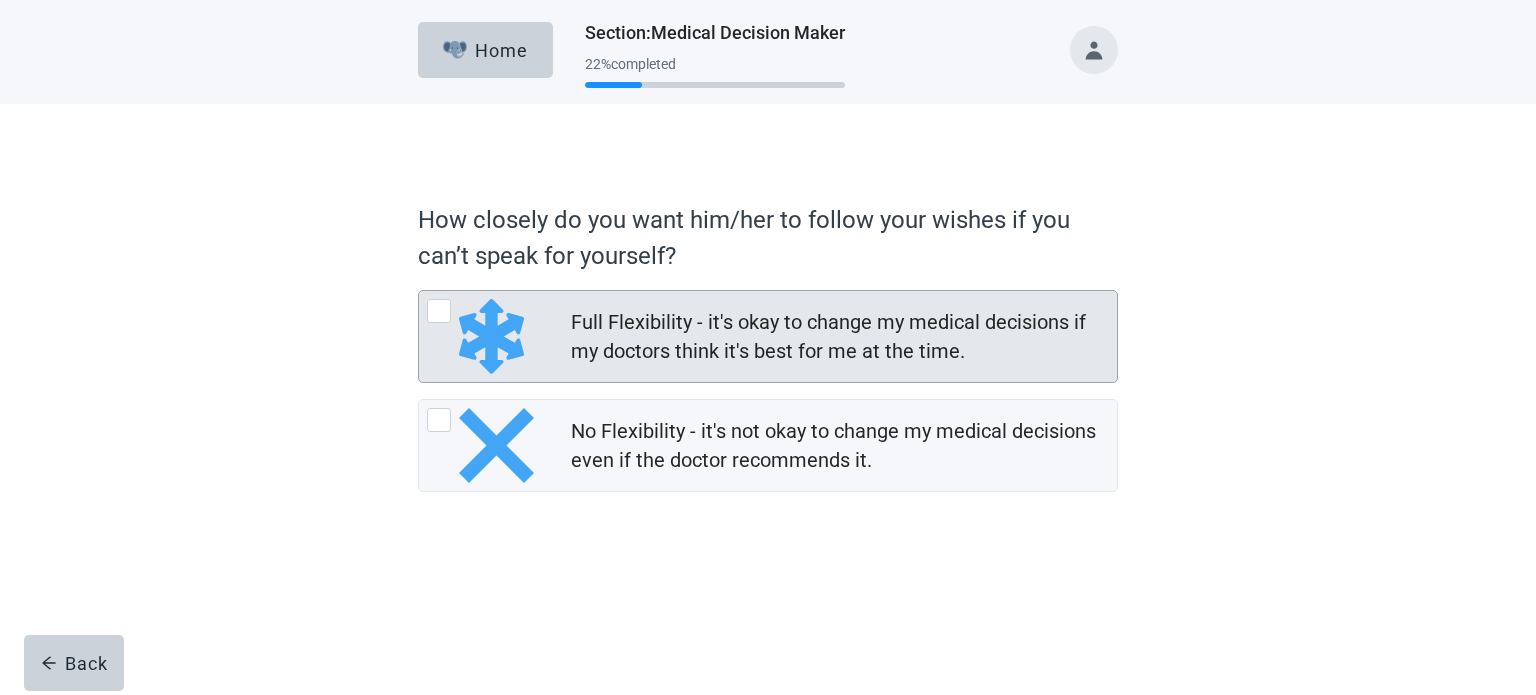 click at bounding box center [439, 311] 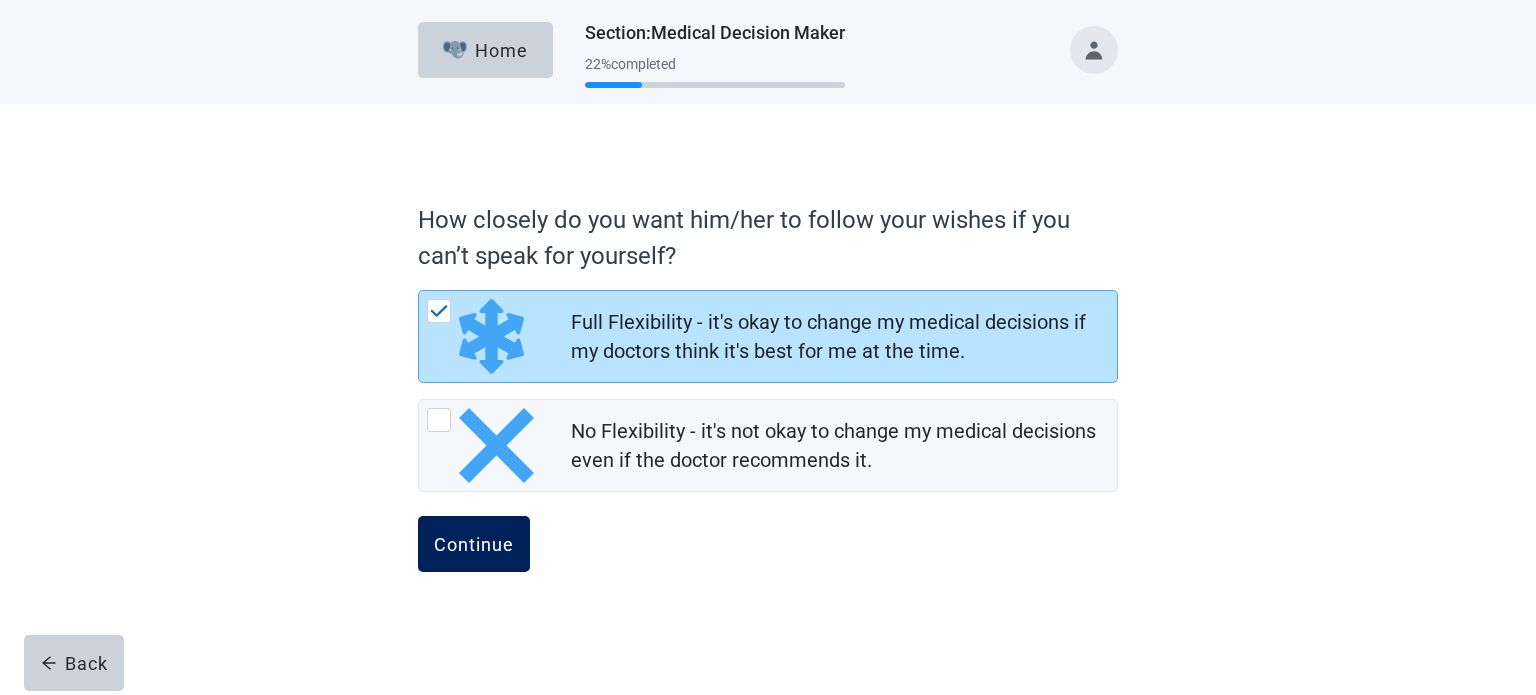 click on "Continue" at bounding box center (474, 544) 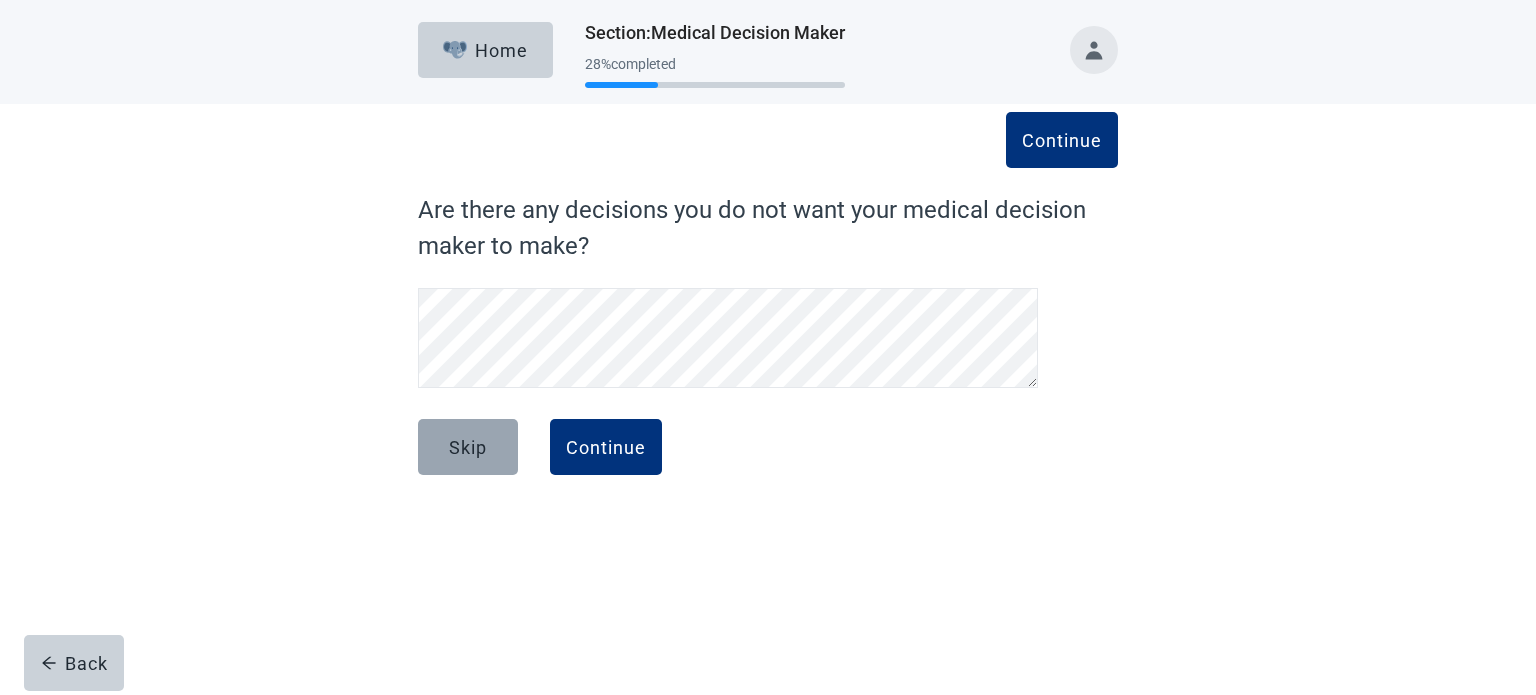 click on "Skip" at bounding box center [468, 447] 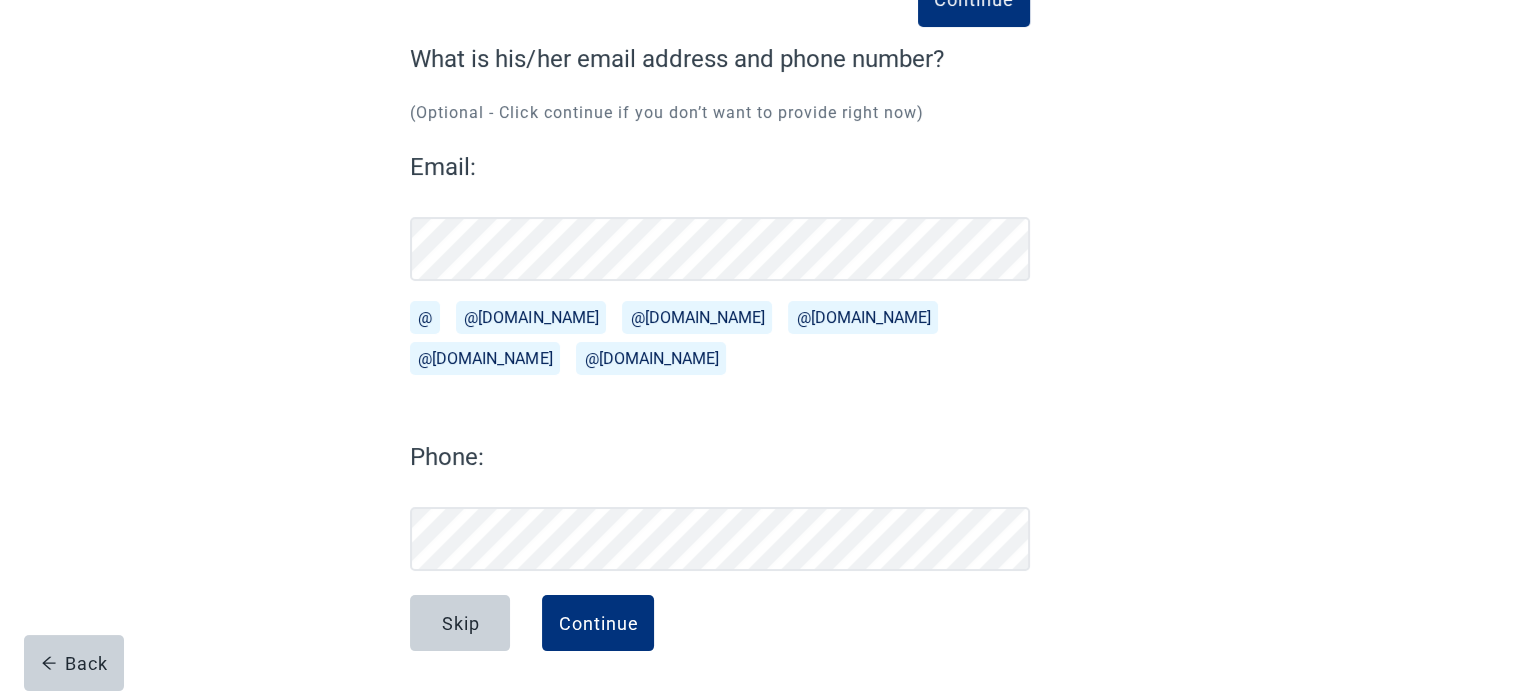 scroll, scrollTop: 151, scrollLeft: 0, axis: vertical 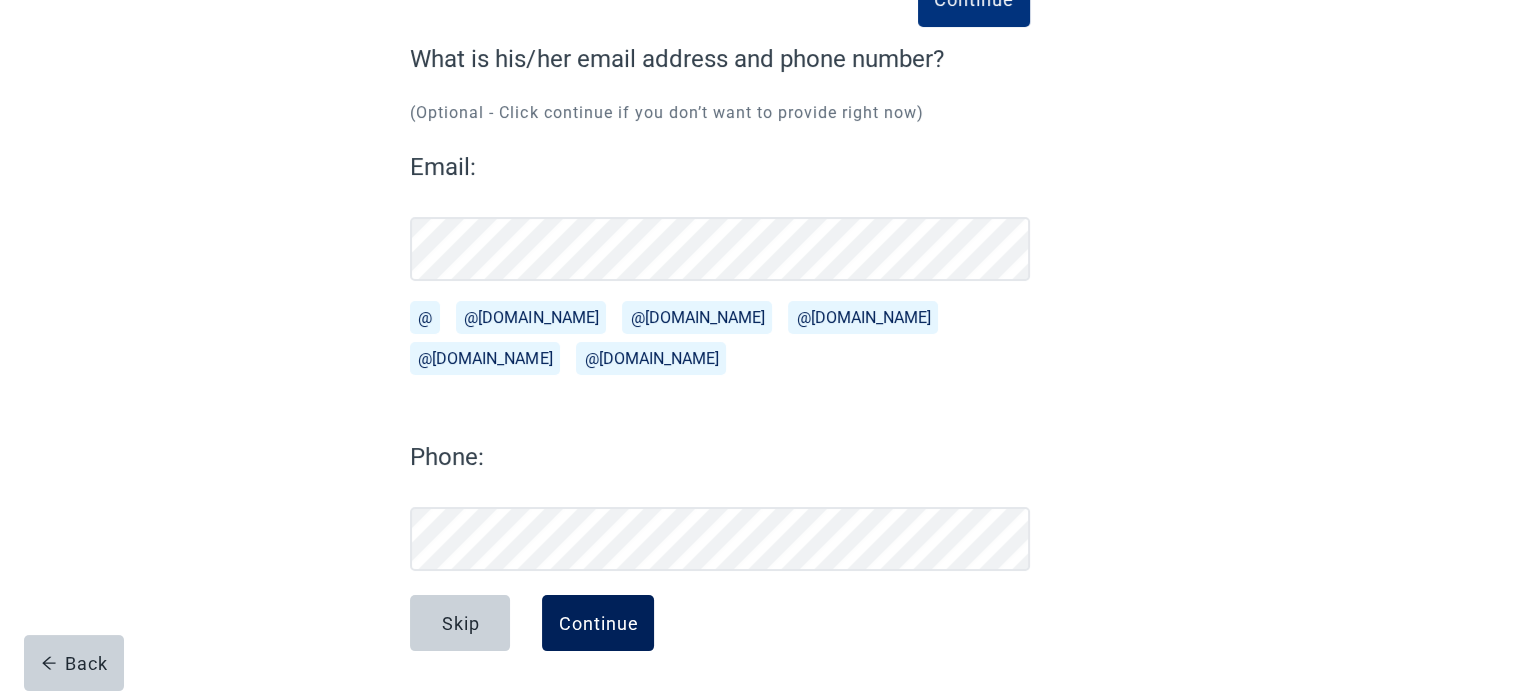 click on "Continue" at bounding box center [598, 623] 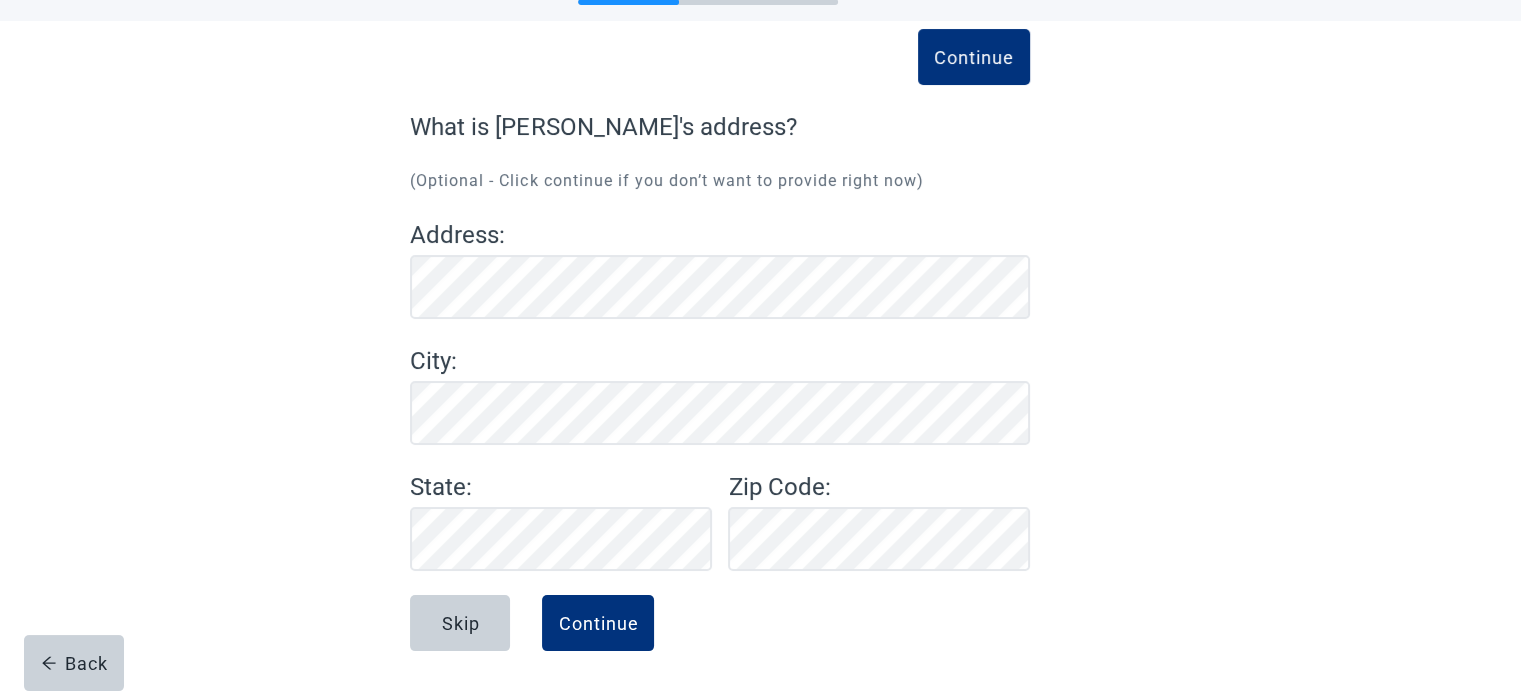 scroll, scrollTop: 83, scrollLeft: 0, axis: vertical 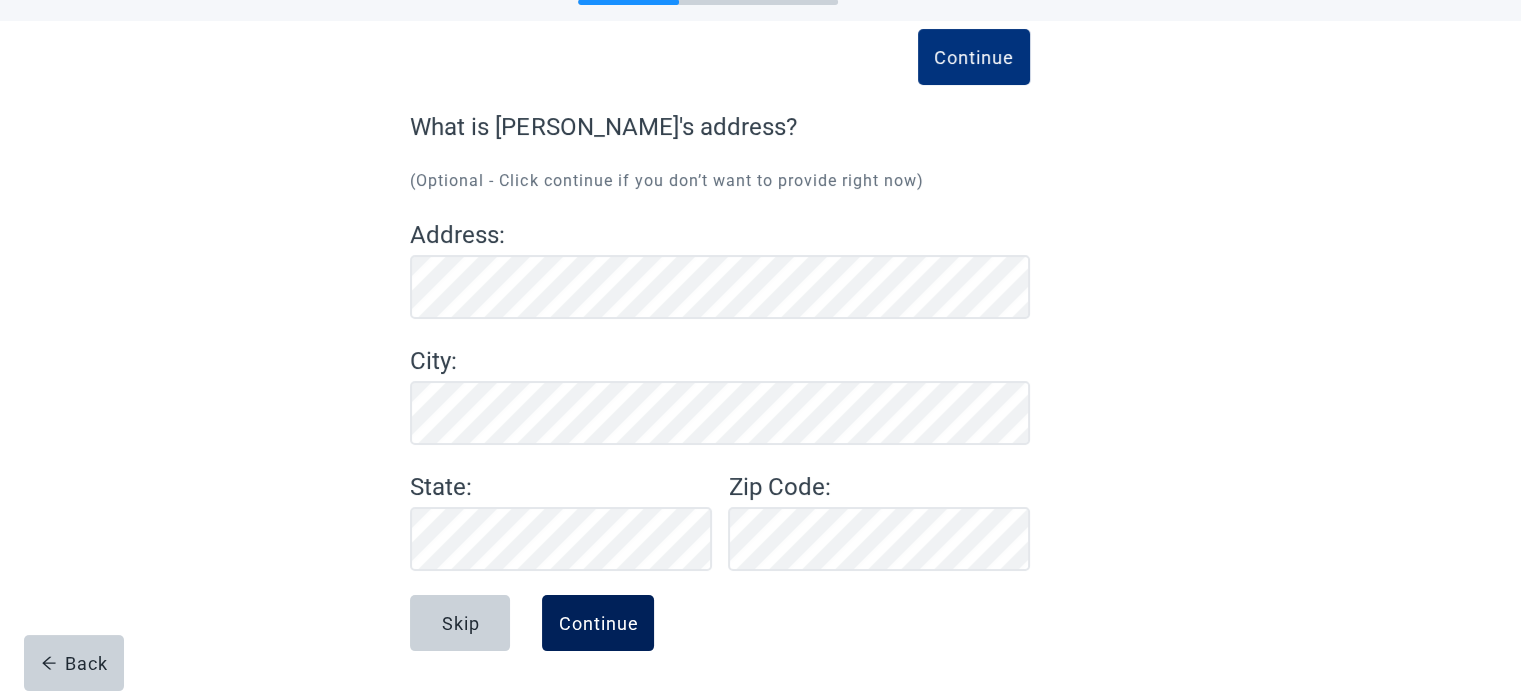 click on "Continue" at bounding box center (598, 623) 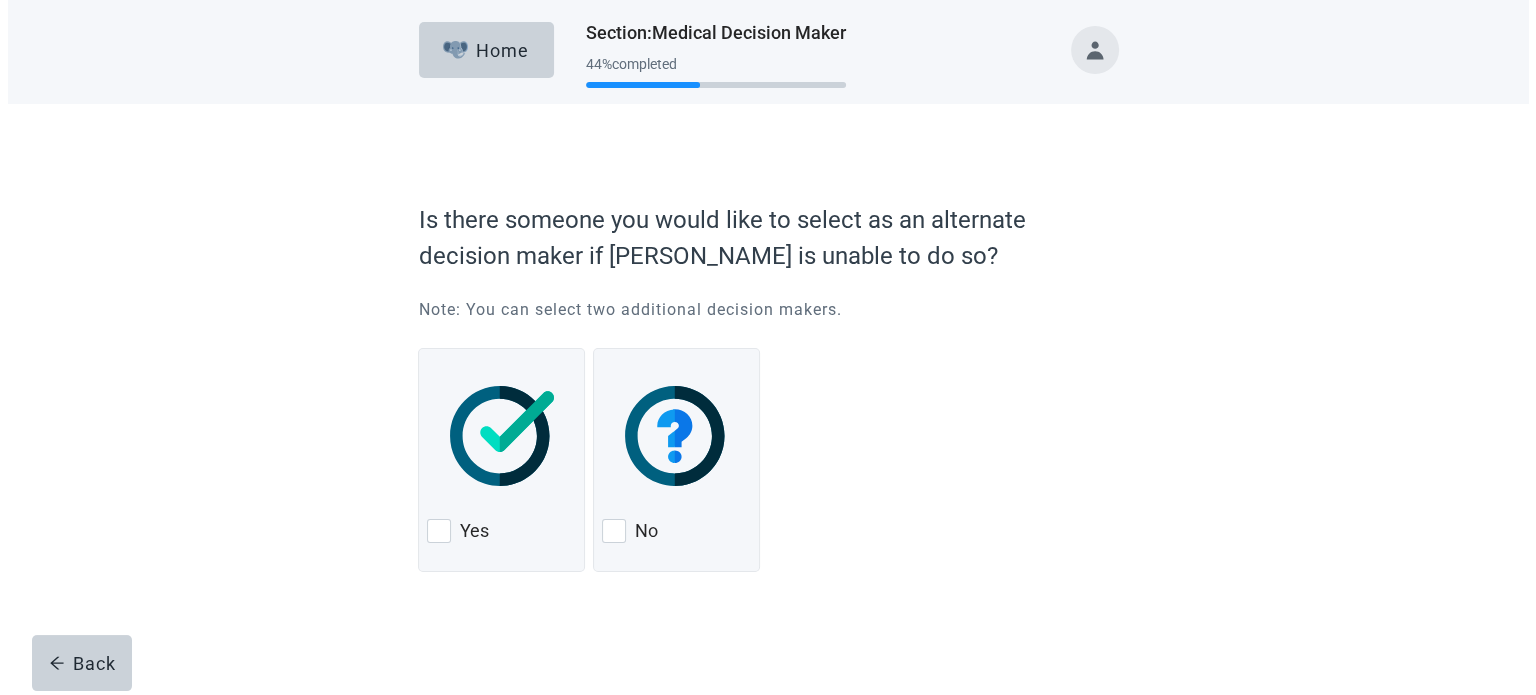 scroll, scrollTop: 0, scrollLeft: 0, axis: both 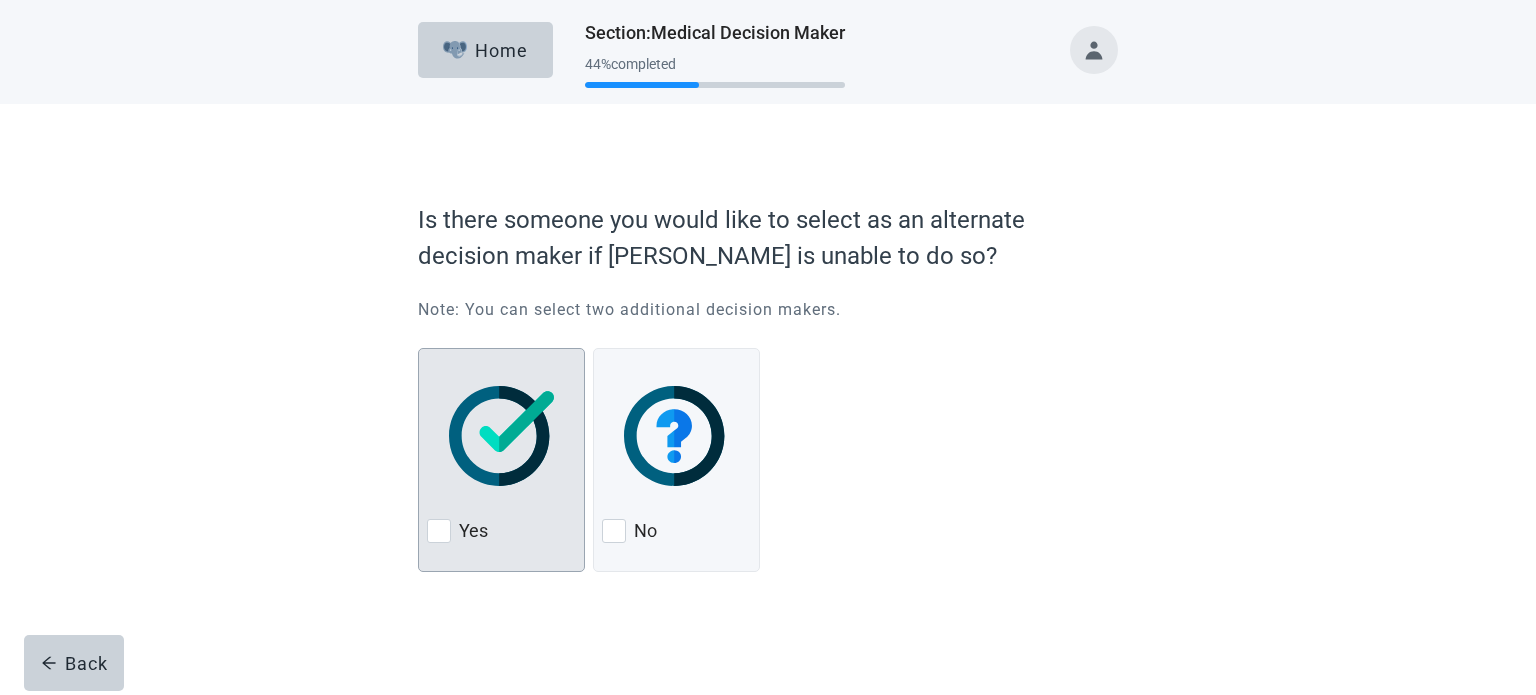 click at bounding box center (439, 531) 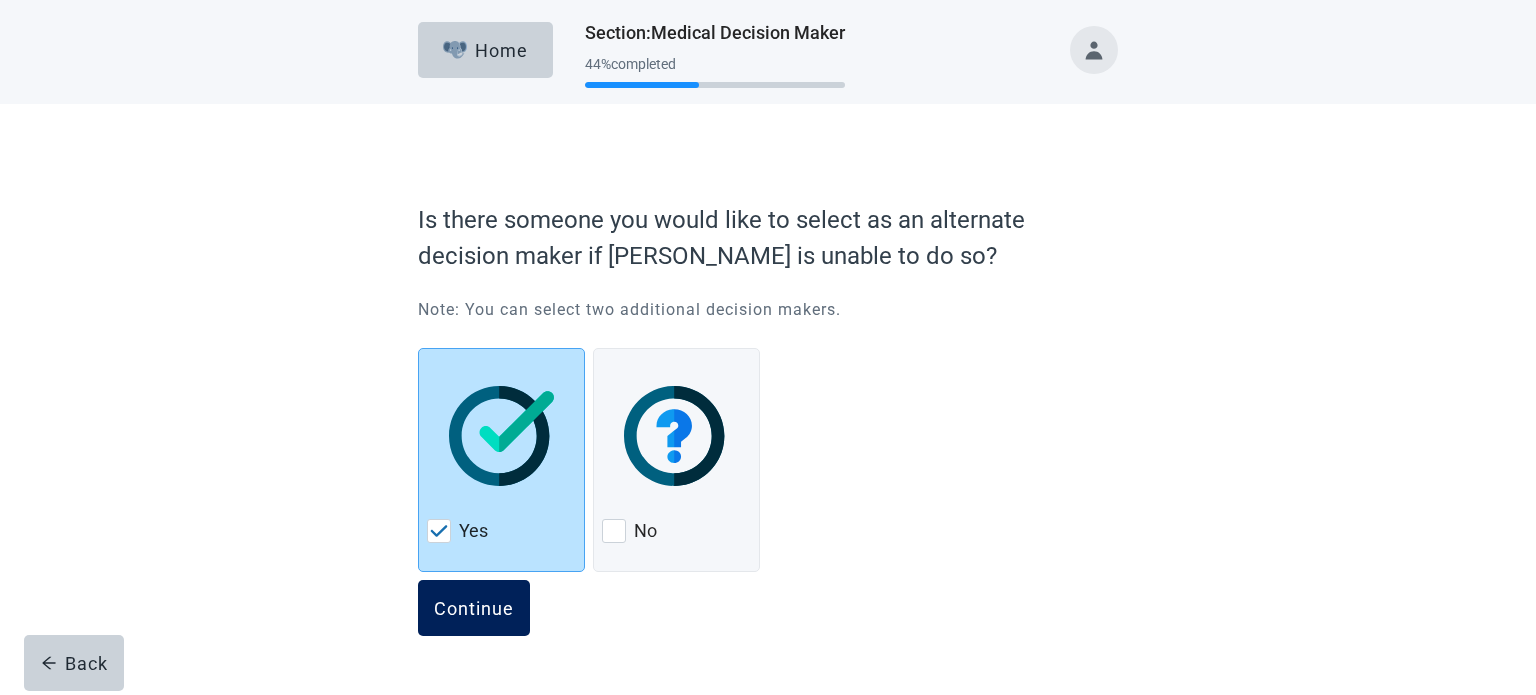 click on "Continue" at bounding box center [474, 608] 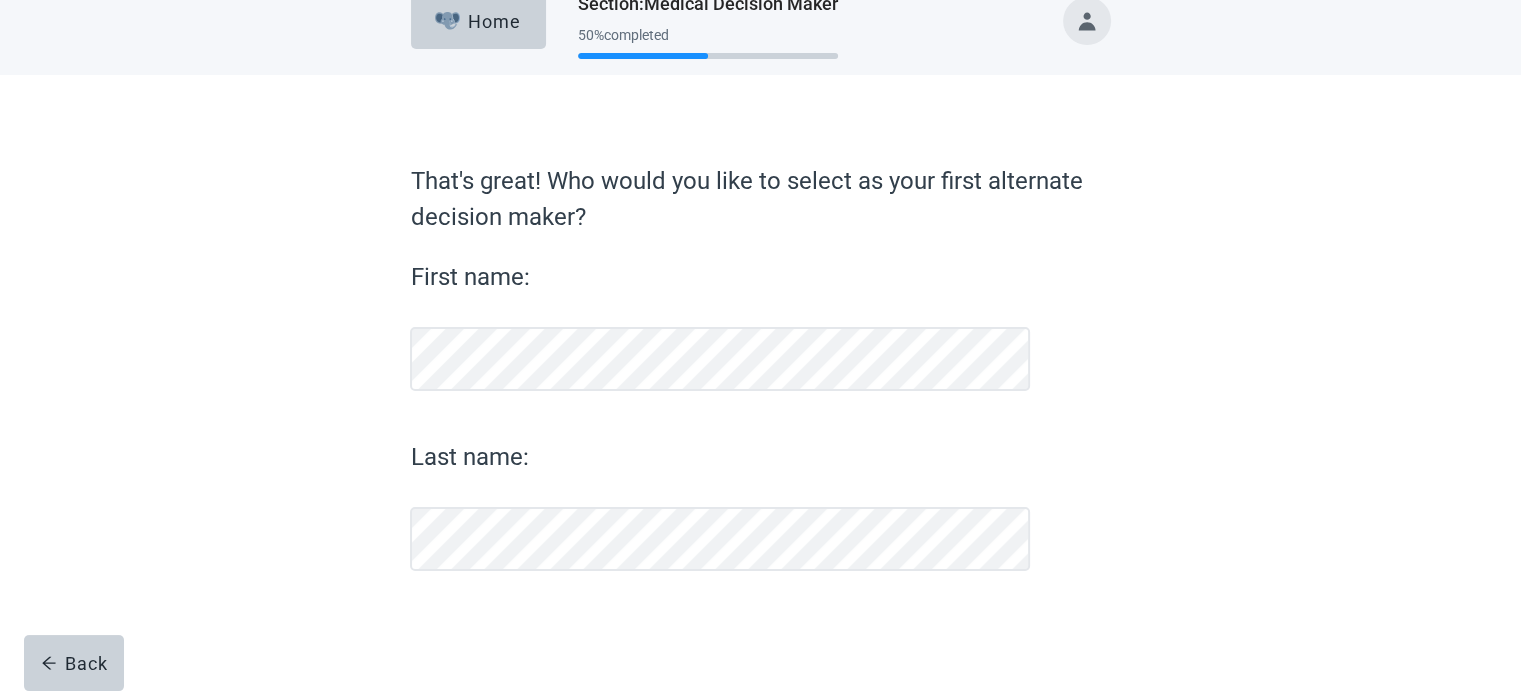 scroll, scrollTop: 28, scrollLeft: 0, axis: vertical 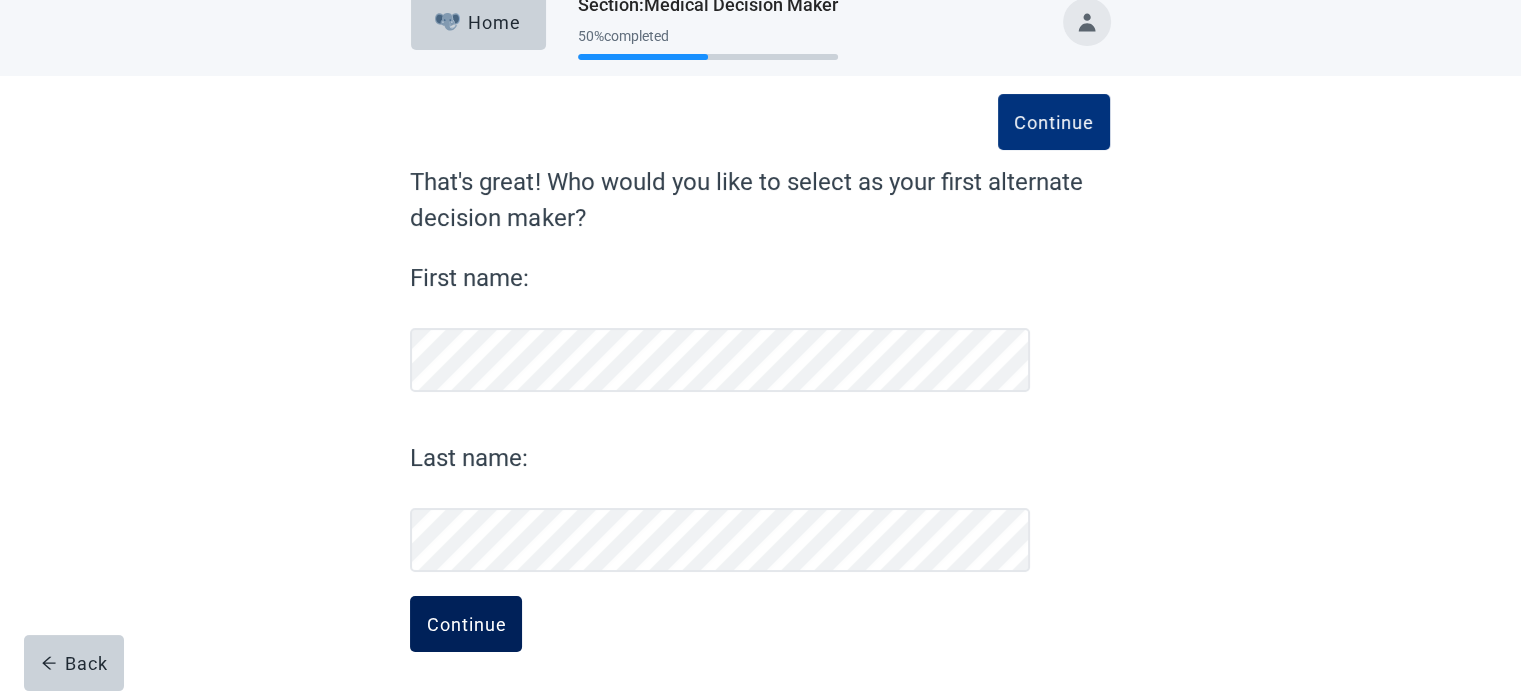 click on "Continue" at bounding box center (466, 624) 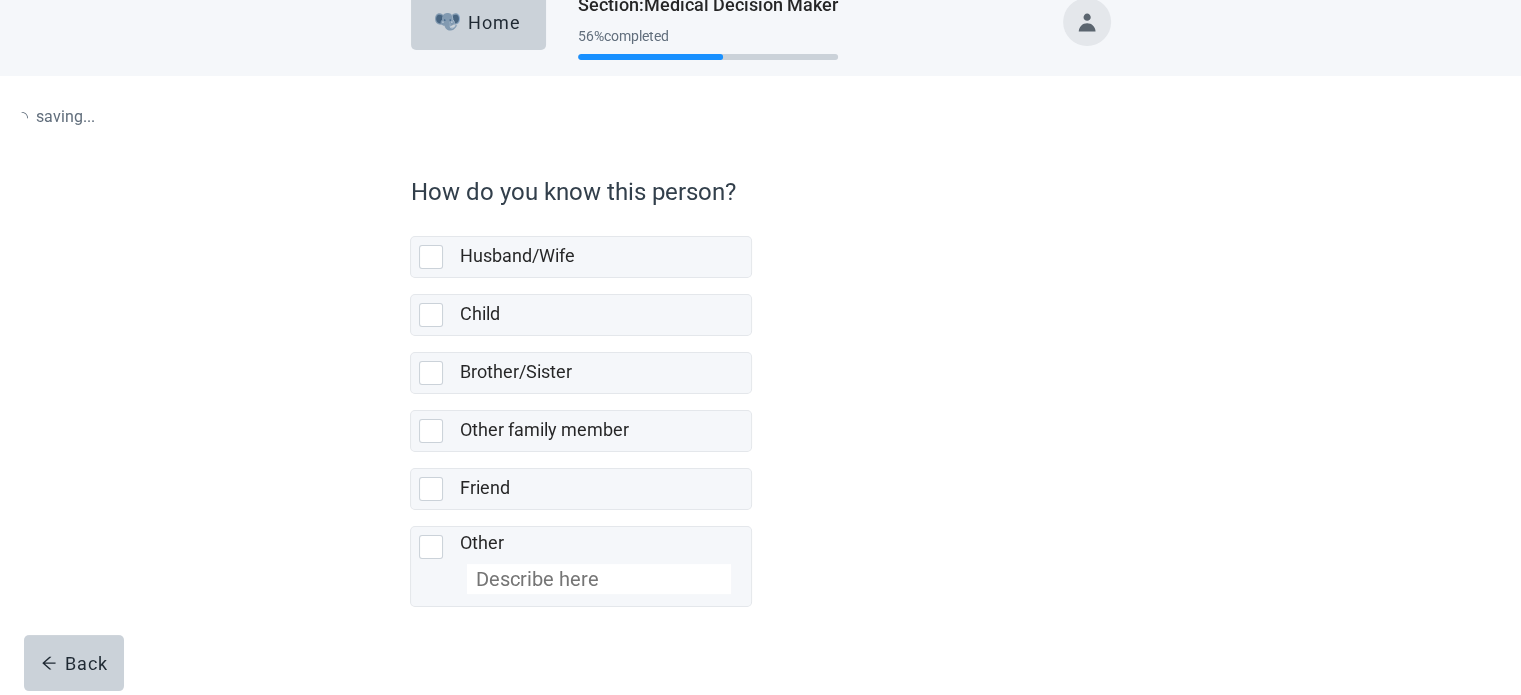 scroll, scrollTop: 0, scrollLeft: 0, axis: both 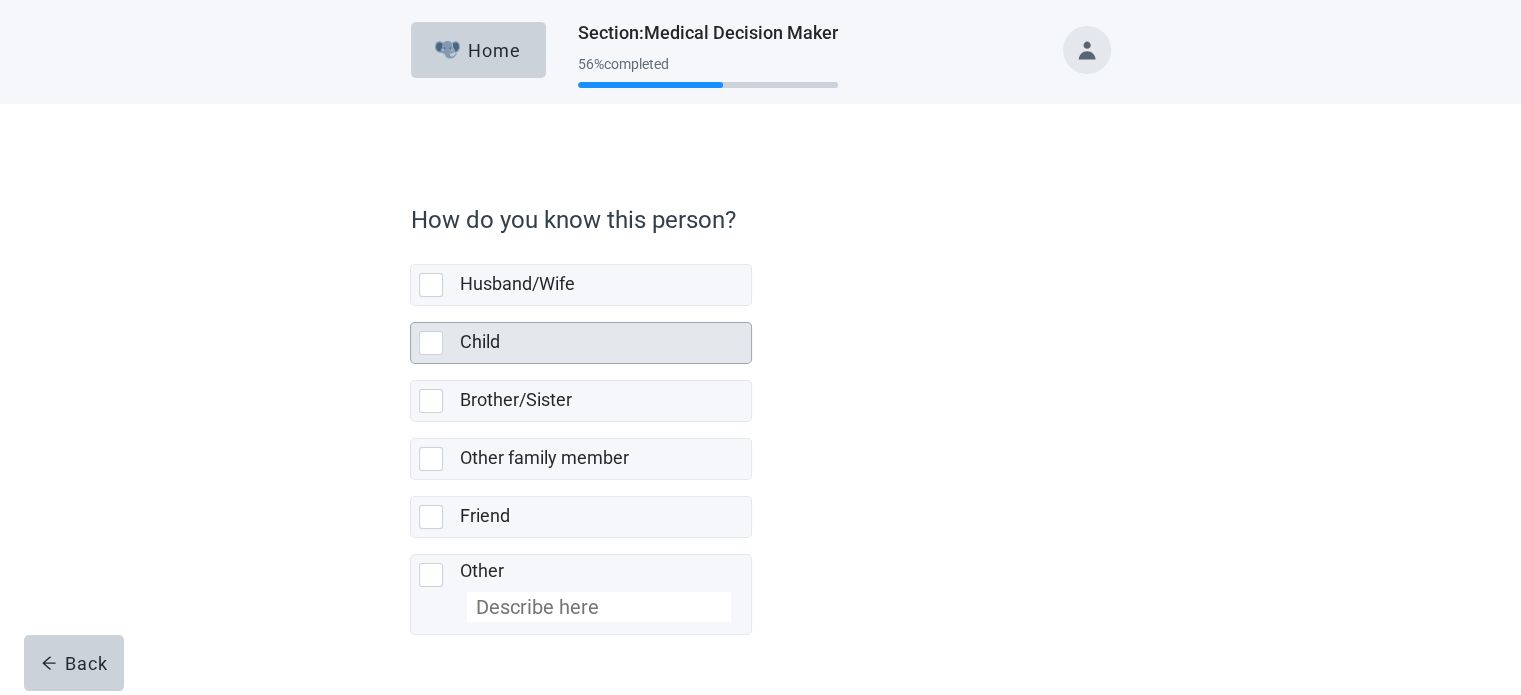 click at bounding box center (431, 343) 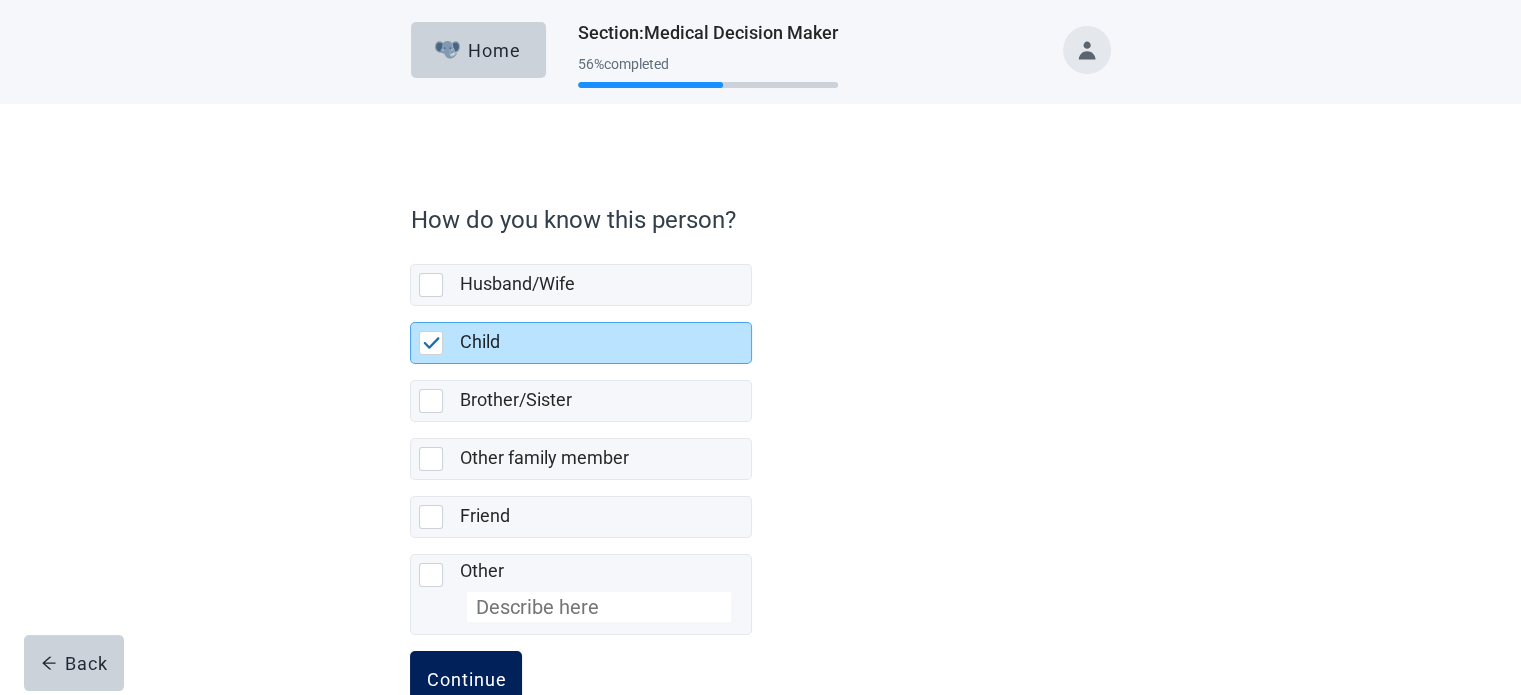 click on "Continue" at bounding box center [466, 679] 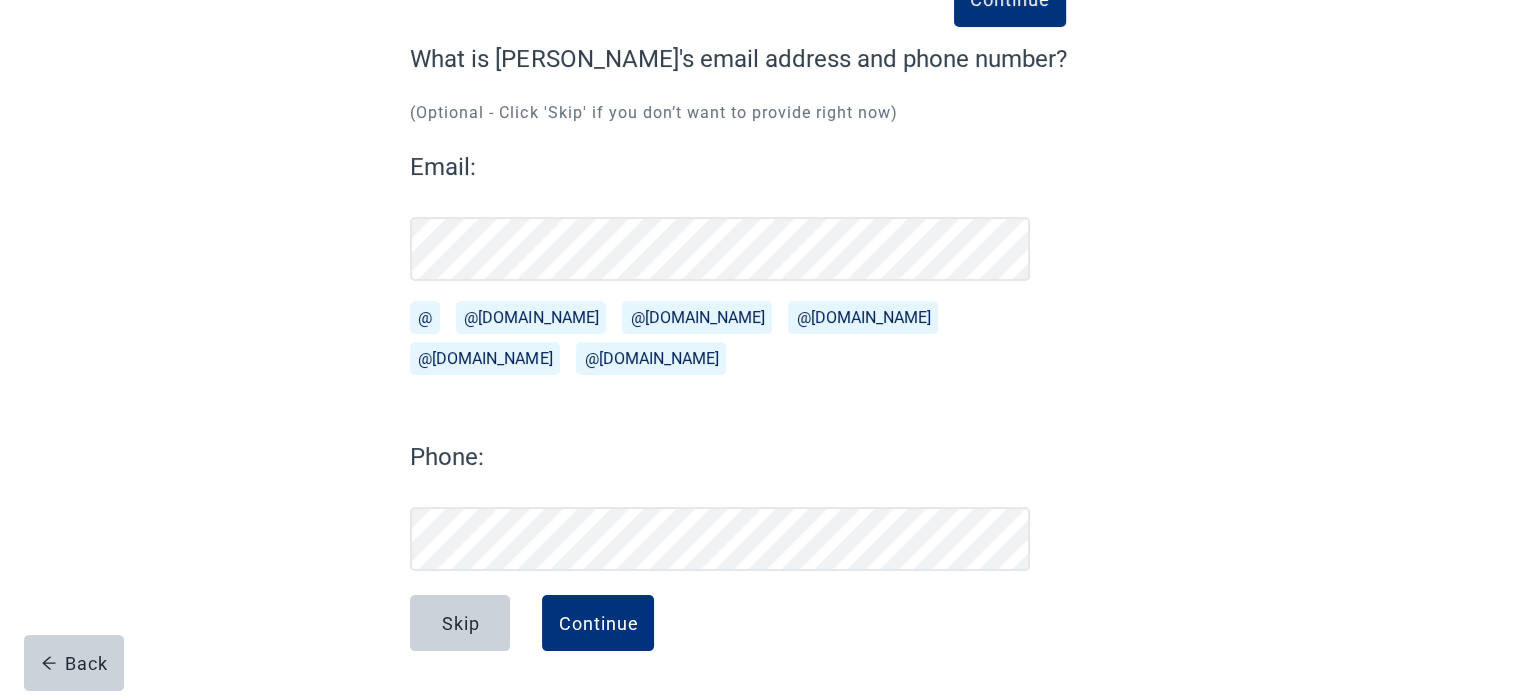 scroll, scrollTop: 151, scrollLeft: 0, axis: vertical 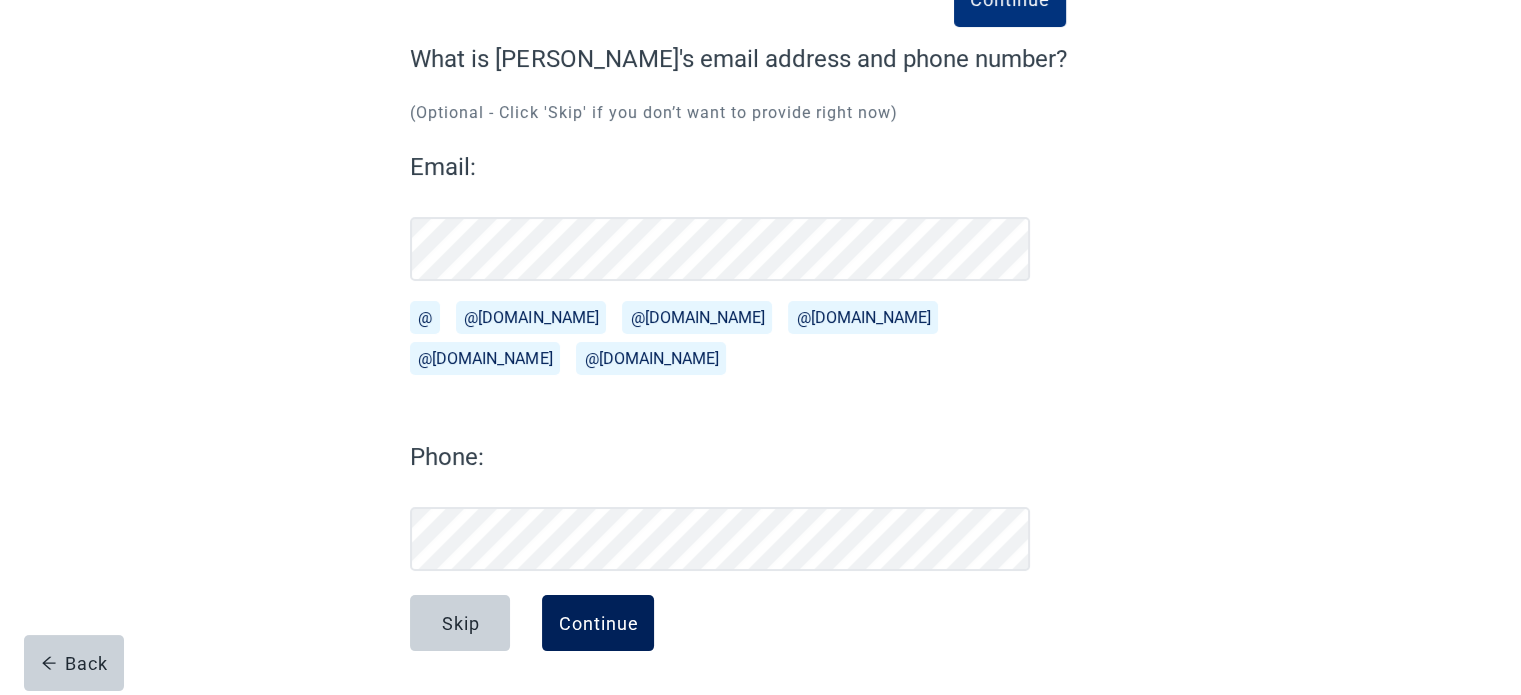 click on "Continue" at bounding box center [598, 623] 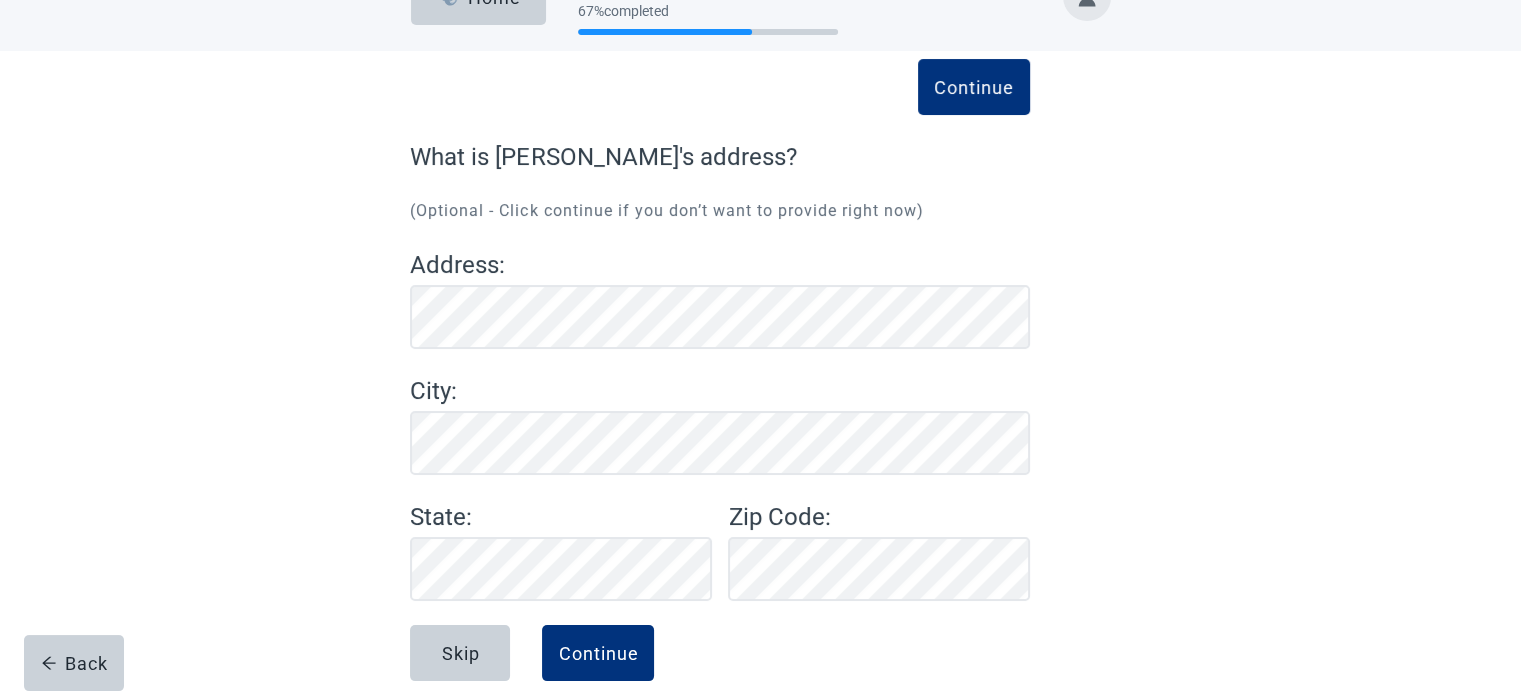 scroll, scrollTop: 83, scrollLeft: 0, axis: vertical 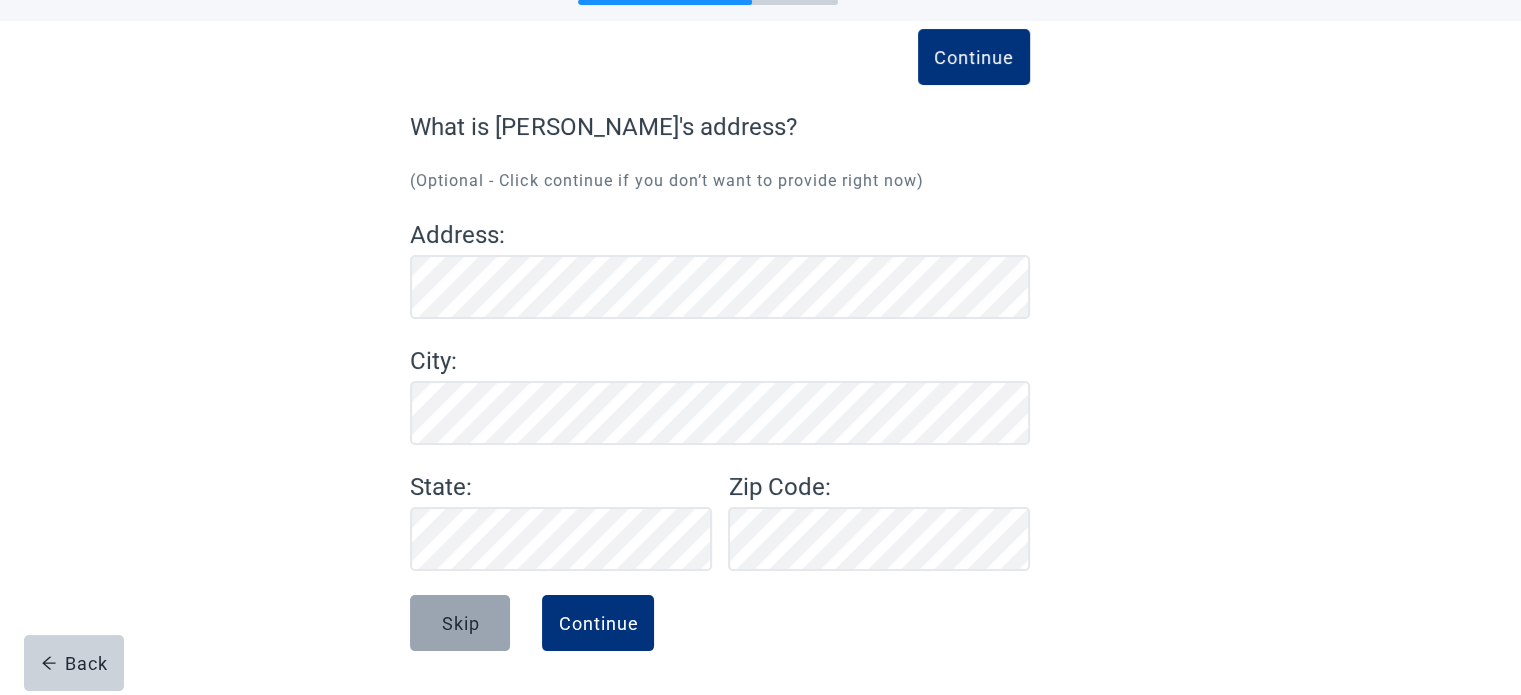 click on "Skip" at bounding box center [460, 623] 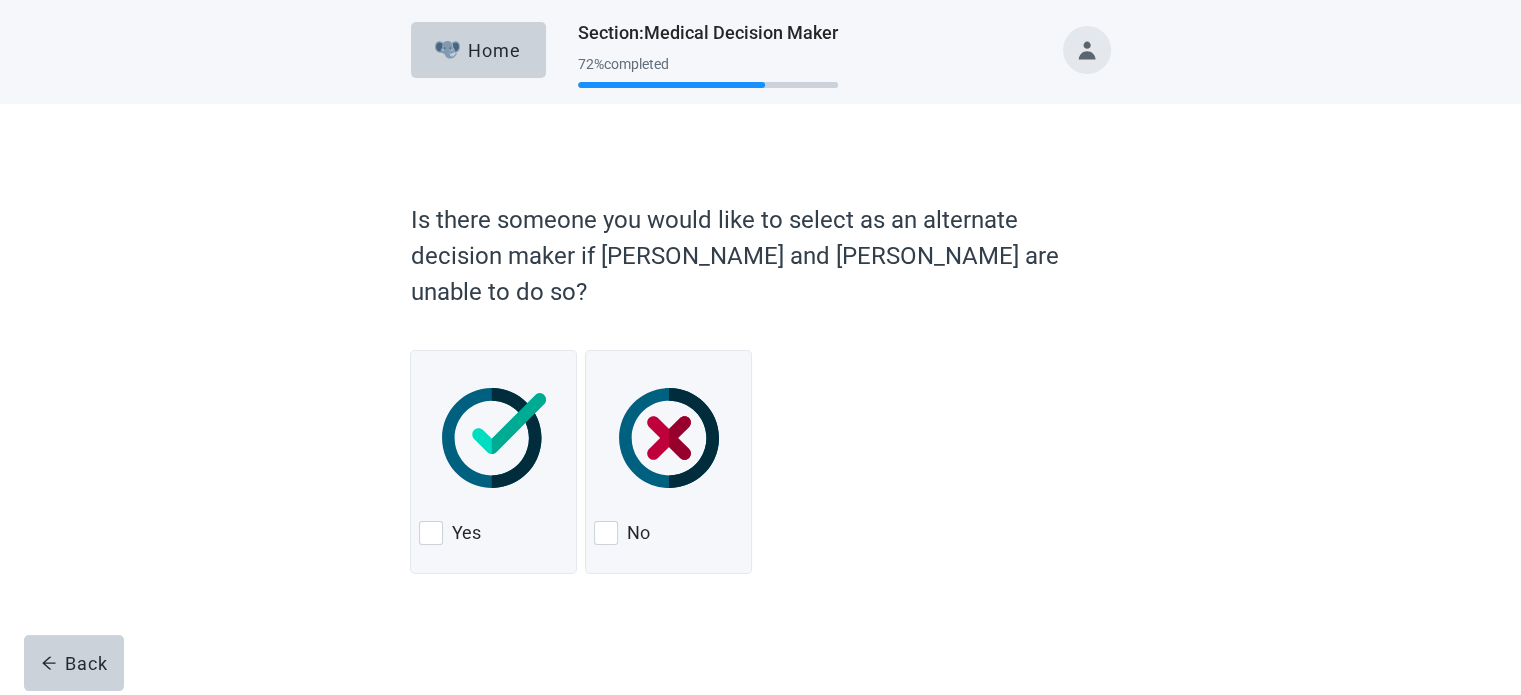 scroll, scrollTop: 0, scrollLeft: 0, axis: both 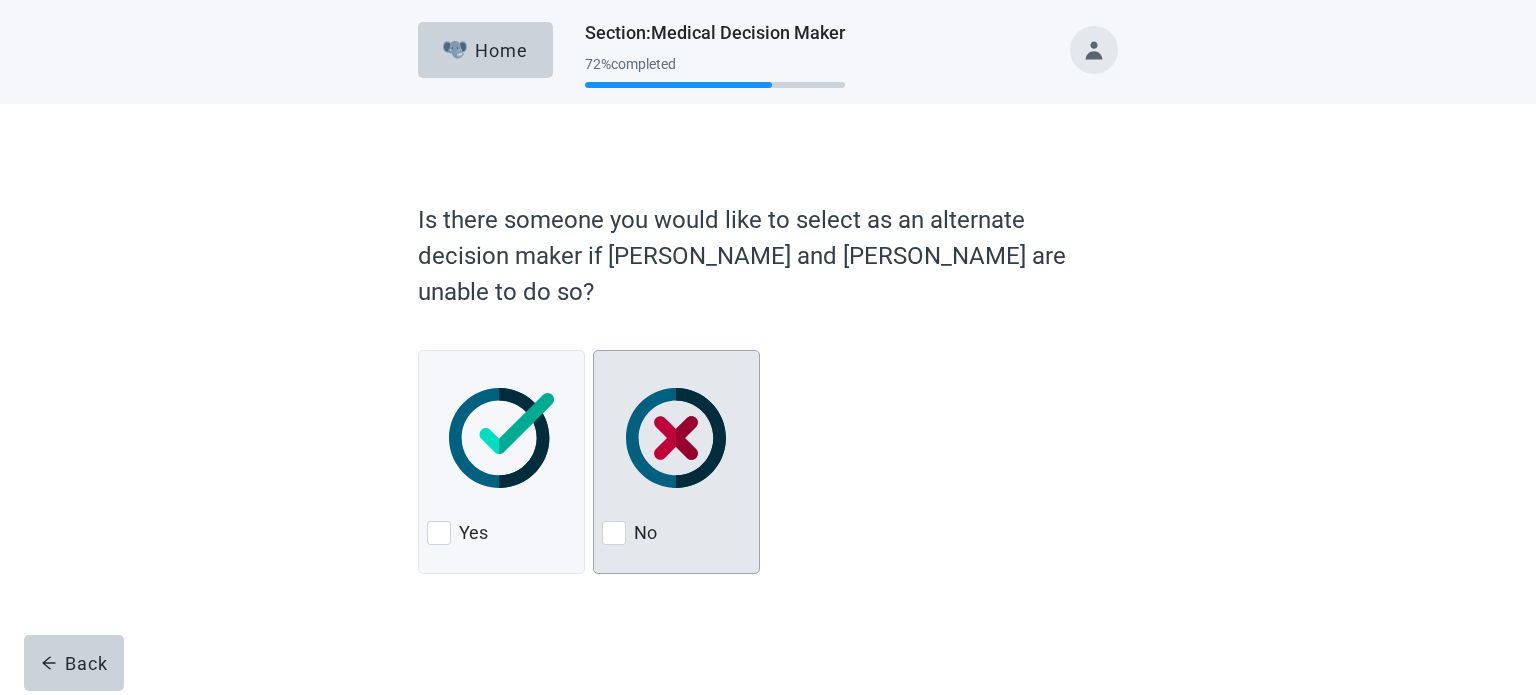 drag, startPoint x: 613, startPoint y: 522, endPoint x: 624, endPoint y: 513, distance: 14.21267 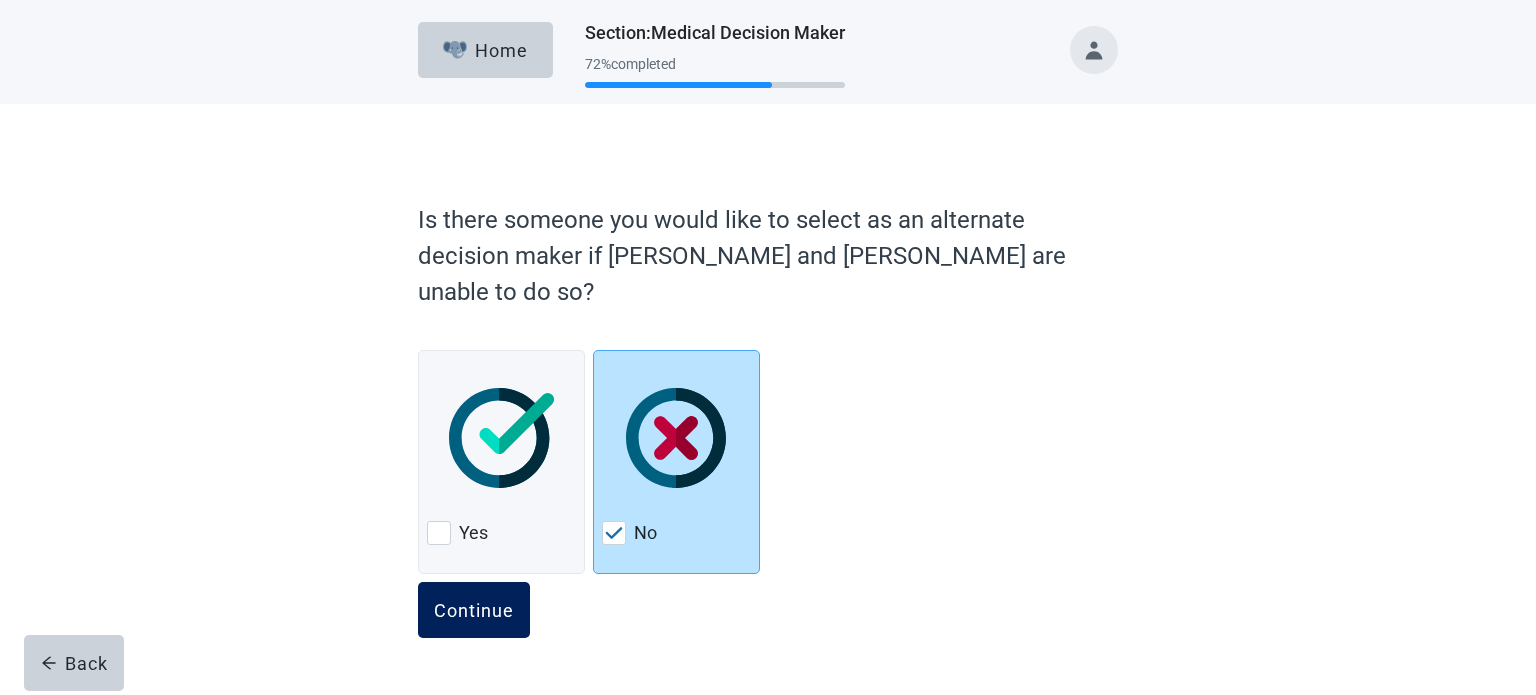 click on "Continue" at bounding box center (474, 610) 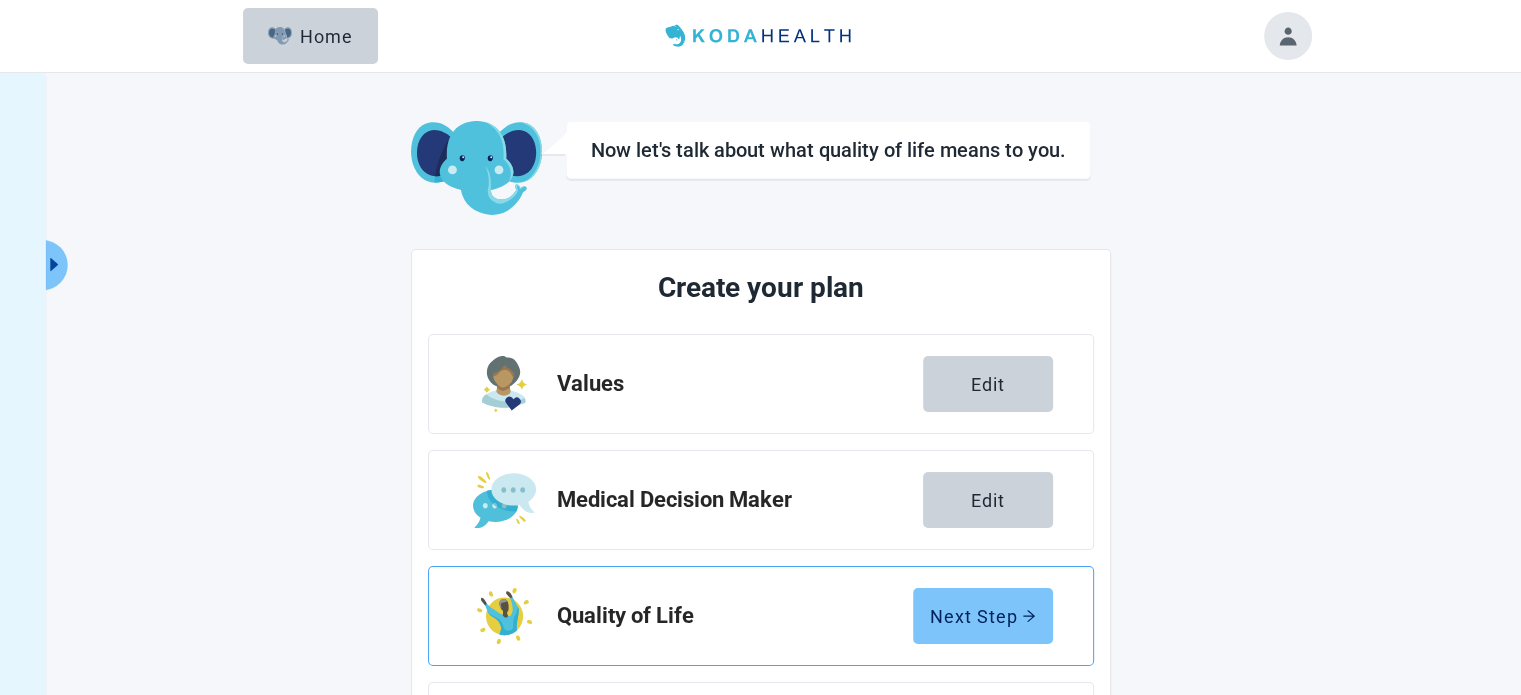 click on "Next Step" at bounding box center (983, 616) 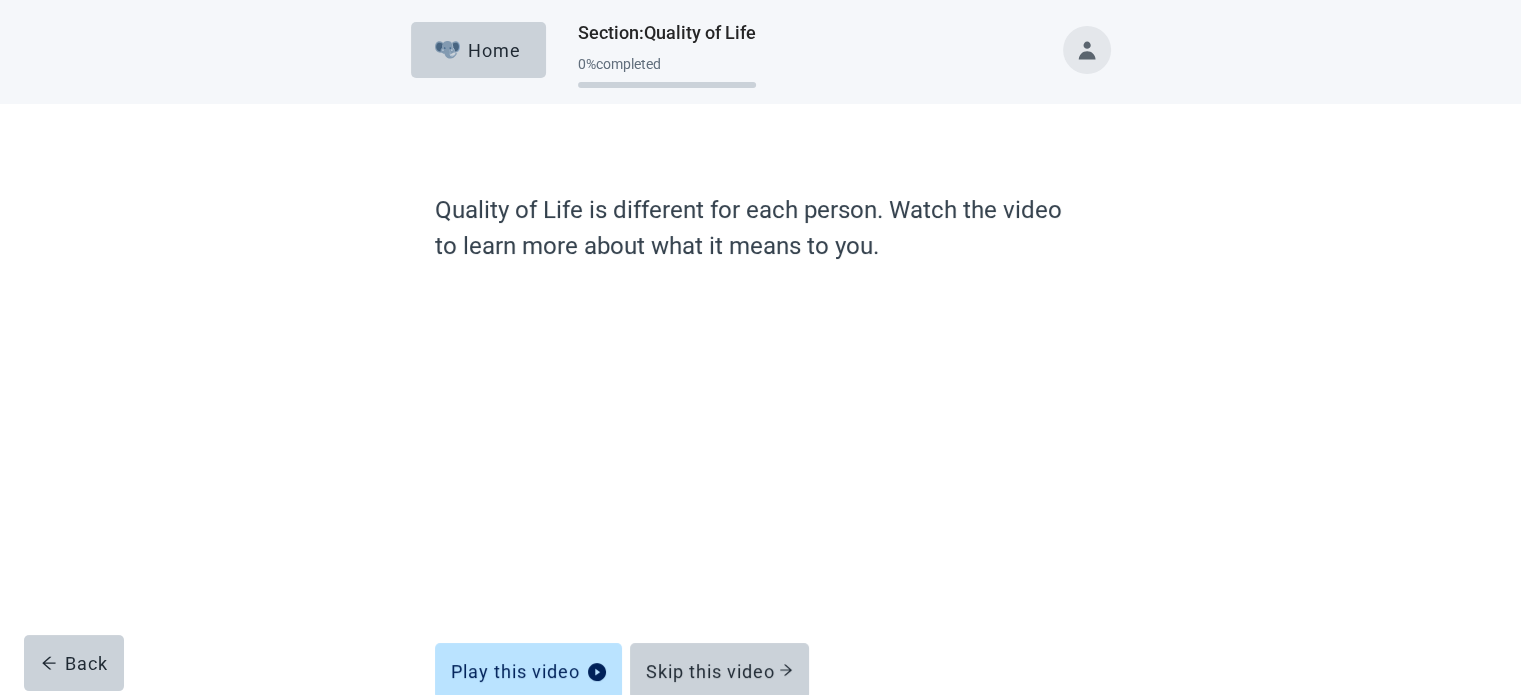 scroll, scrollTop: 100, scrollLeft: 0, axis: vertical 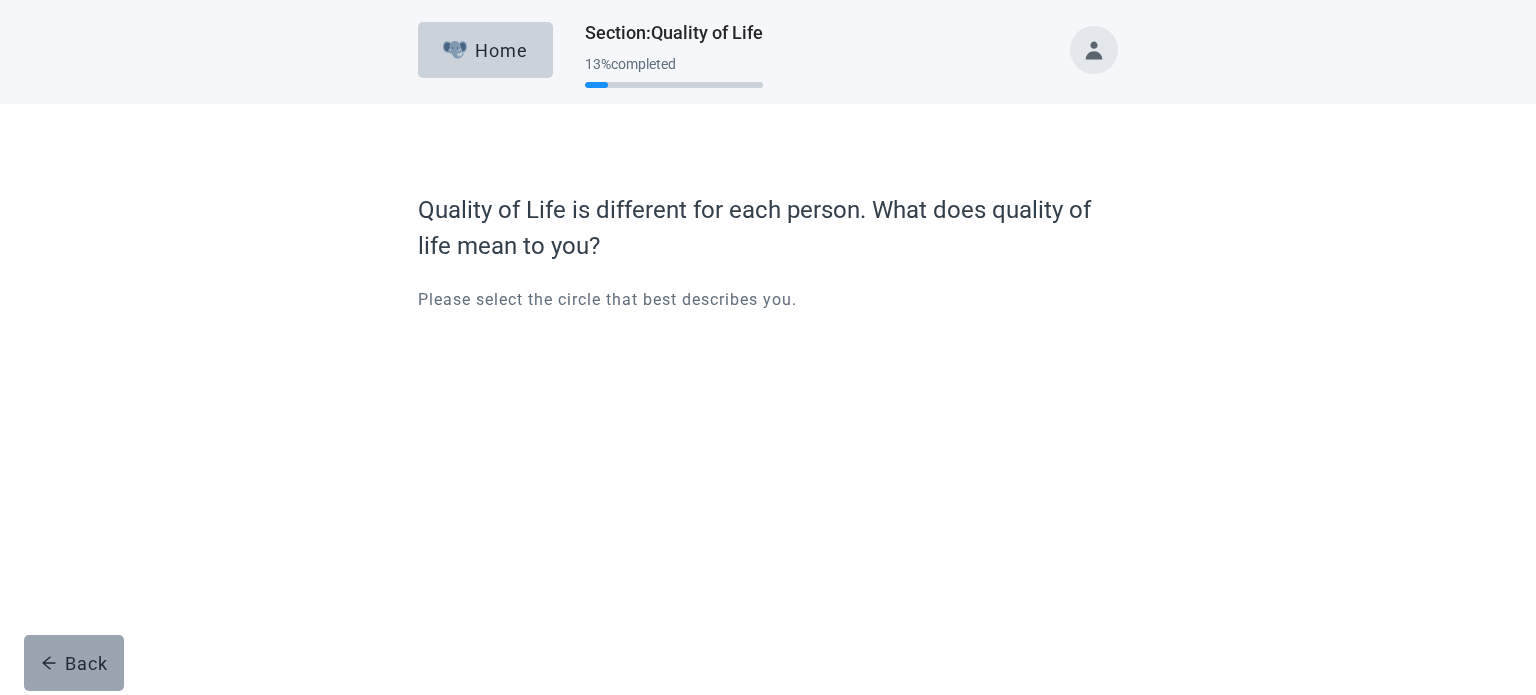 click on "Back" at bounding box center [74, 663] 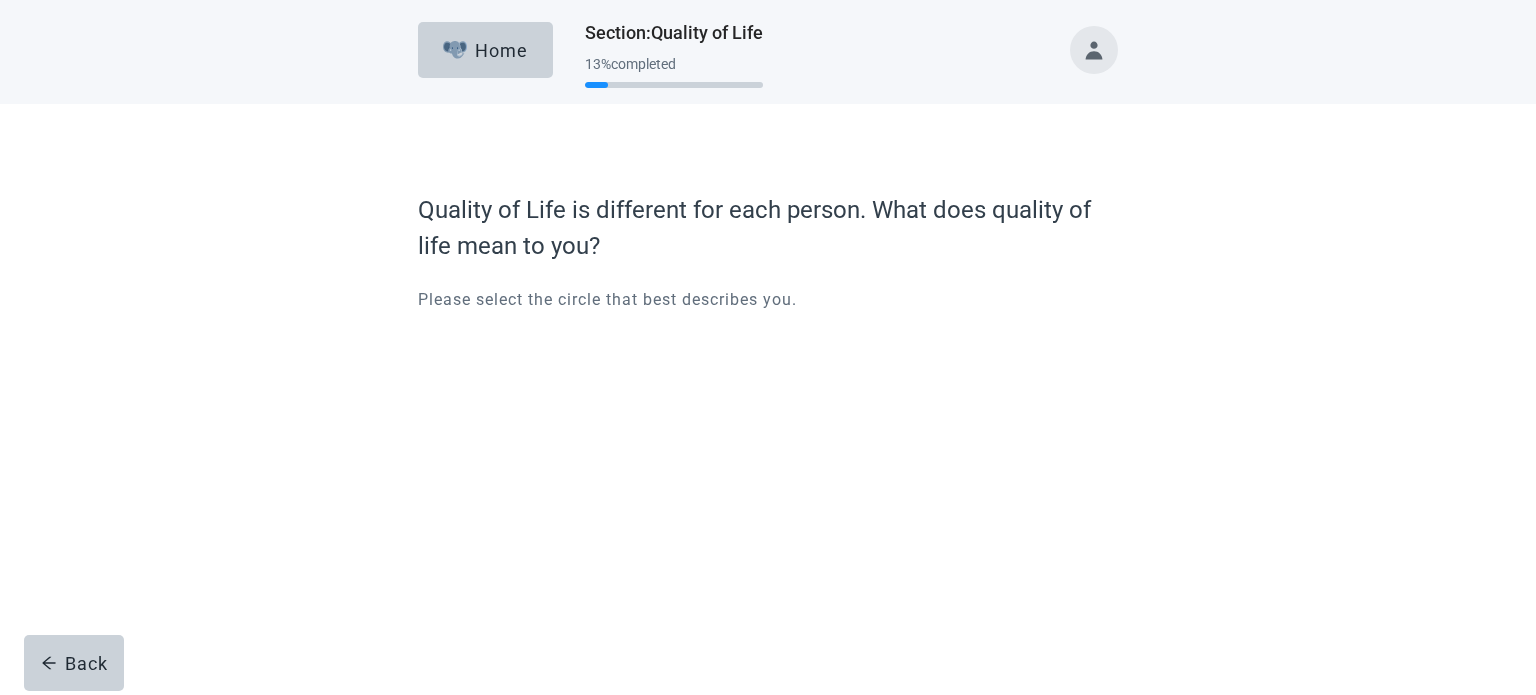 click at bounding box center (768, 537) 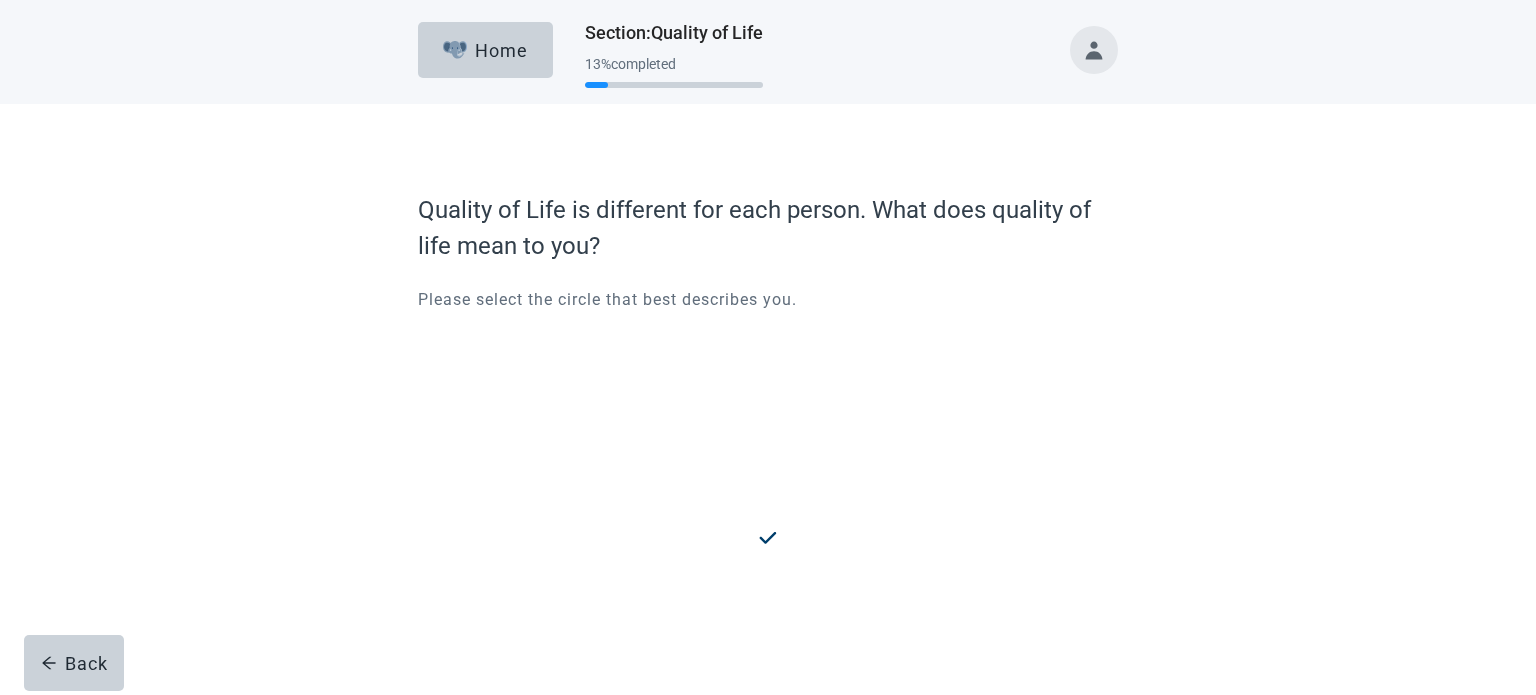 click on "Continue" at bounding box center (474, 865) 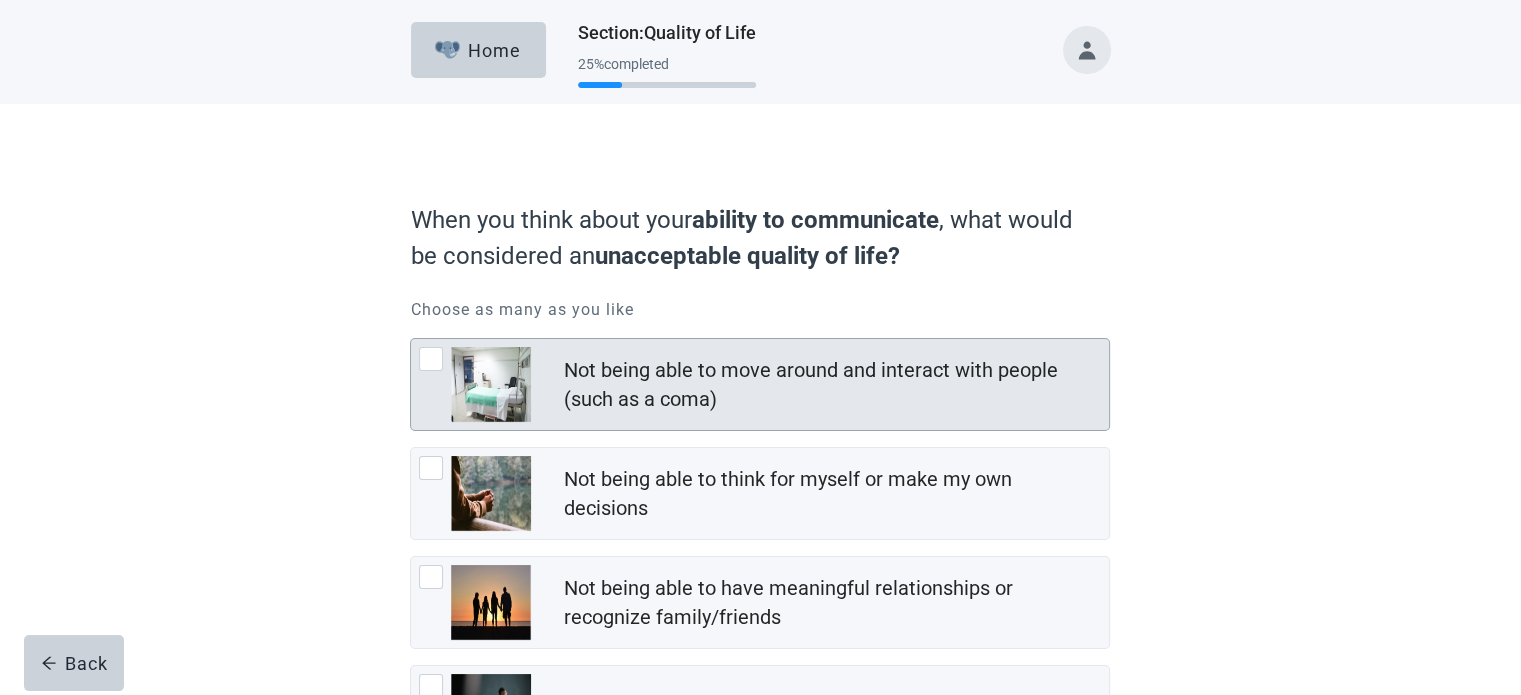 click on "Not being able to move around and interact with people (such as a coma)" at bounding box center (760, 384) 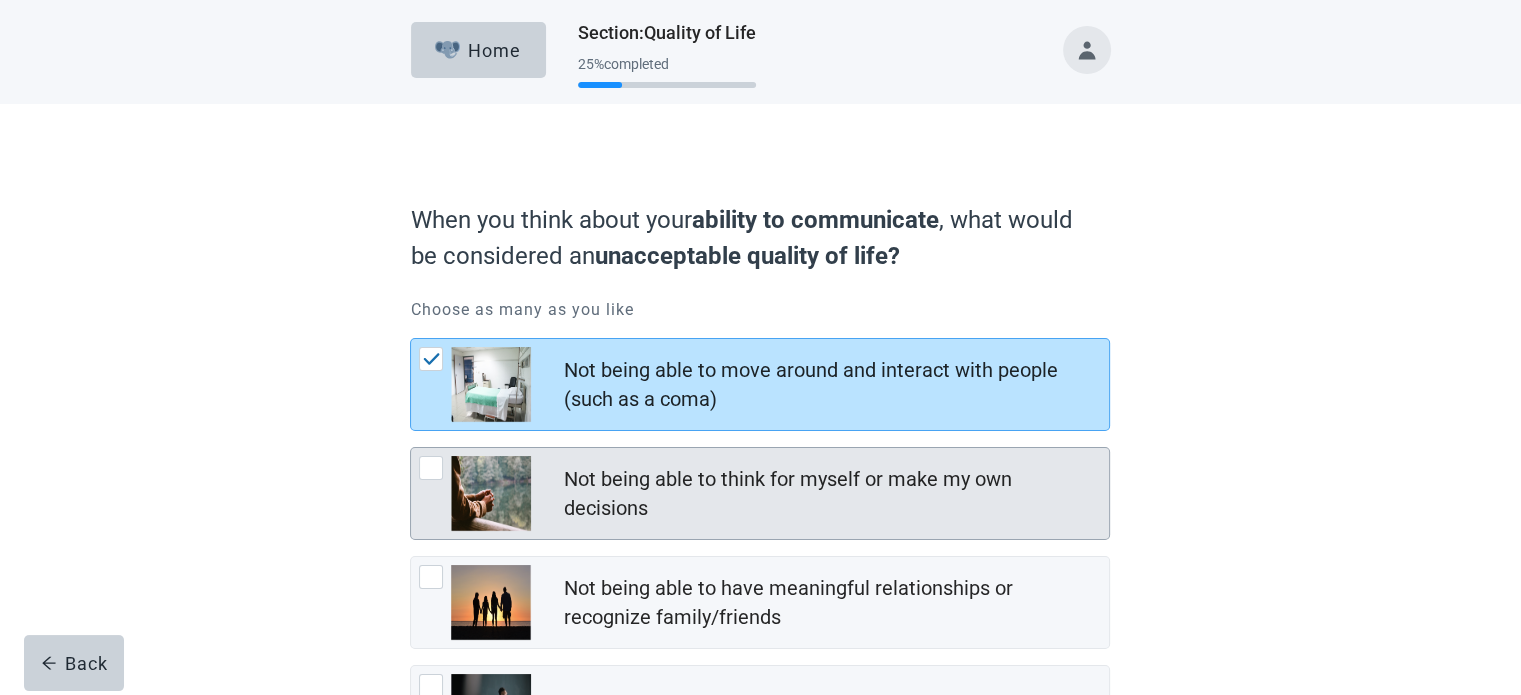 click at bounding box center (431, 468) 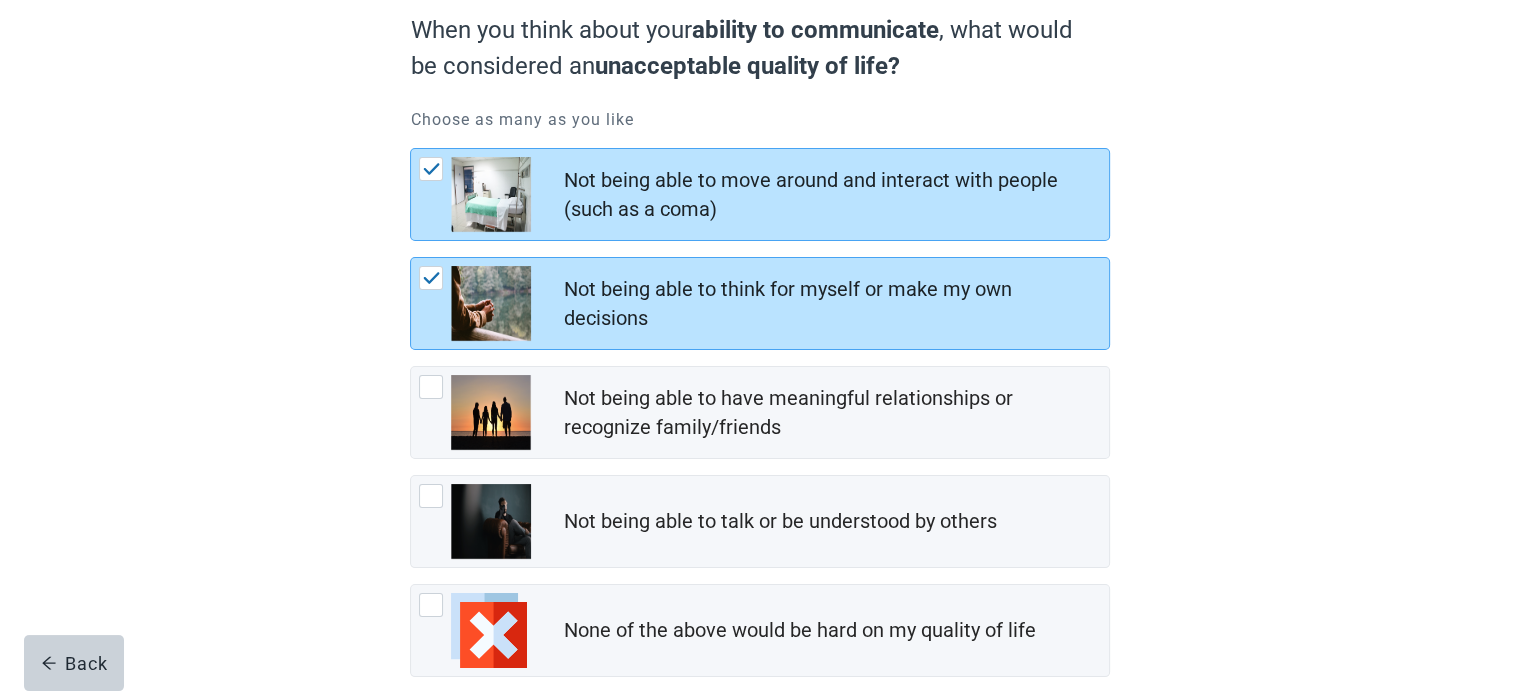 scroll, scrollTop: 200, scrollLeft: 0, axis: vertical 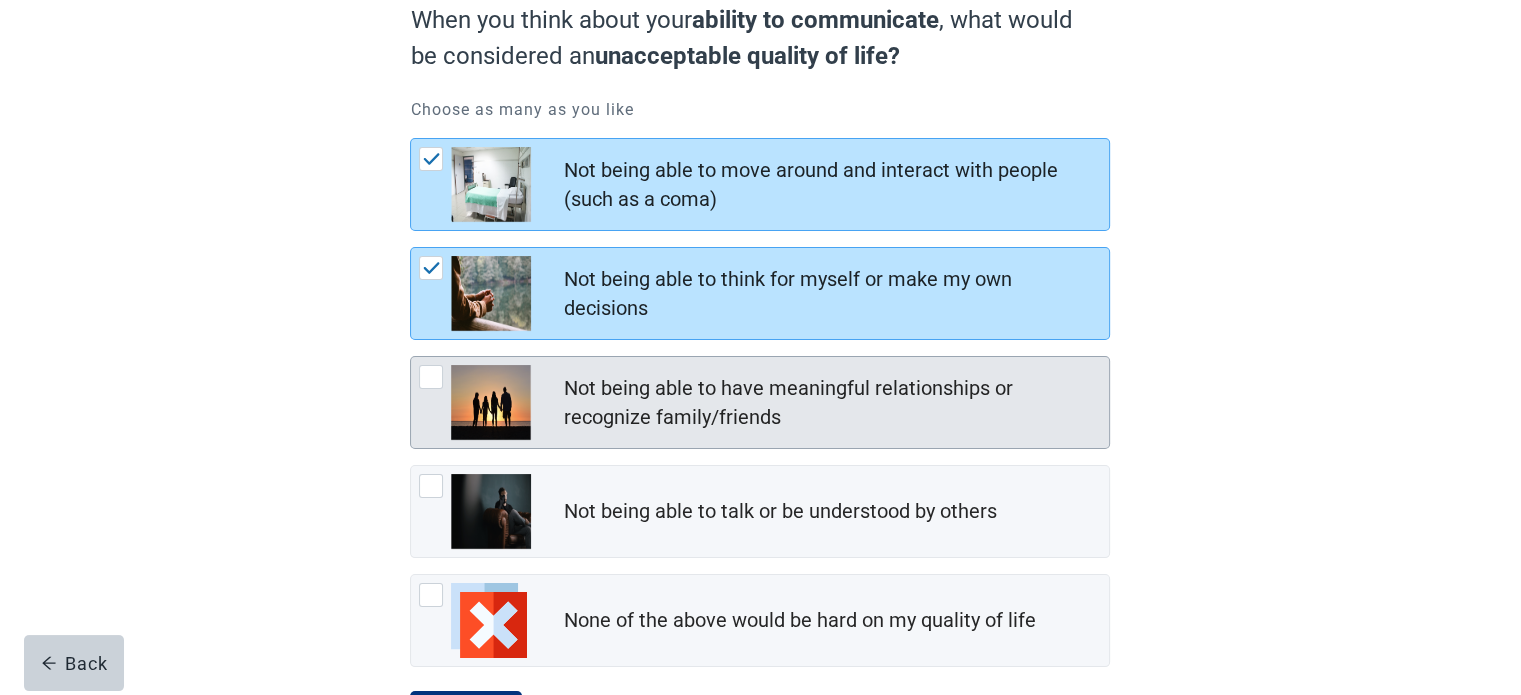 click at bounding box center (431, 377) 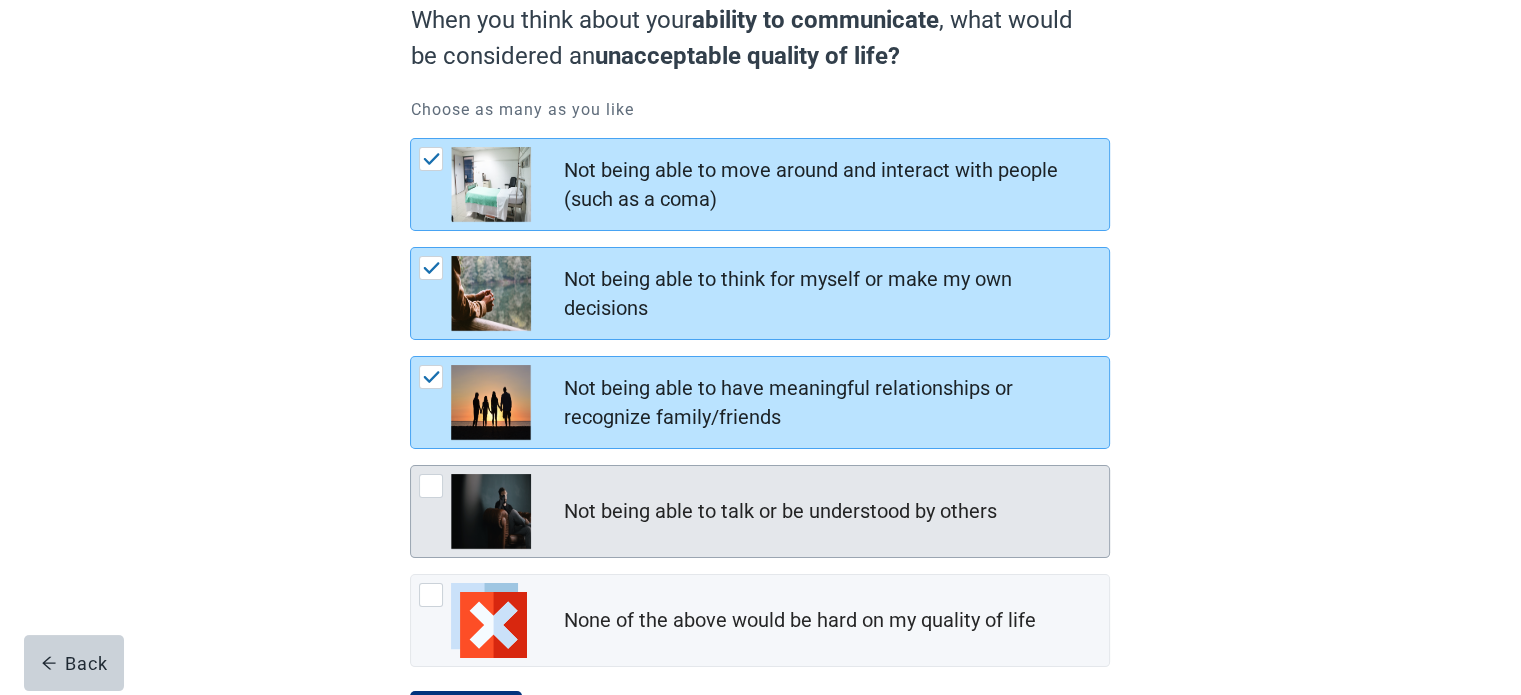 click at bounding box center [431, 486] 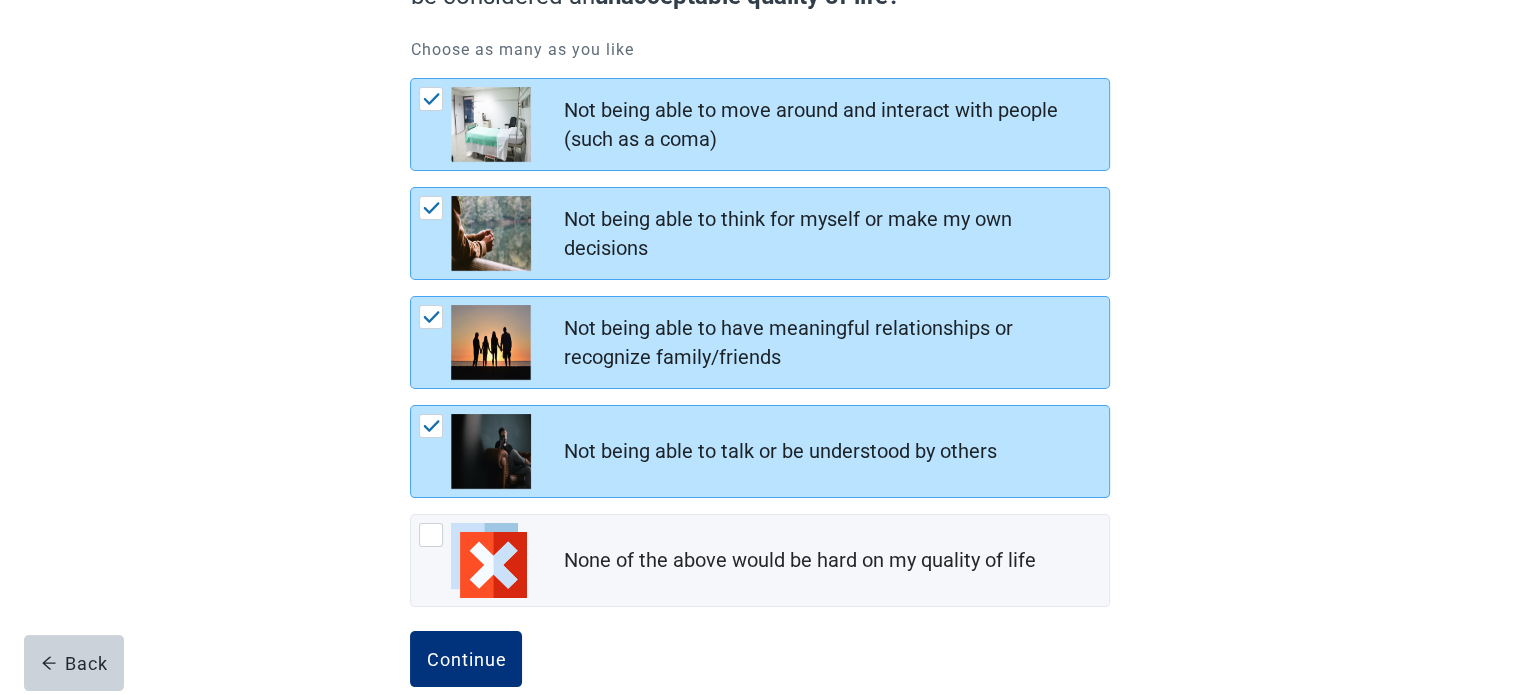scroll, scrollTop: 293, scrollLeft: 0, axis: vertical 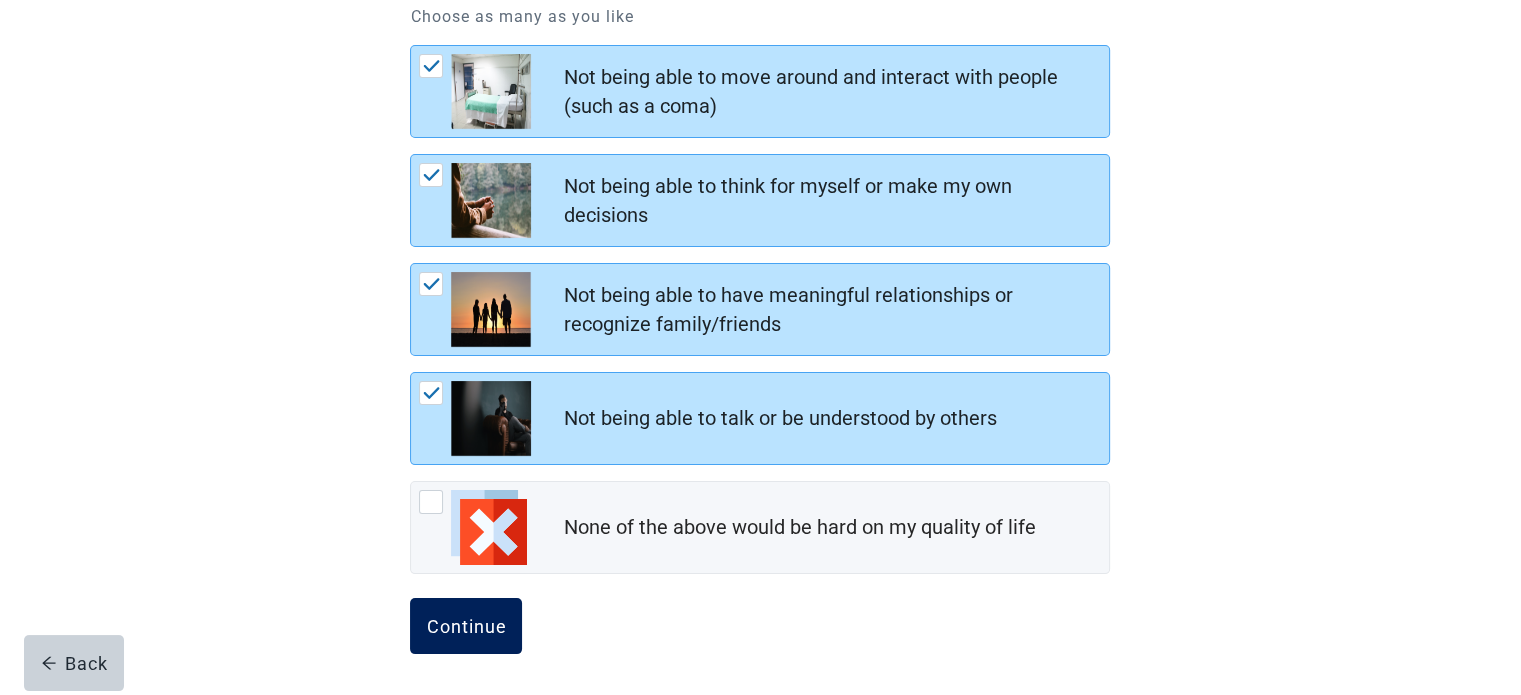 click on "Continue" at bounding box center [466, 626] 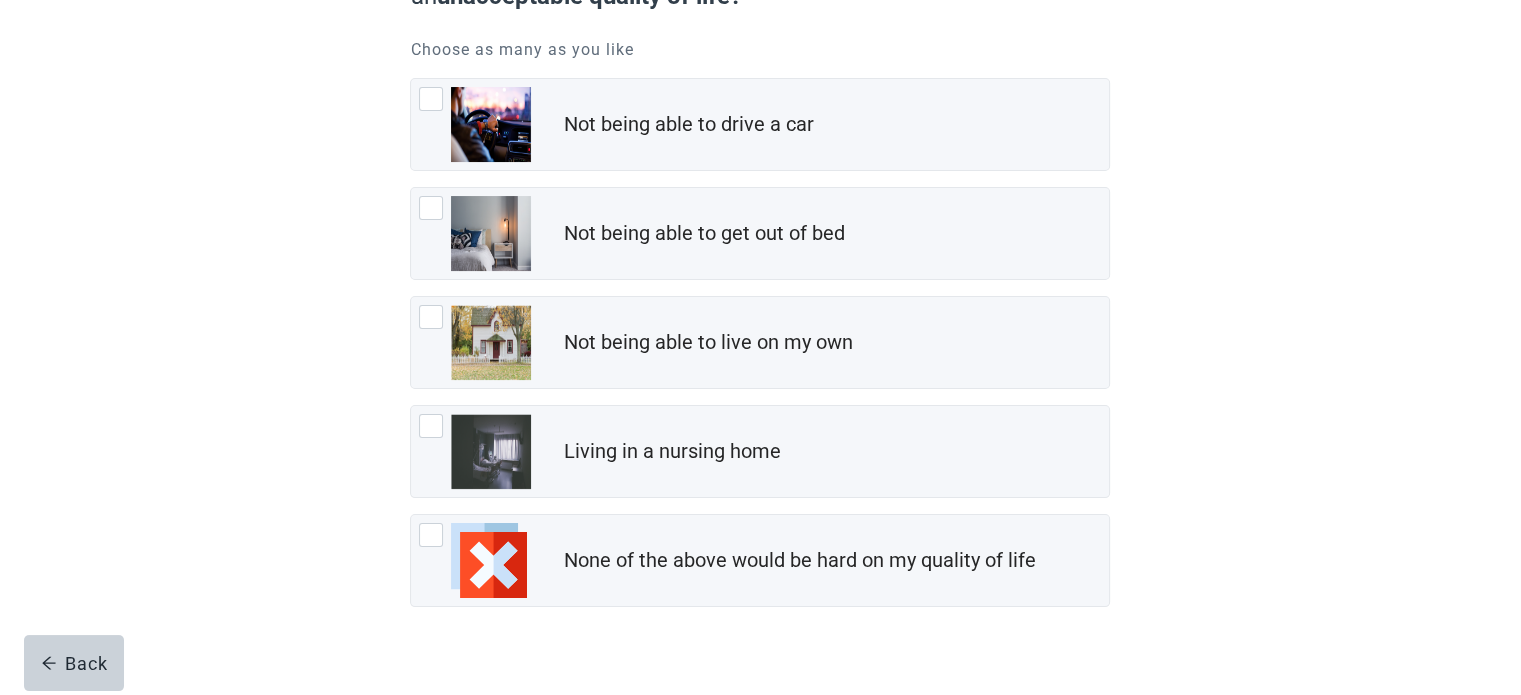 scroll, scrollTop: 293, scrollLeft: 0, axis: vertical 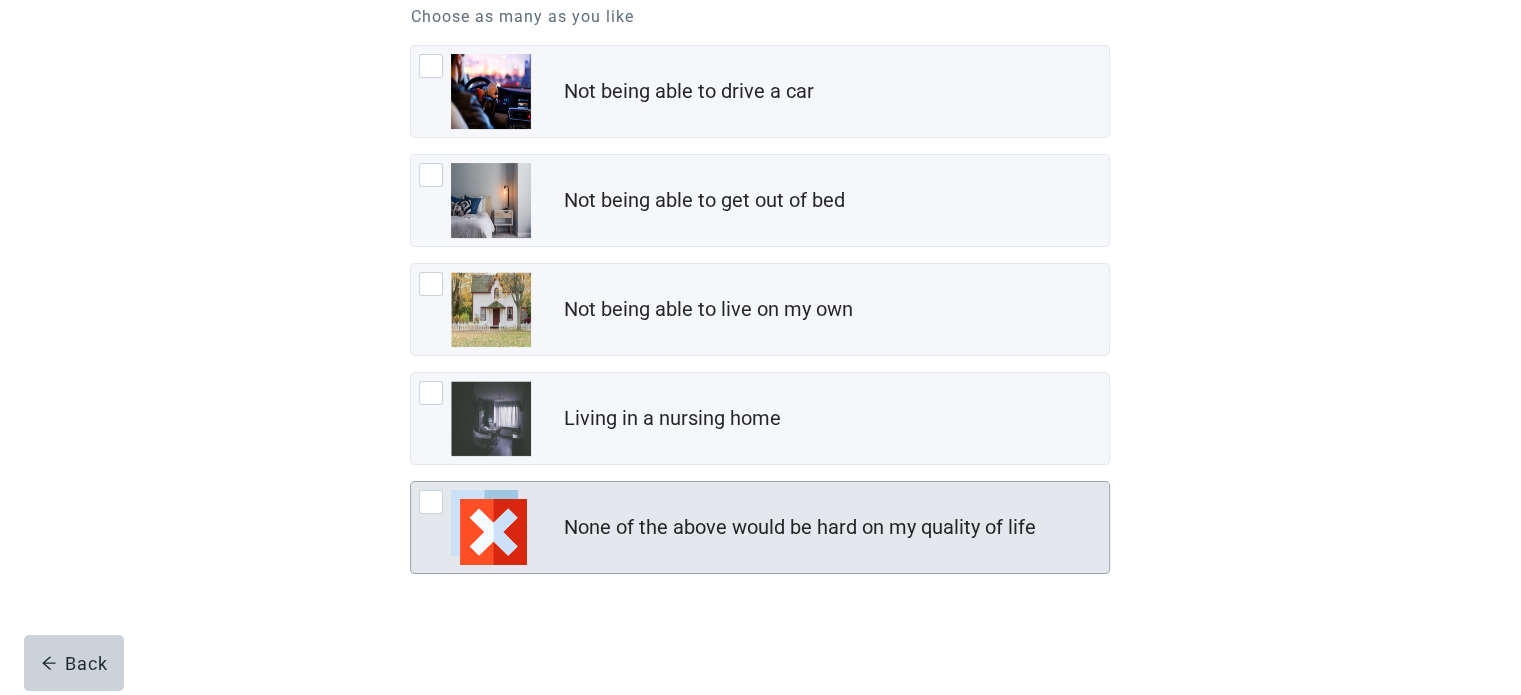 click on "None of the above would be hard on my quality of life" at bounding box center (760, 527) 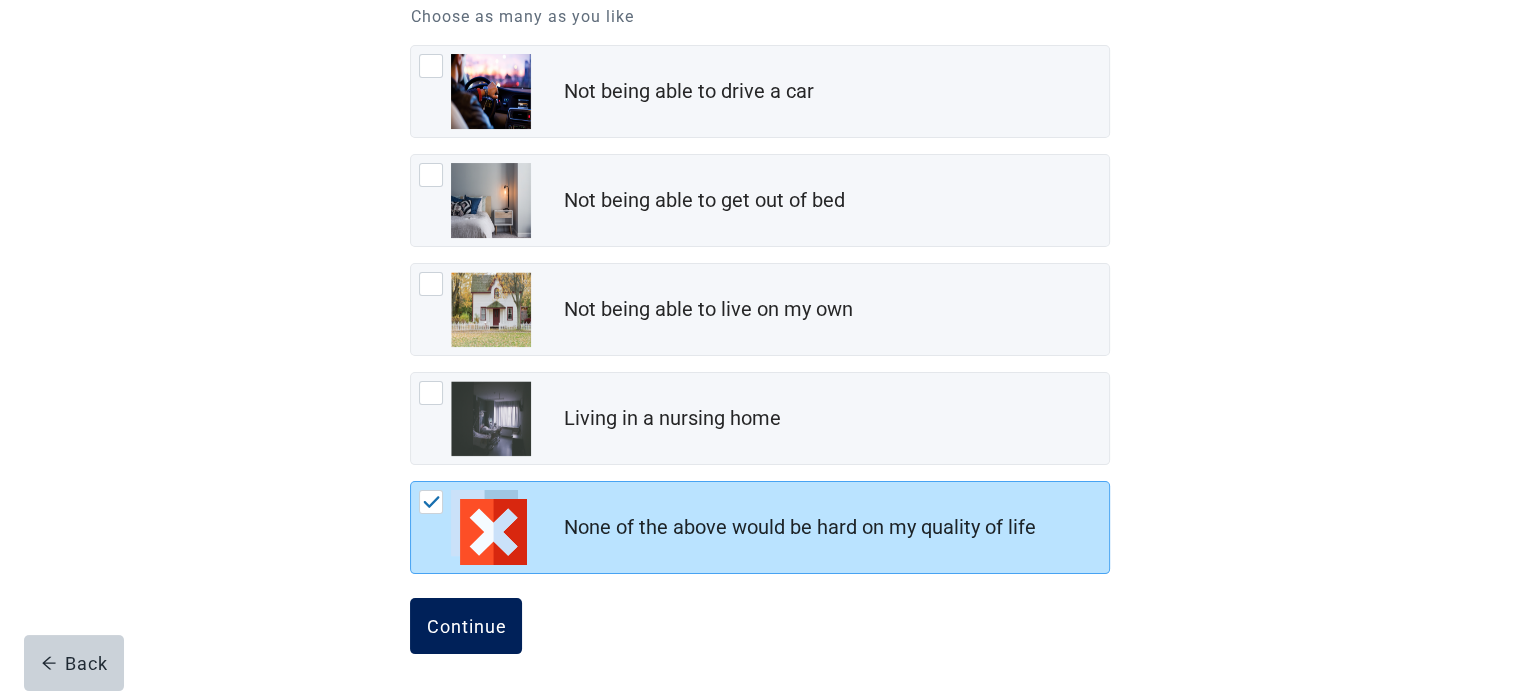 click on "Continue" at bounding box center (466, 626) 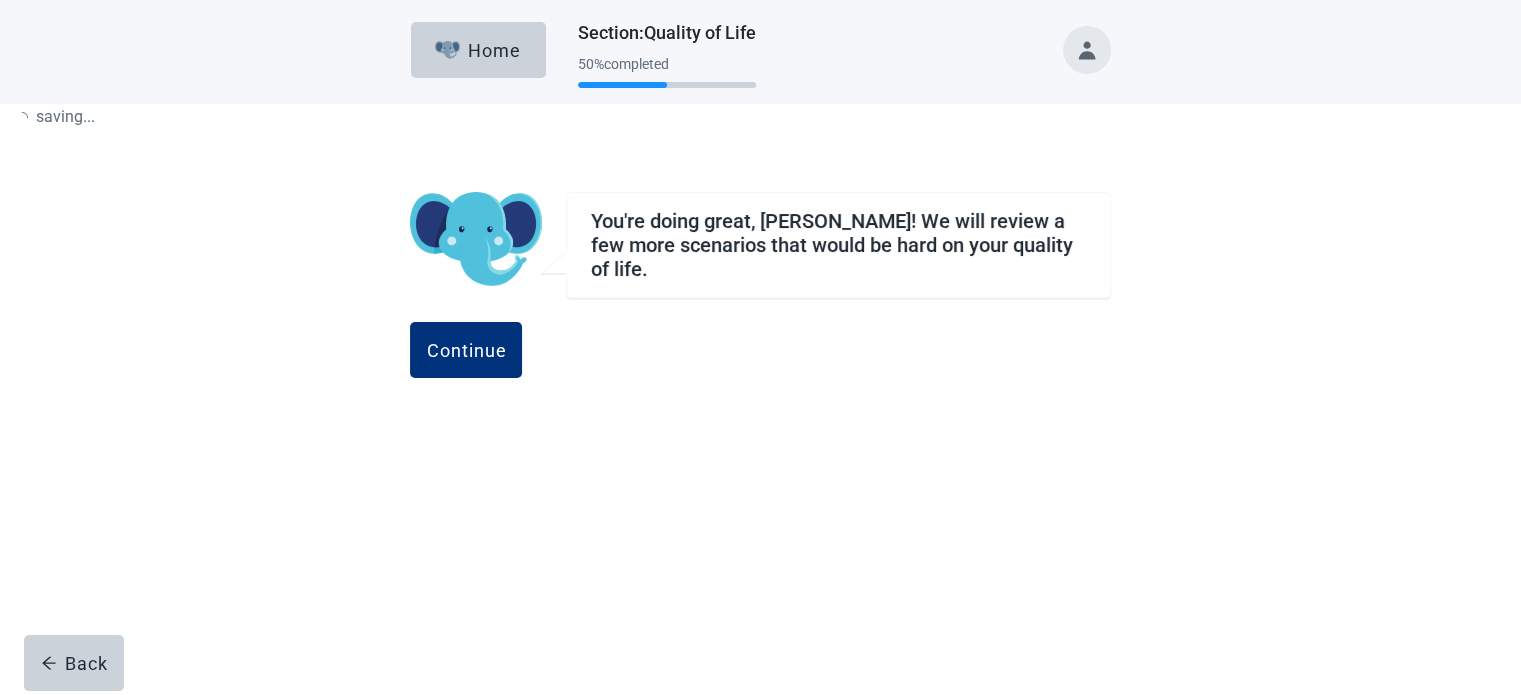 scroll, scrollTop: 0, scrollLeft: 0, axis: both 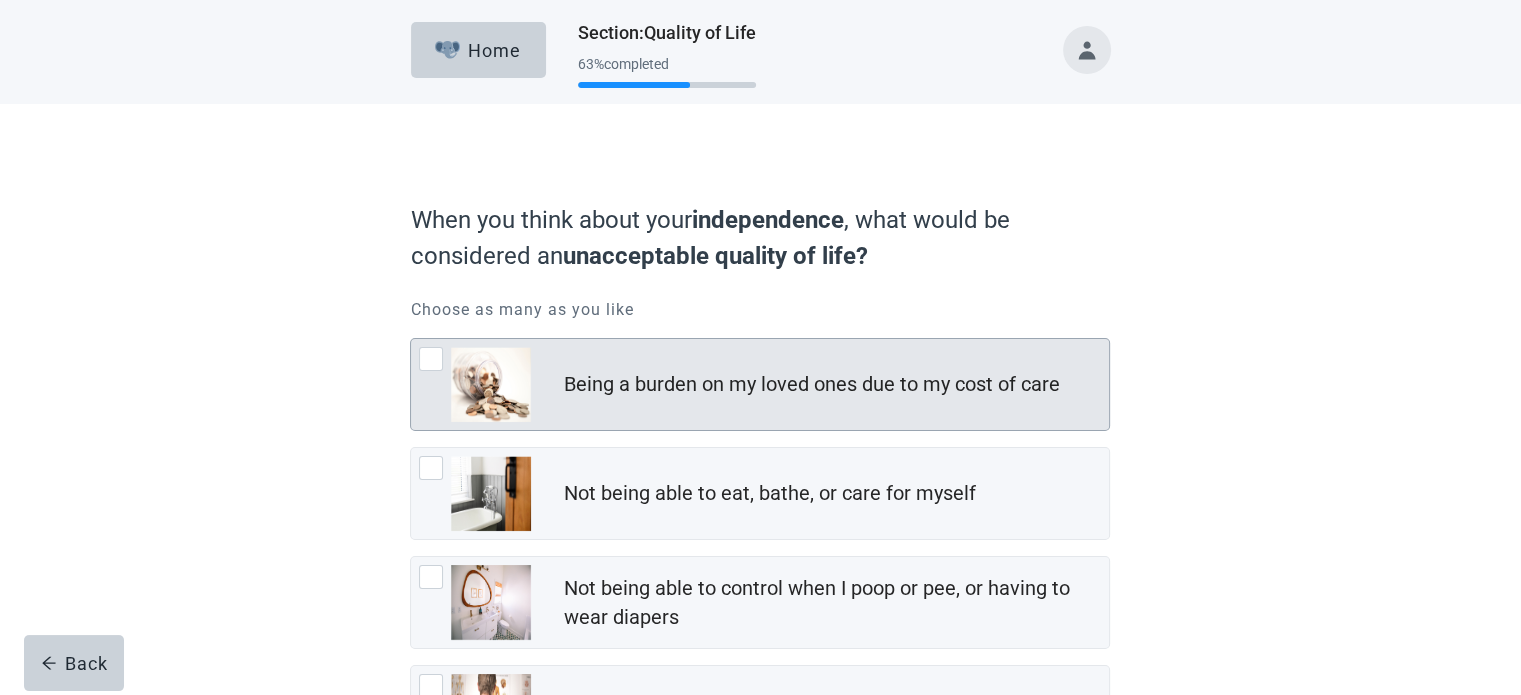 click at bounding box center (431, 359) 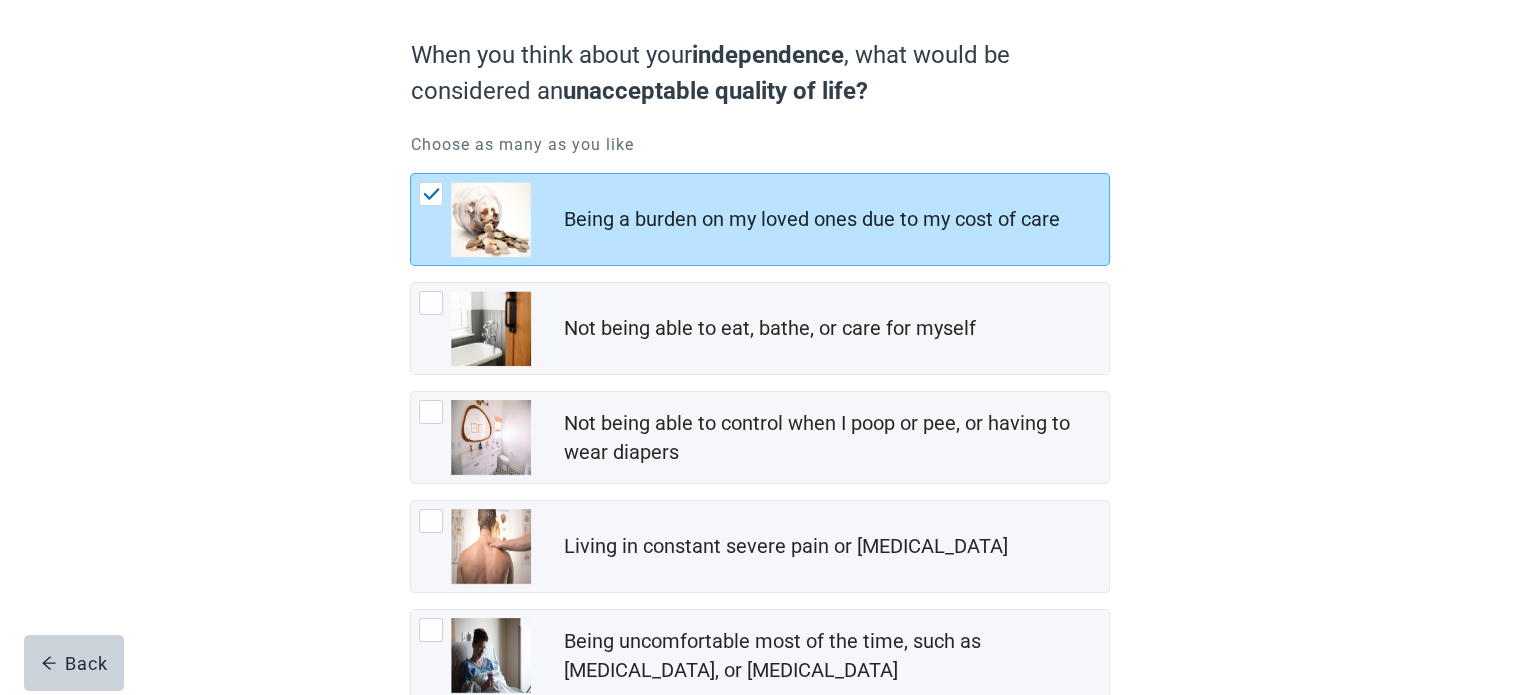 scroll, scrollTop: 200, scrollLeft: 0, axis: vertical 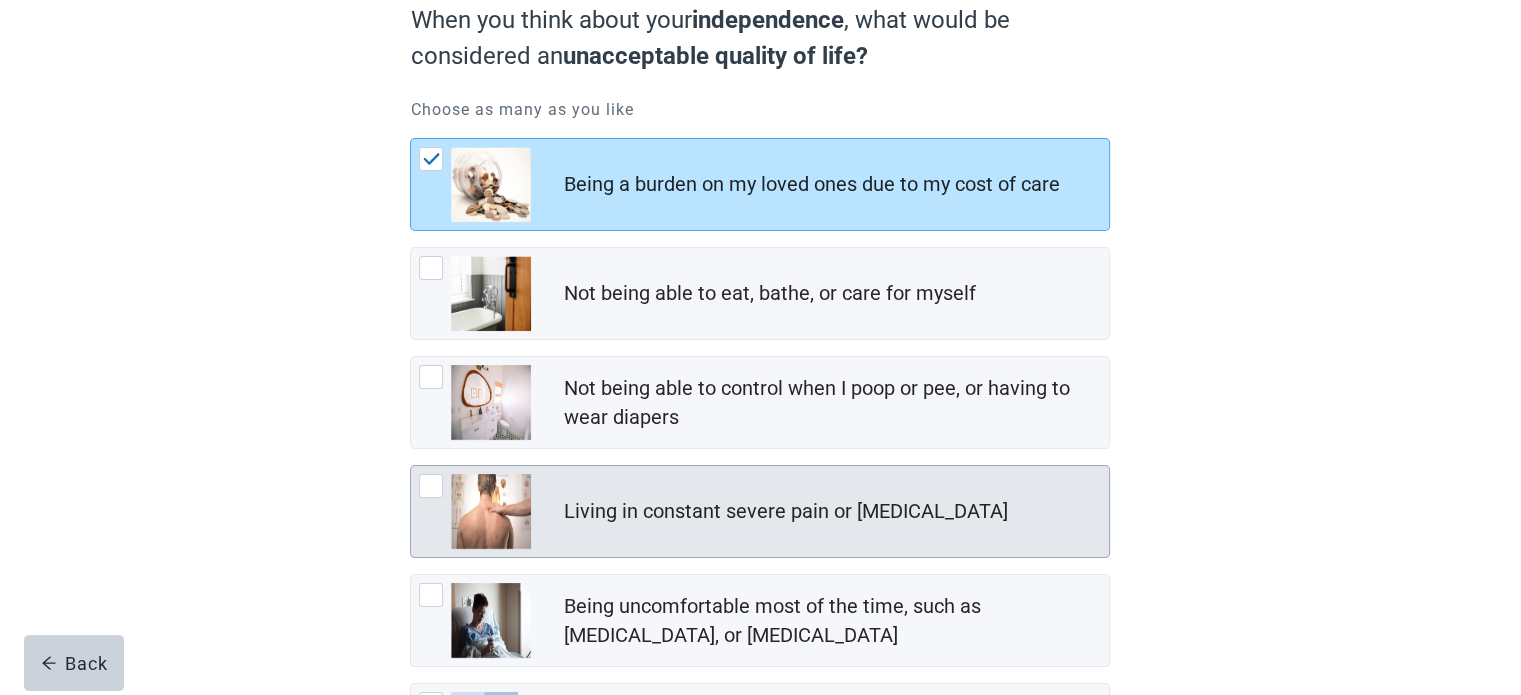 click at bounding box center [431, 486] 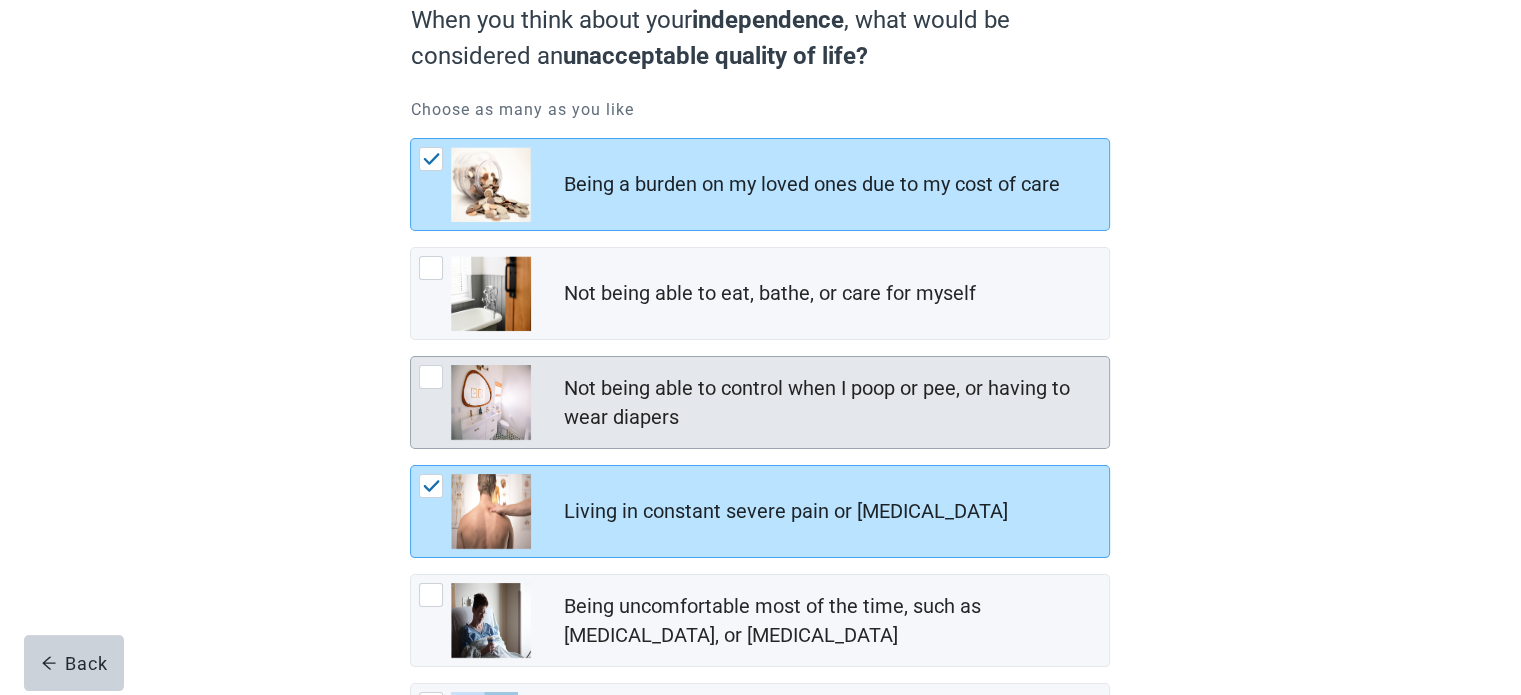click at bounding box center [431, 377] 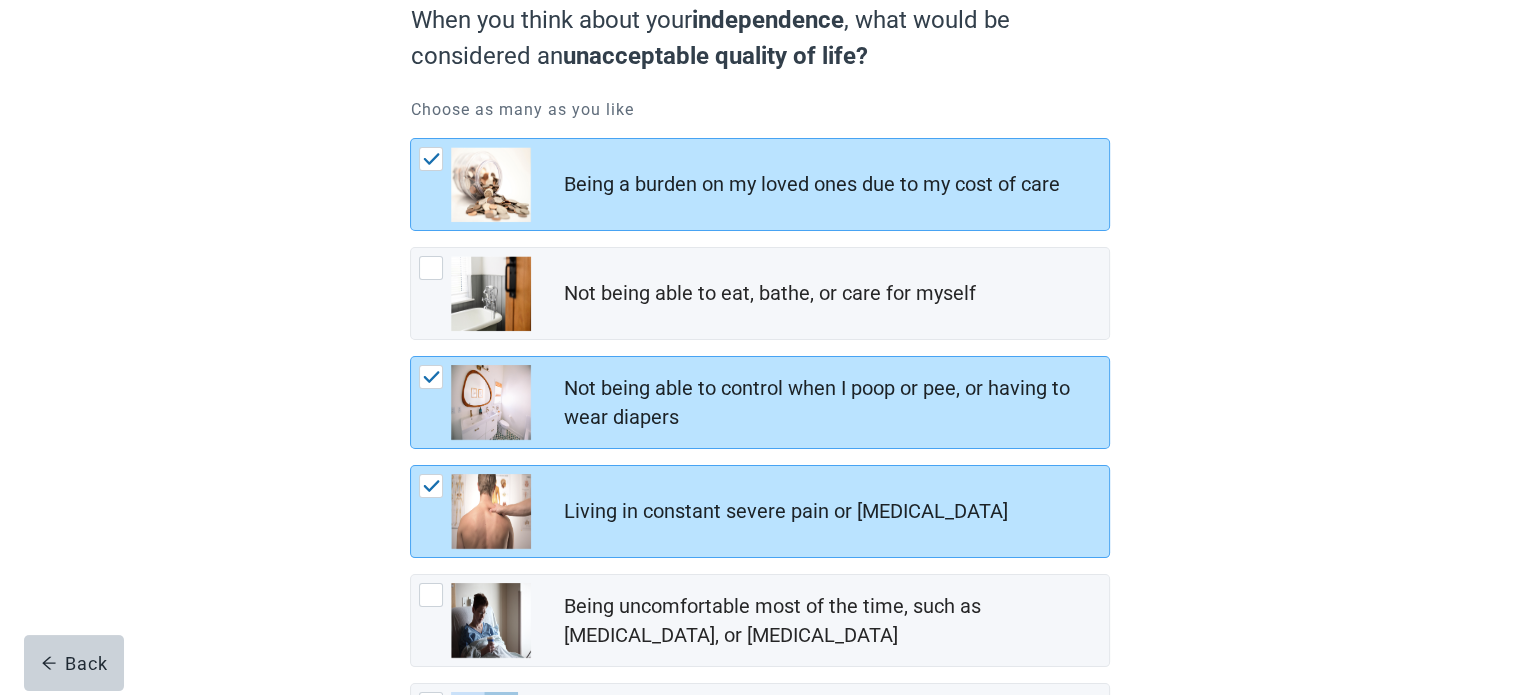 scroll, scrollTop: 100, scrollLeft: 0, axis: vertical 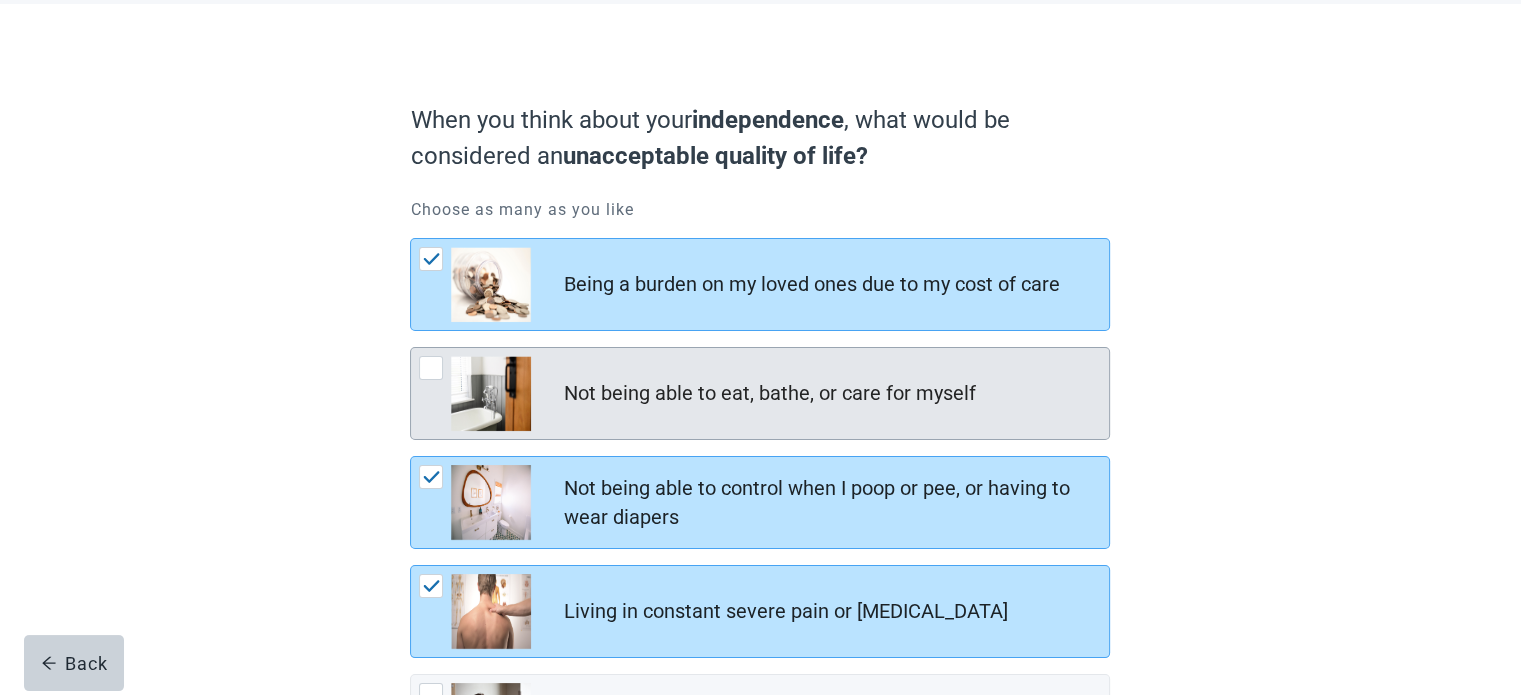click at bounding box center (431, 368) 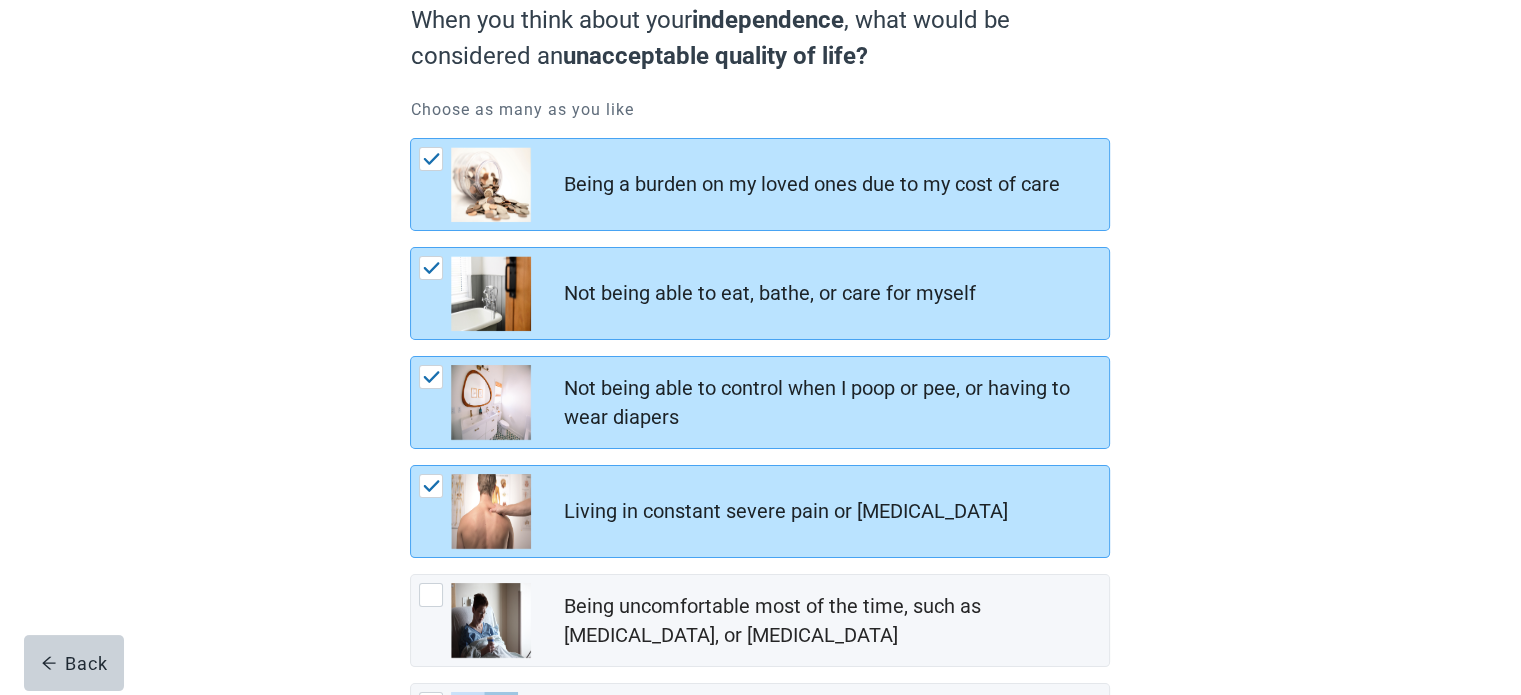 scroll, scrollTop: 300, scrollLeft: 0, axis: vertical 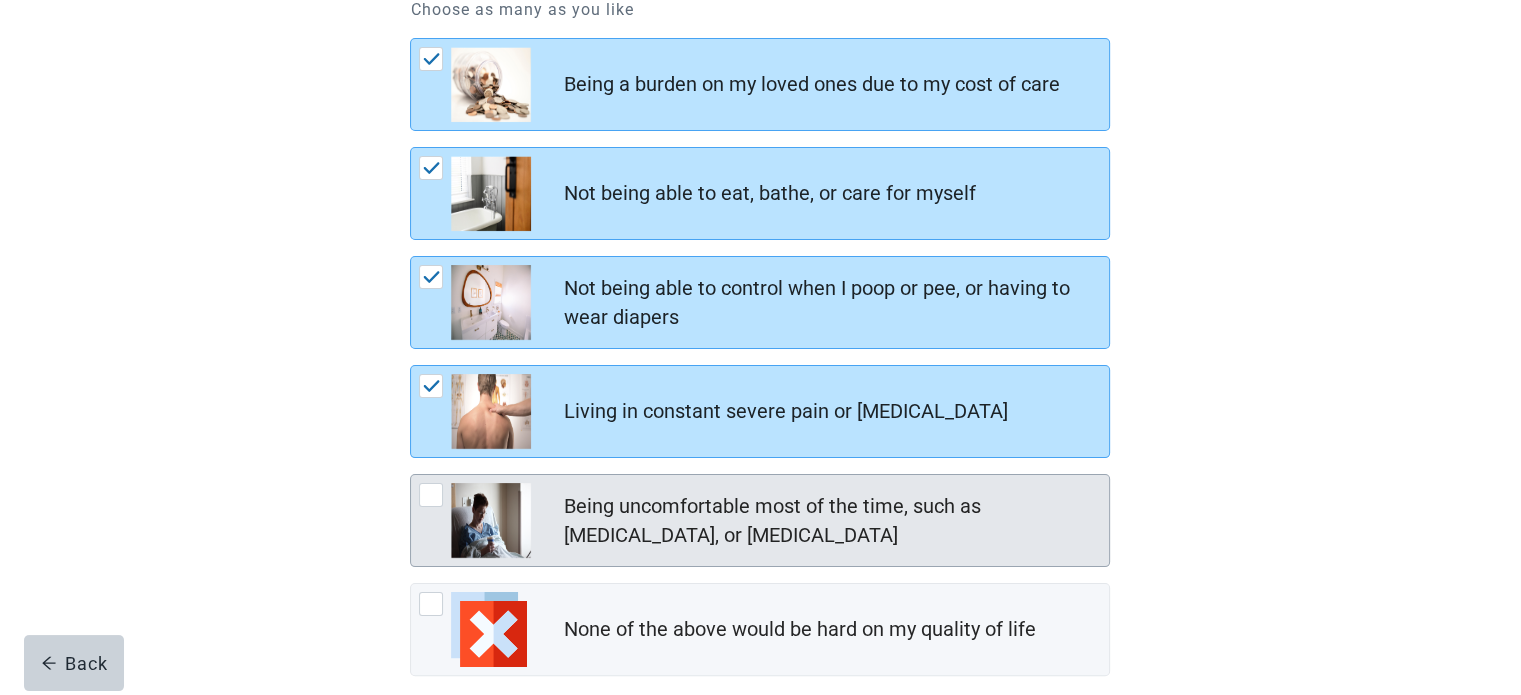 click at bounding box center (431, 495) 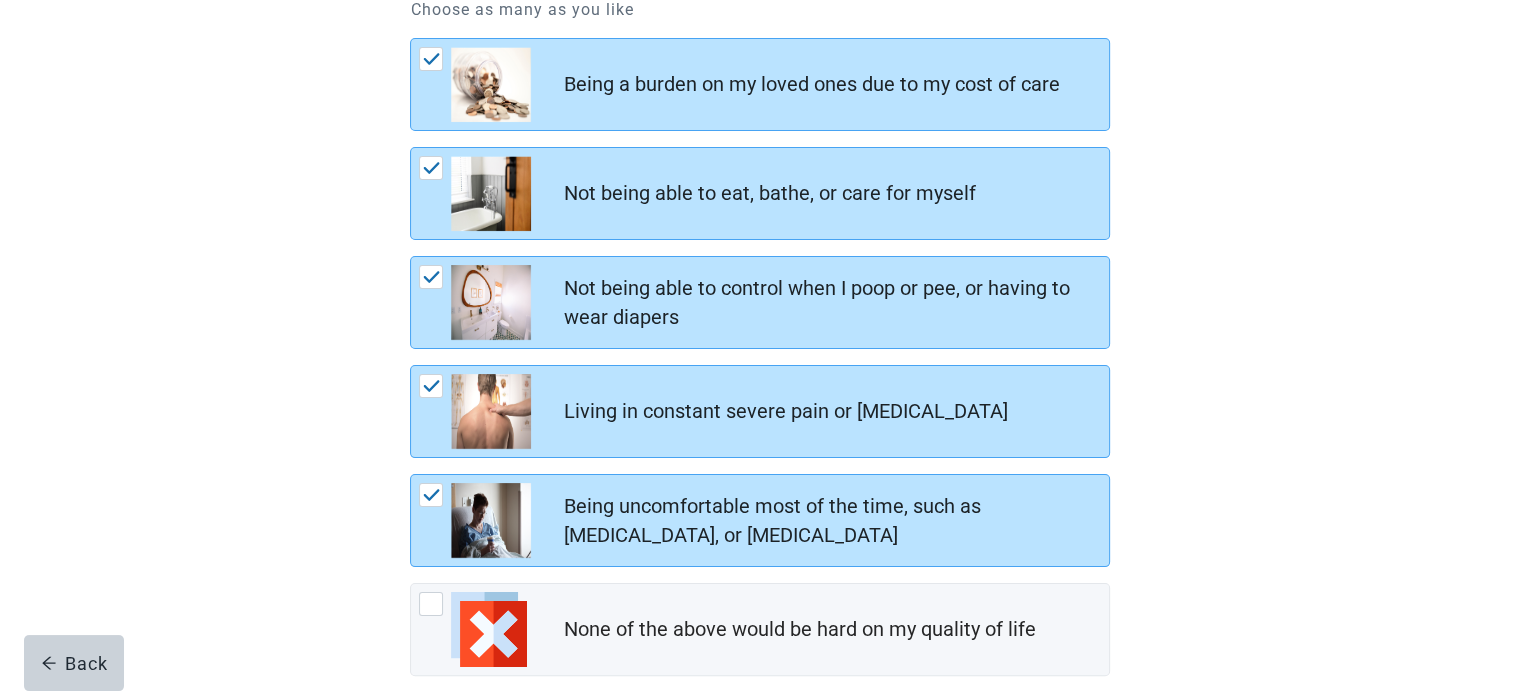 scroll, scrollTop: 402, scrollLeft: 0, axis: vertical 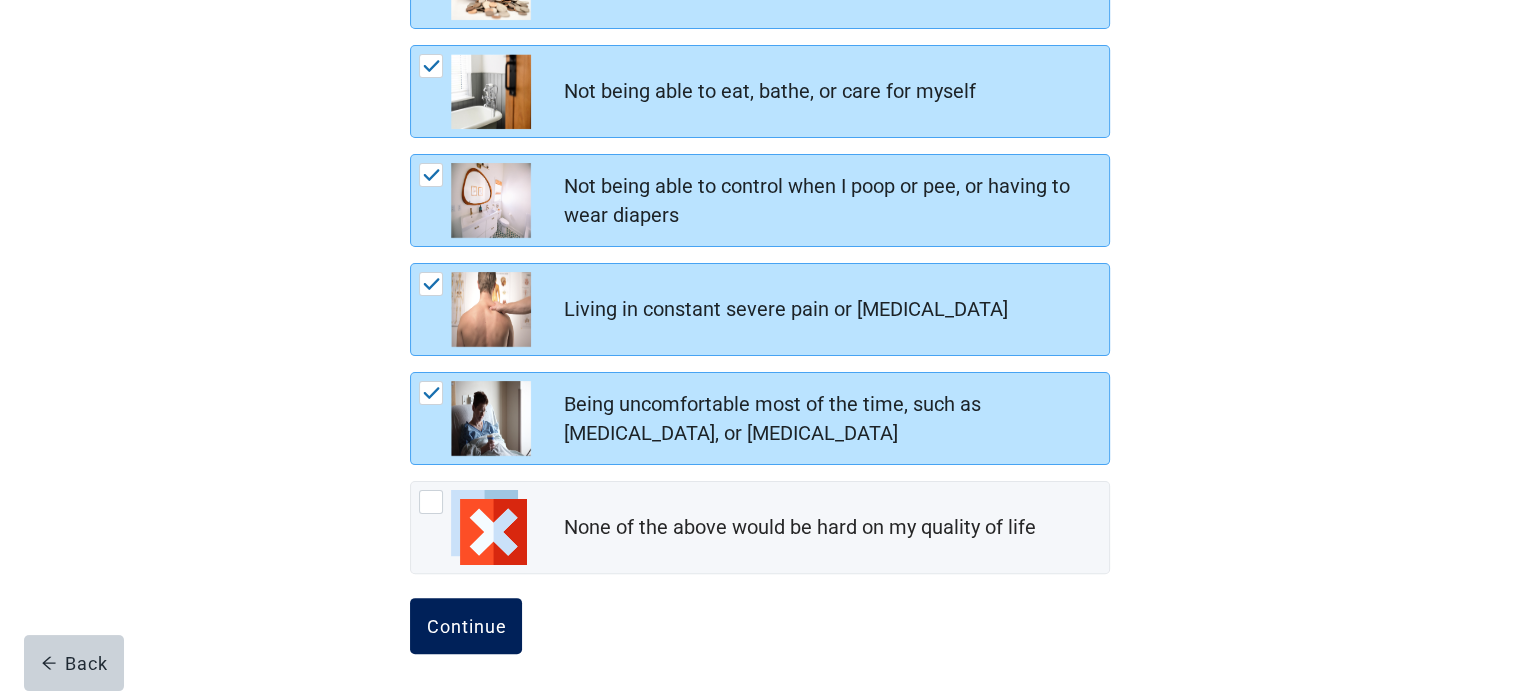 click on "Continue" at bounding box center [466, 626] 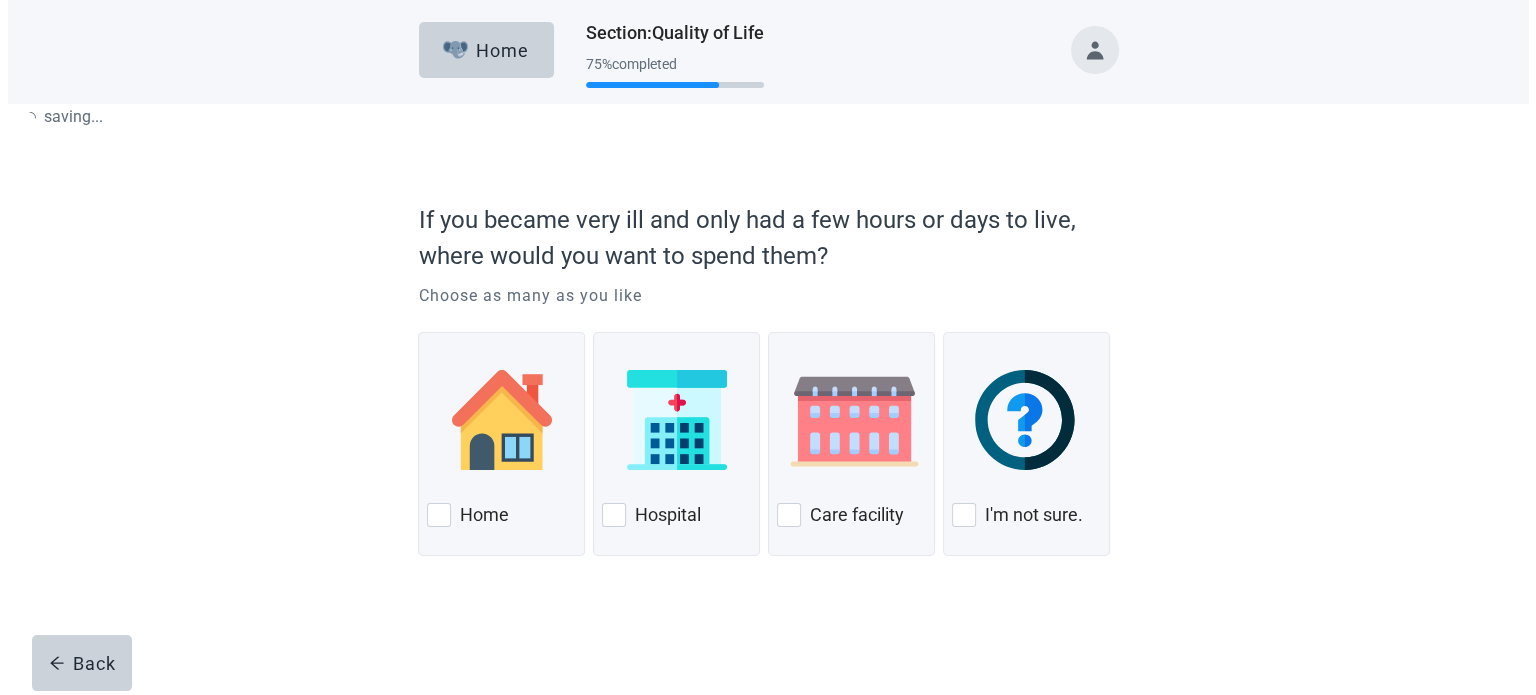 scroll, scrollTop: 0, scrollLeft: 0, axis: both 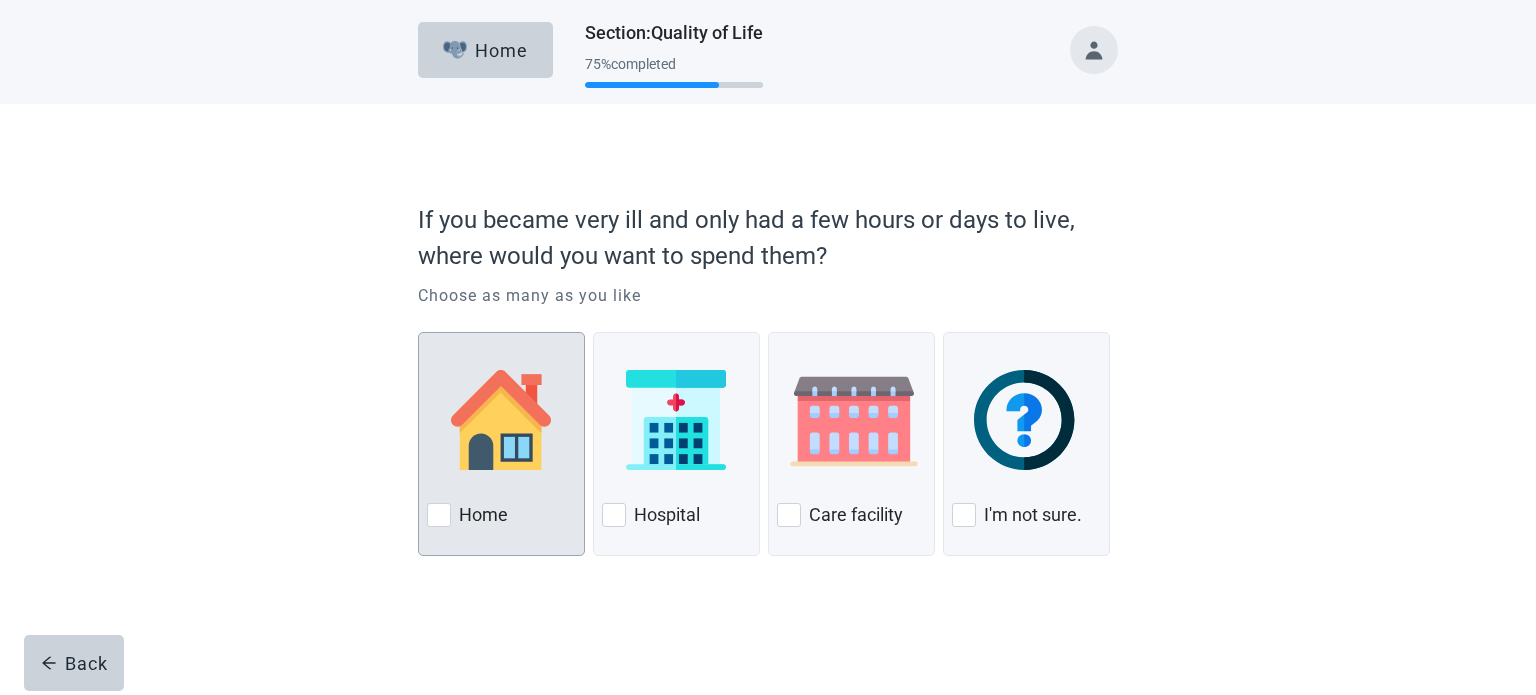 click at bounding box center (439, 515) 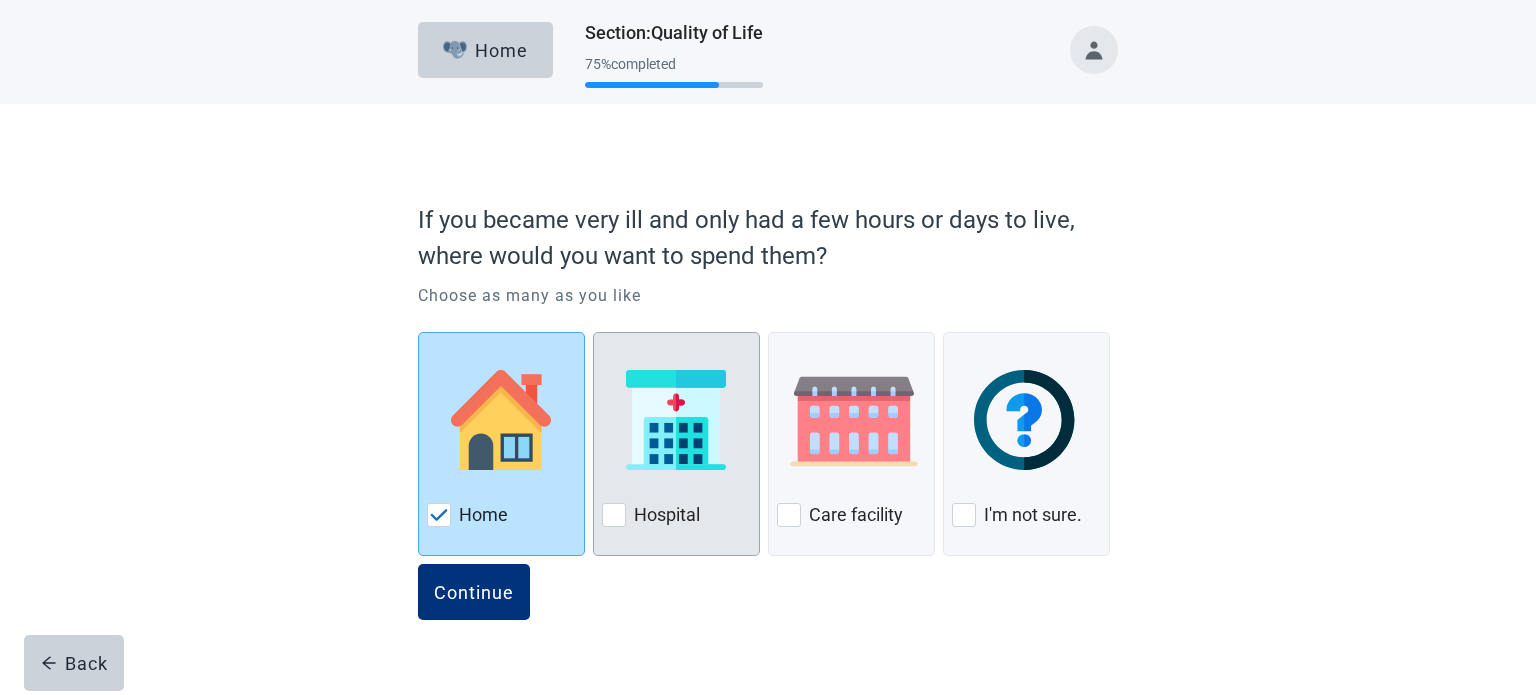 click at bounding box center (614, 515) 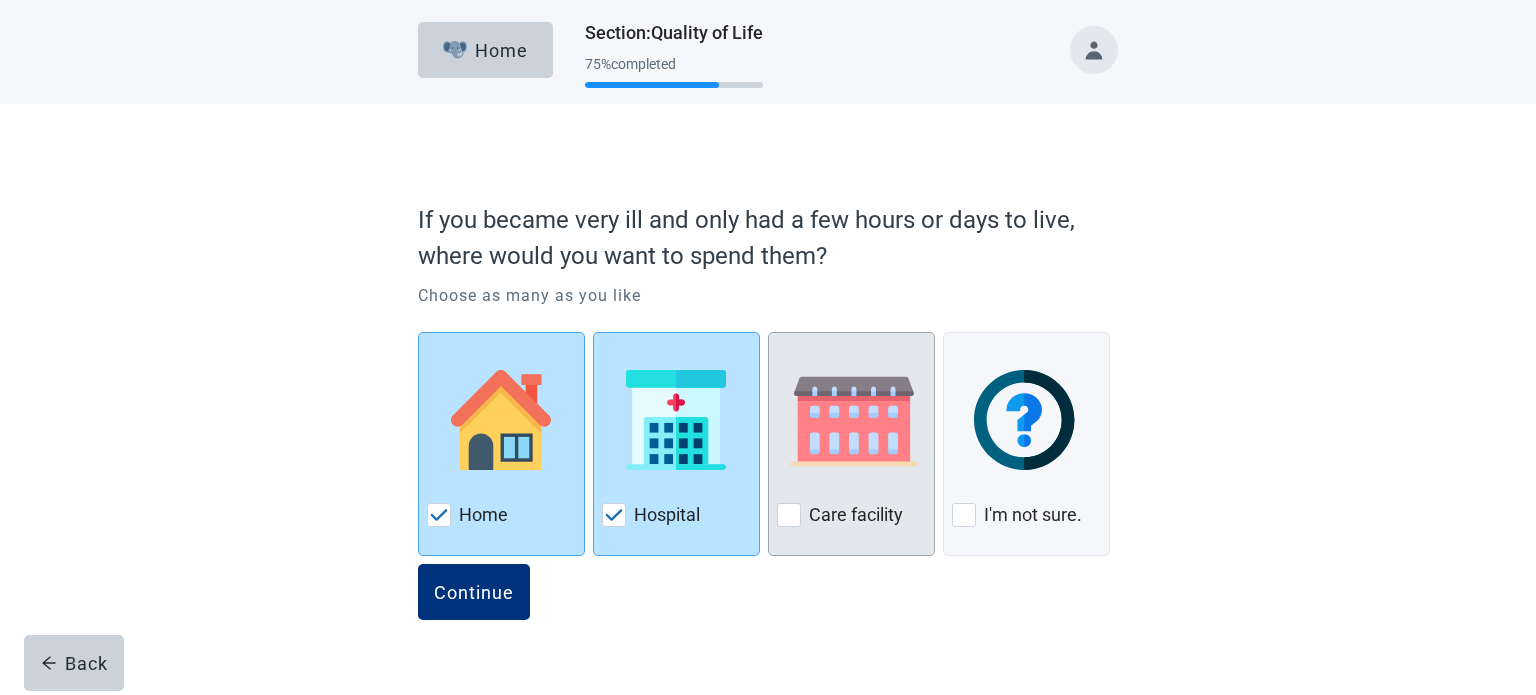 click at bounding box center (789, 515) 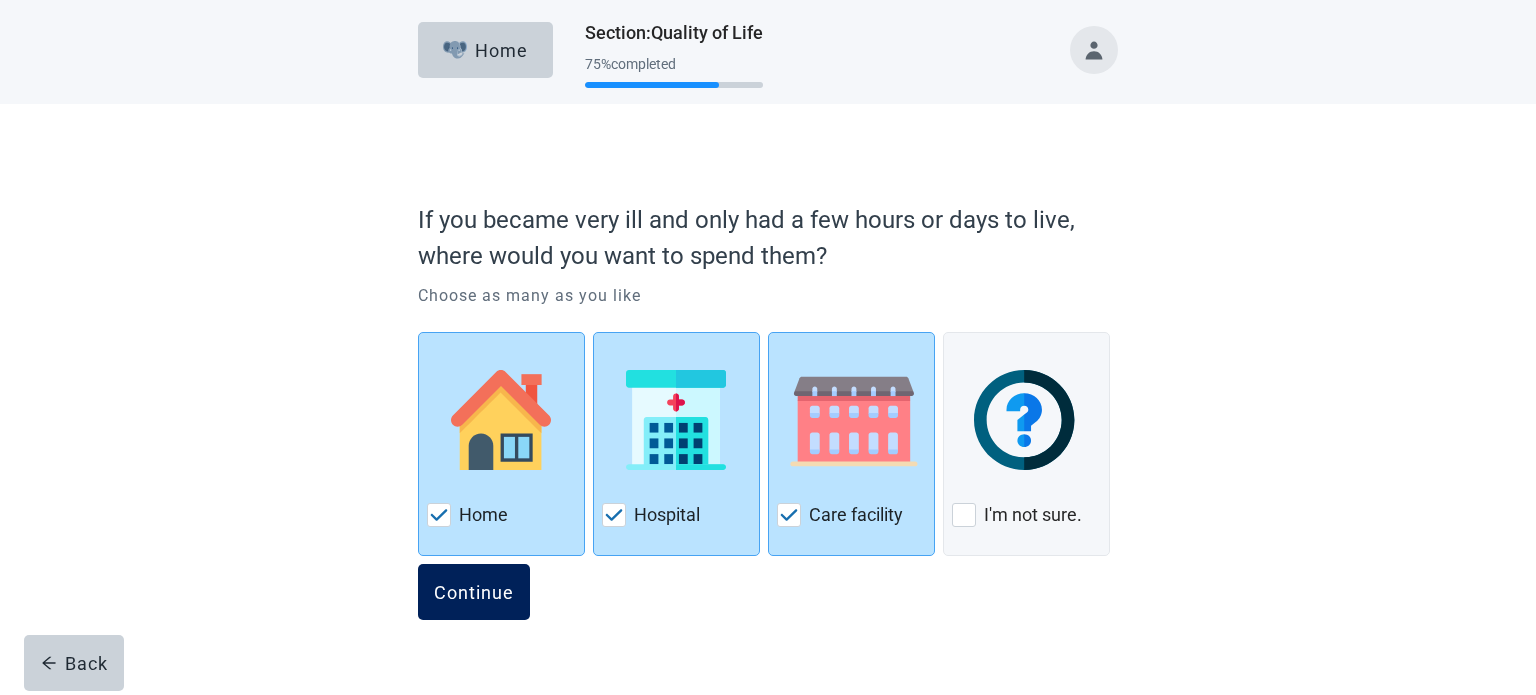 drag, startPoint x: 478, startPoint y: 581, endPoint x: 482, endPoint y: 593, distance: 12.649111 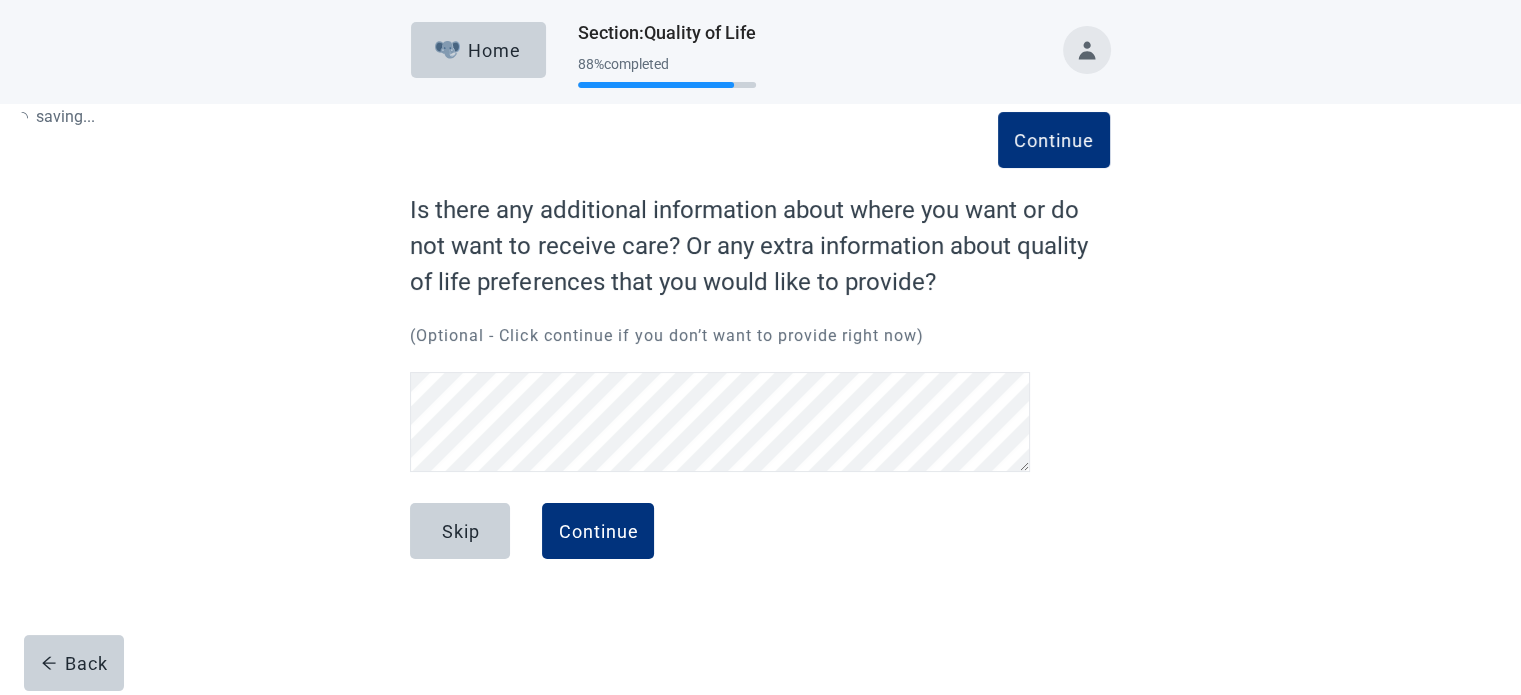 scroll, scrollTop: 0, scrollLeft: 0, axis: both 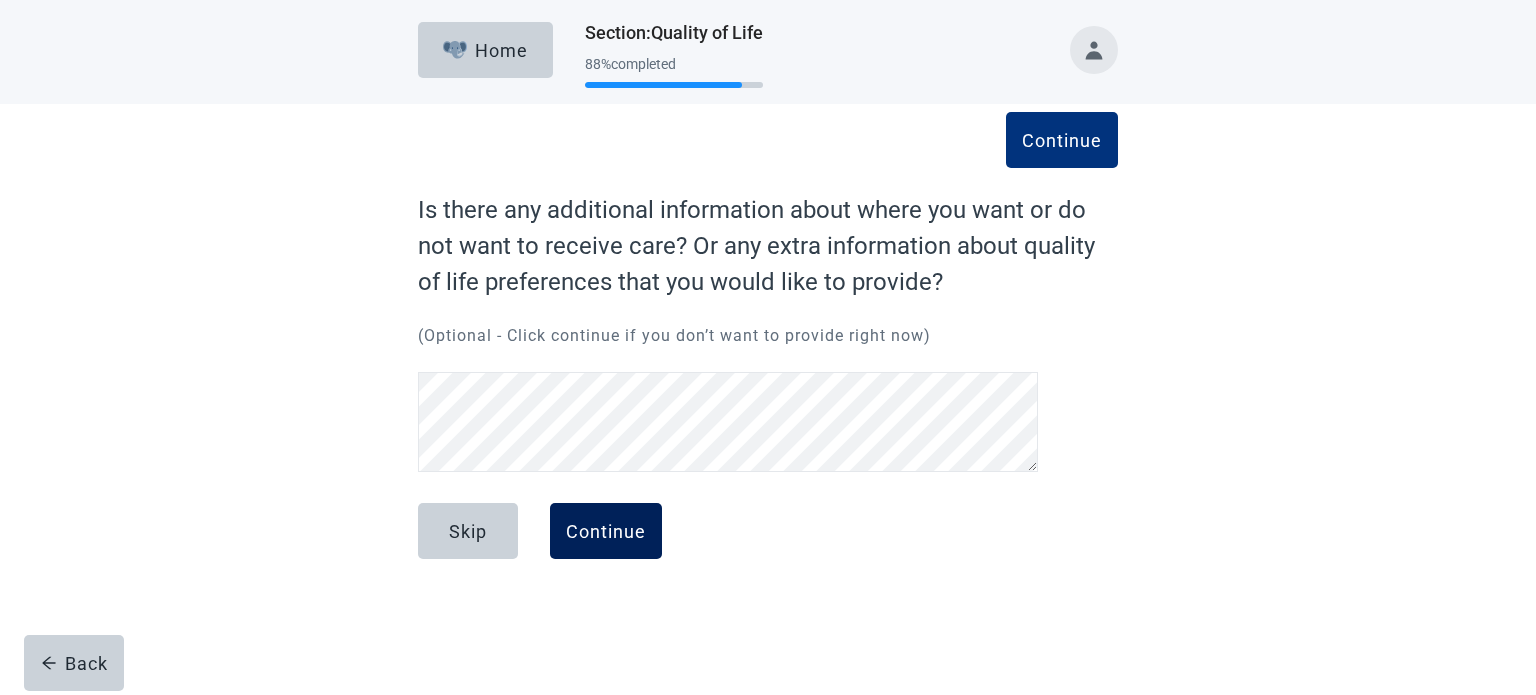 click on "Continue" at bounding box center (606, 531) 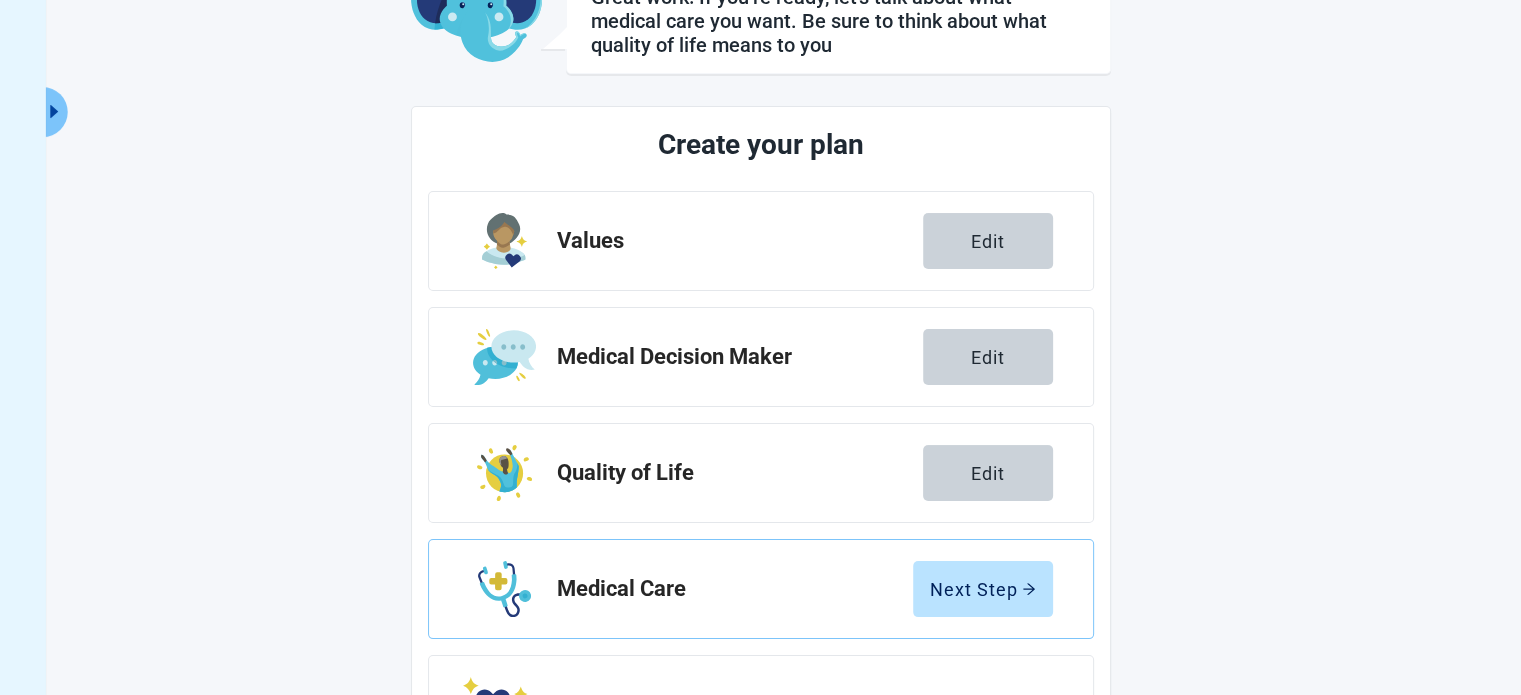 scroll, scrollTop: 300, scrollLeft: 0, axis: vertical 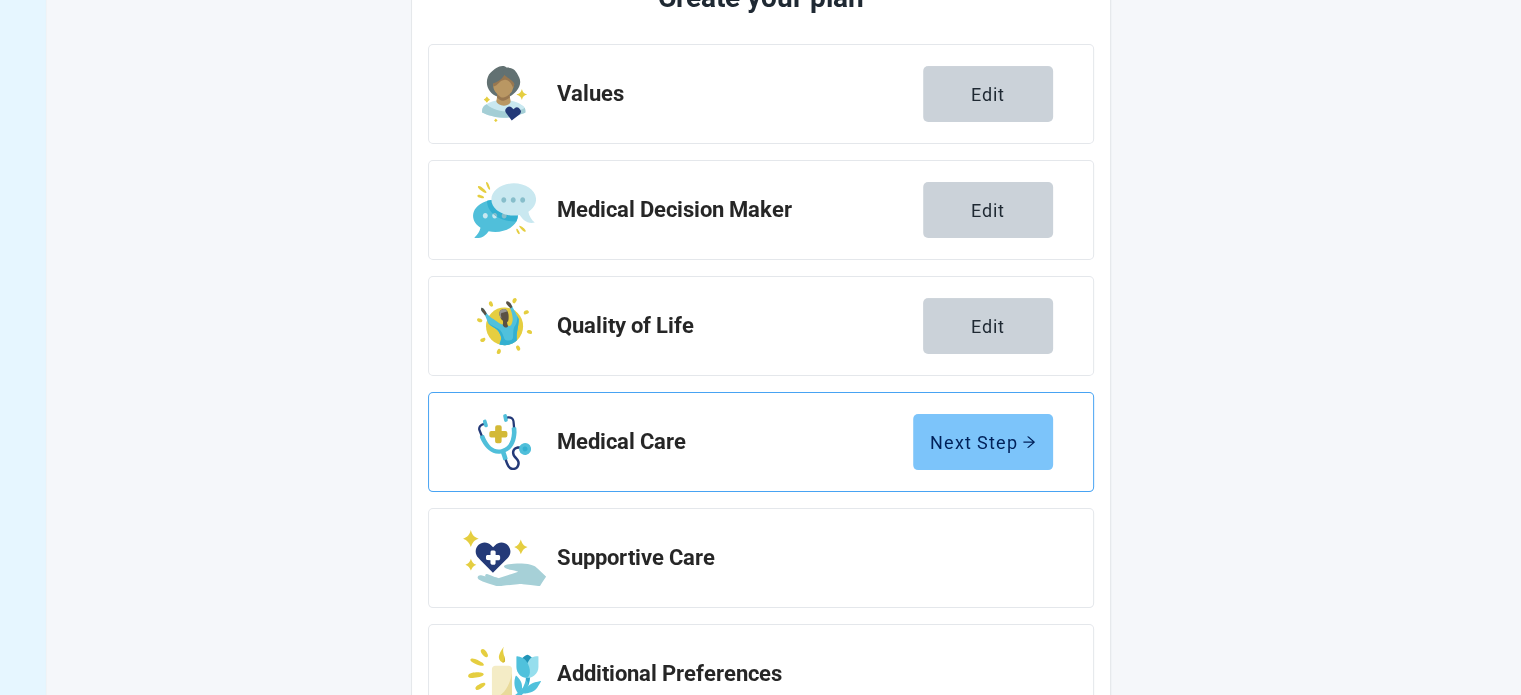 click on "Next Step" at bounding box center (983, 442) 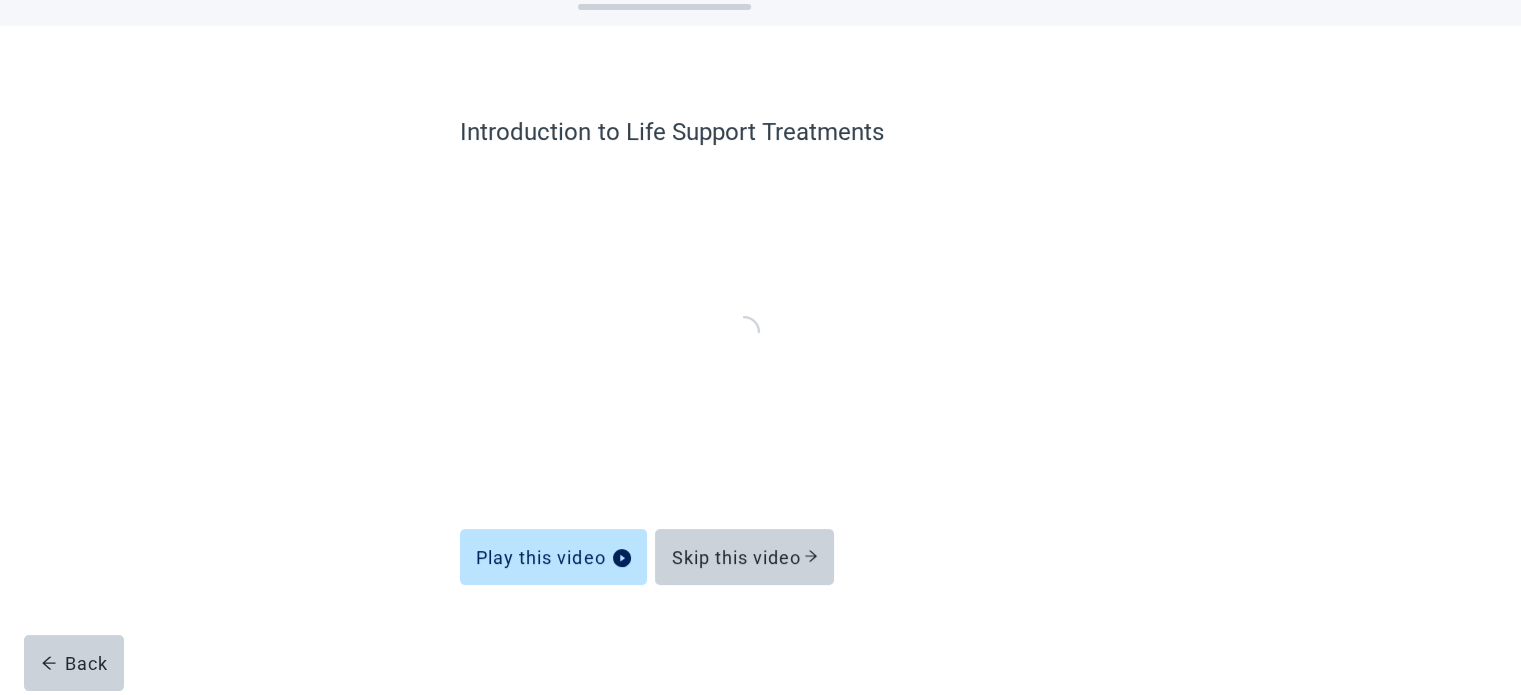 scroll, scrollTop: 76, scrollLeft: 0, axis: vertical 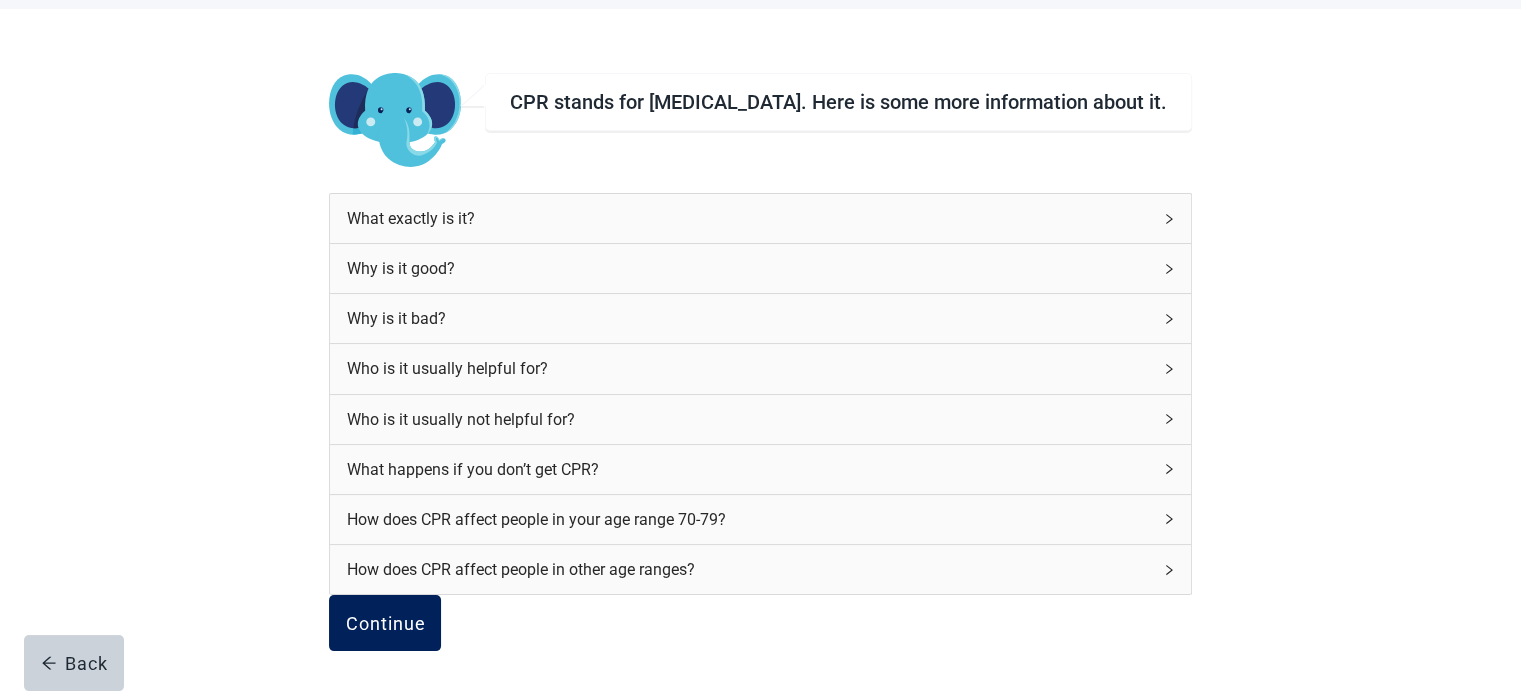 click on "Continue" at bounding box center (385, 623) 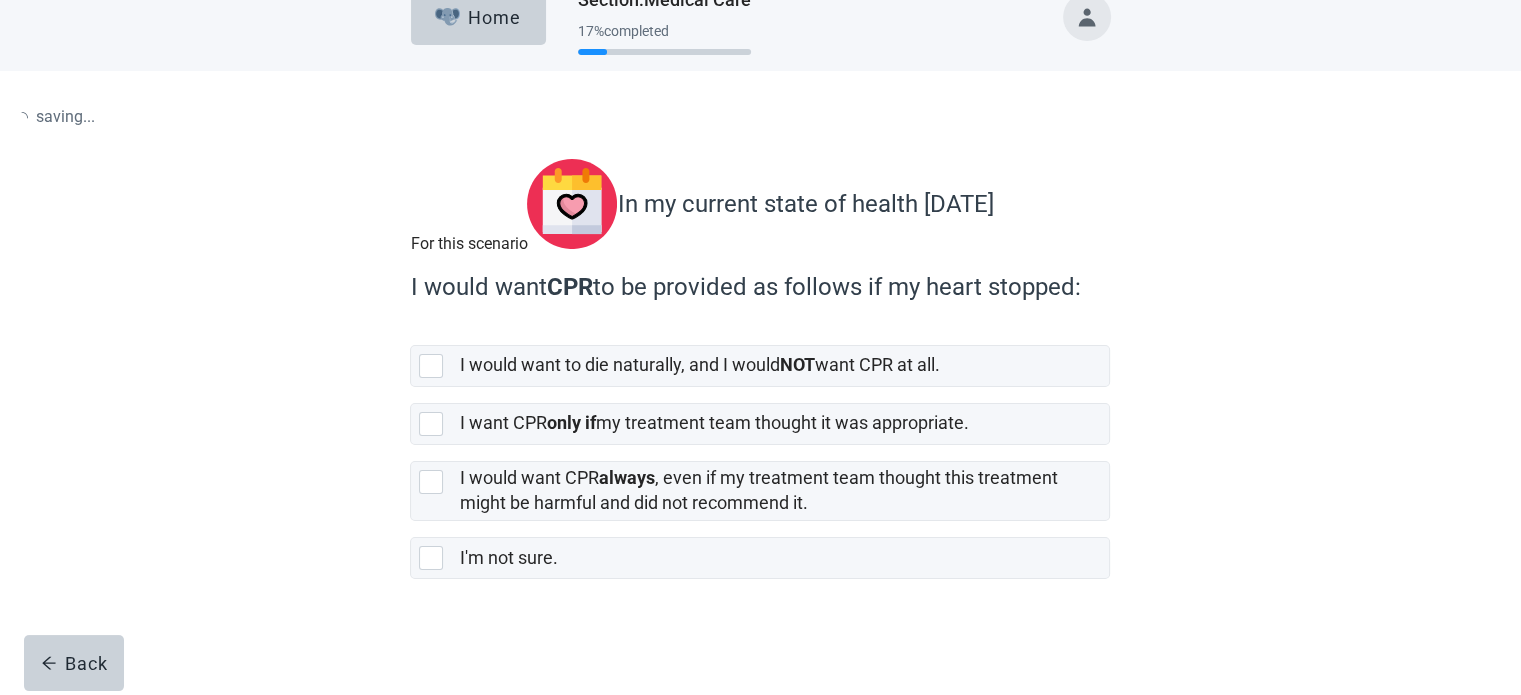 scroll, scrollTop: 0, scrollLeft: 0, axis: both 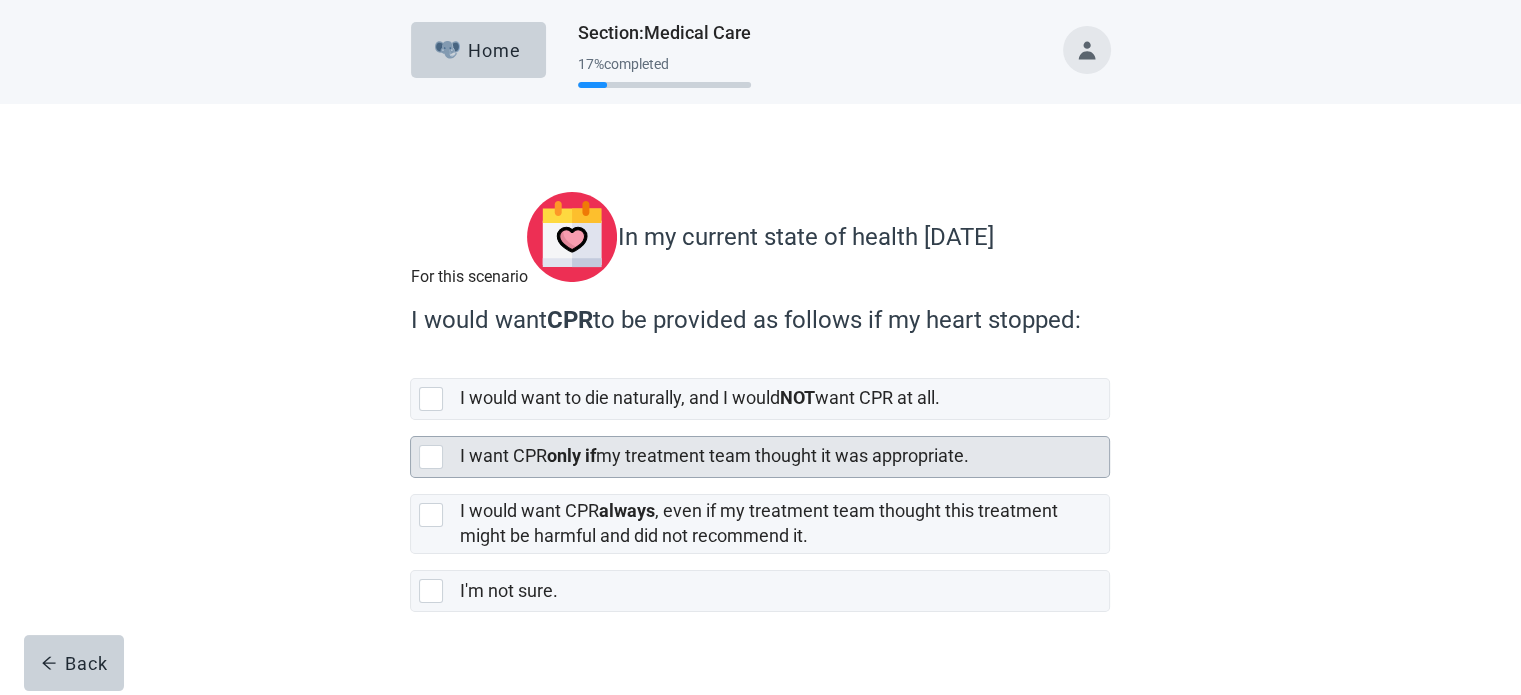 click on "I want CPR  only if  my treatment team thought it was appropriate." at bounding box center [760, 457] 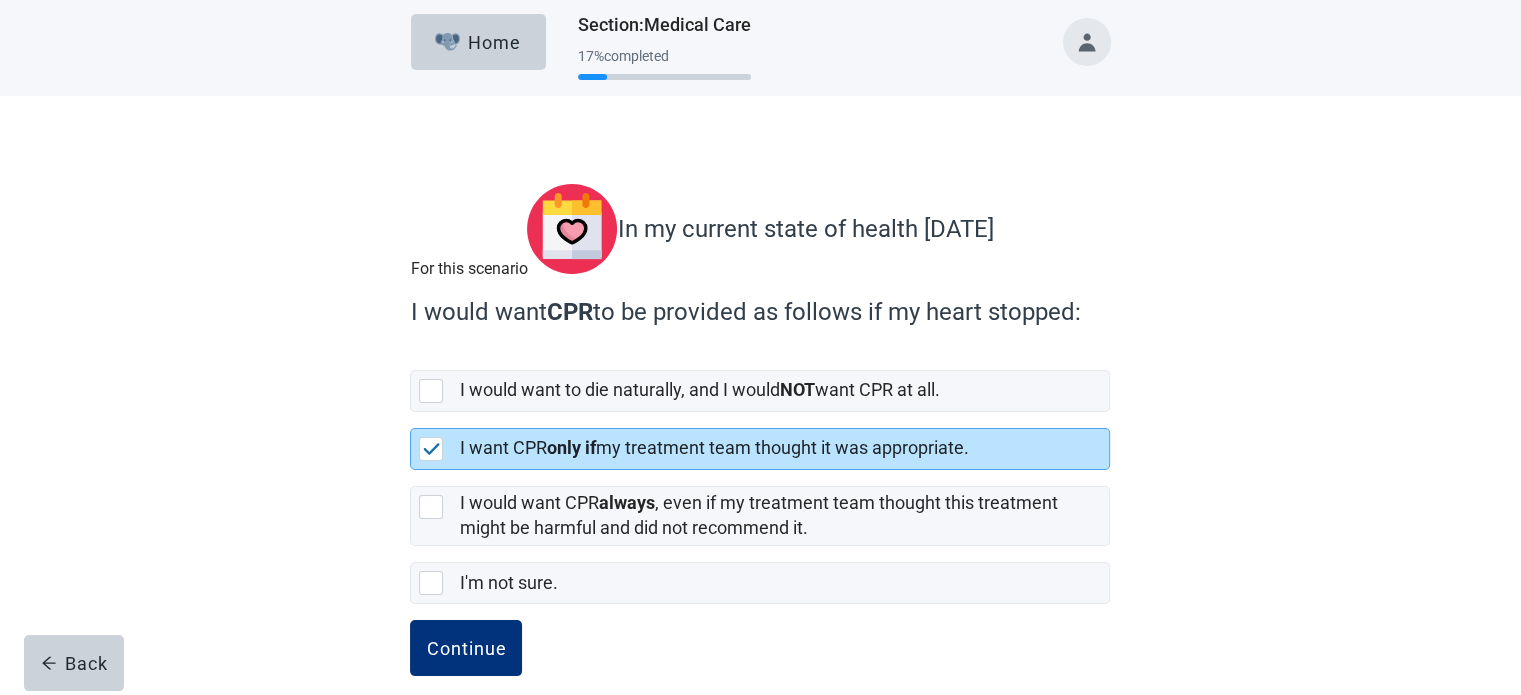 scroll, scrollTop: 62, scrollLeft: 0, axis: vertical 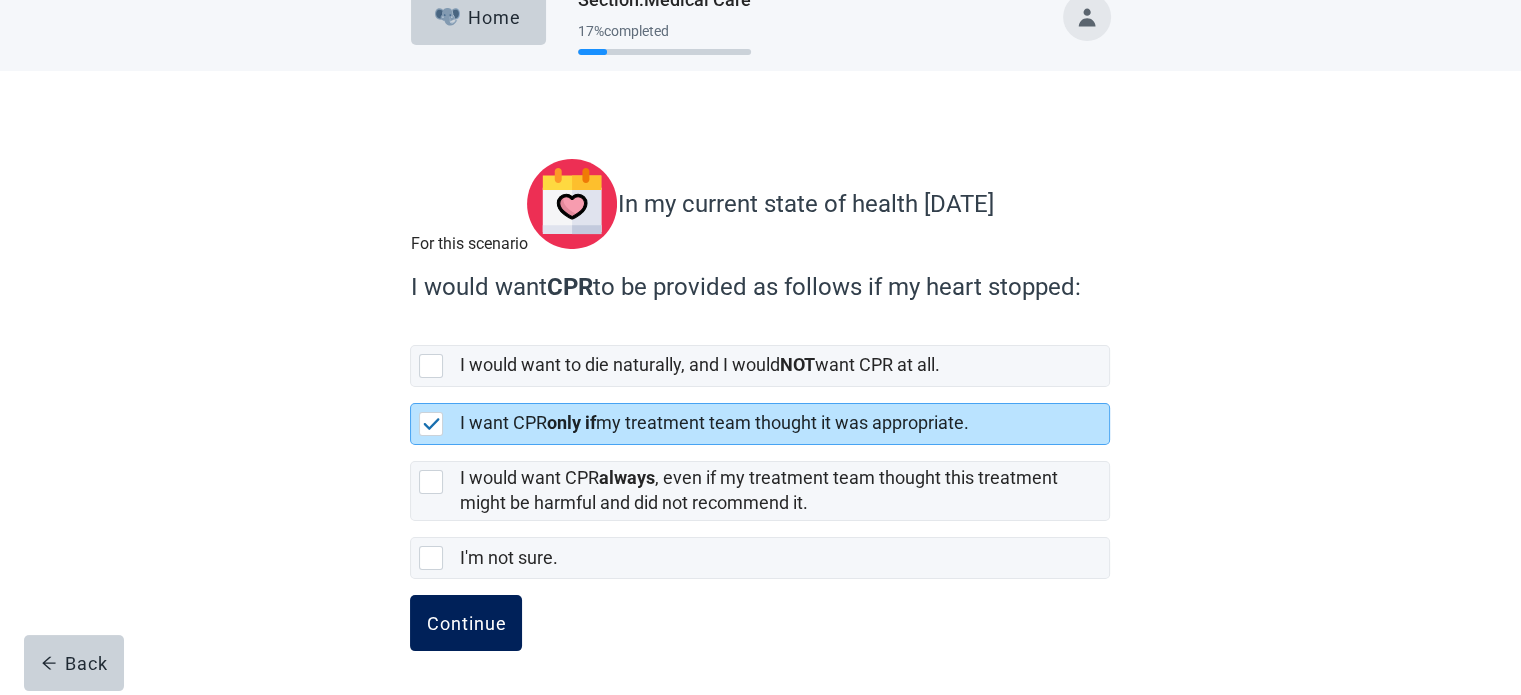 click on "Continue" at bounding box center (466, 623) 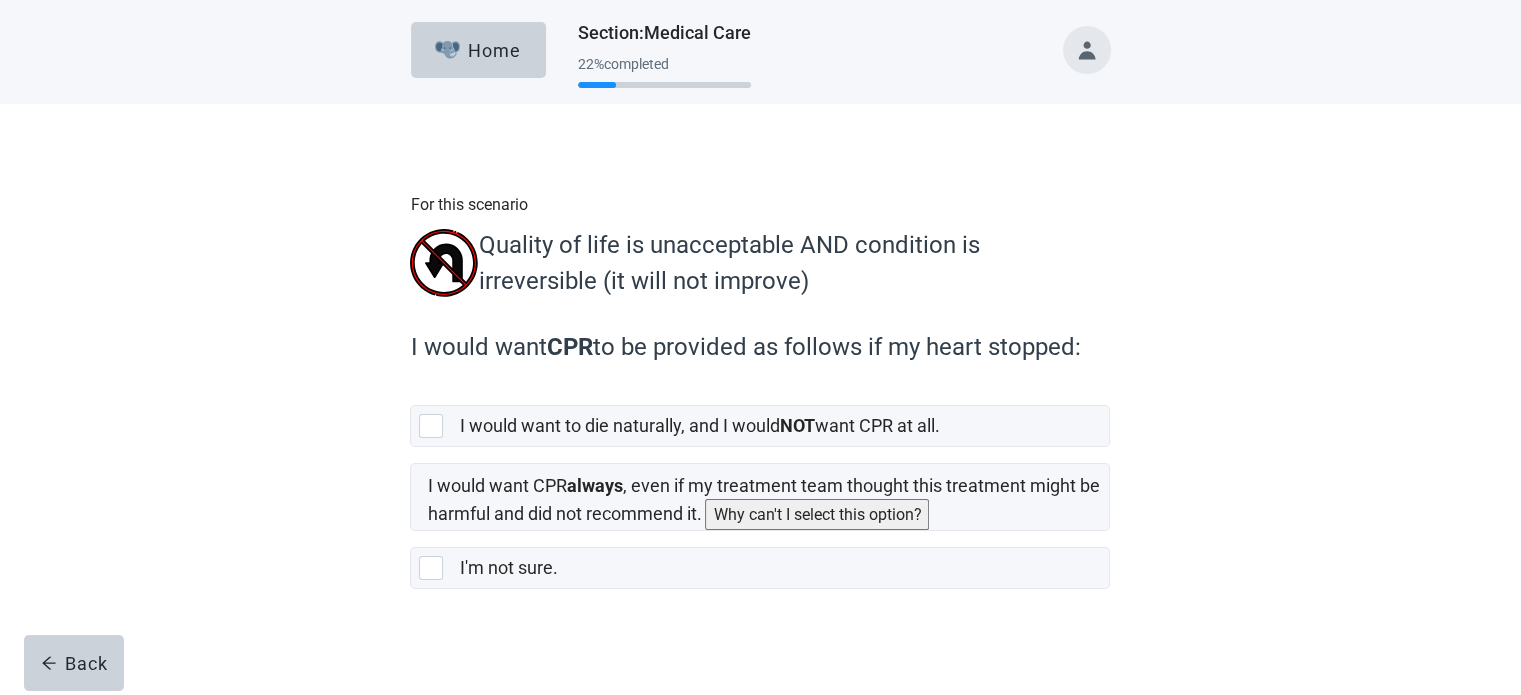 scroll, scrollTop: 24, scrollLeft: 0, axis: vertical 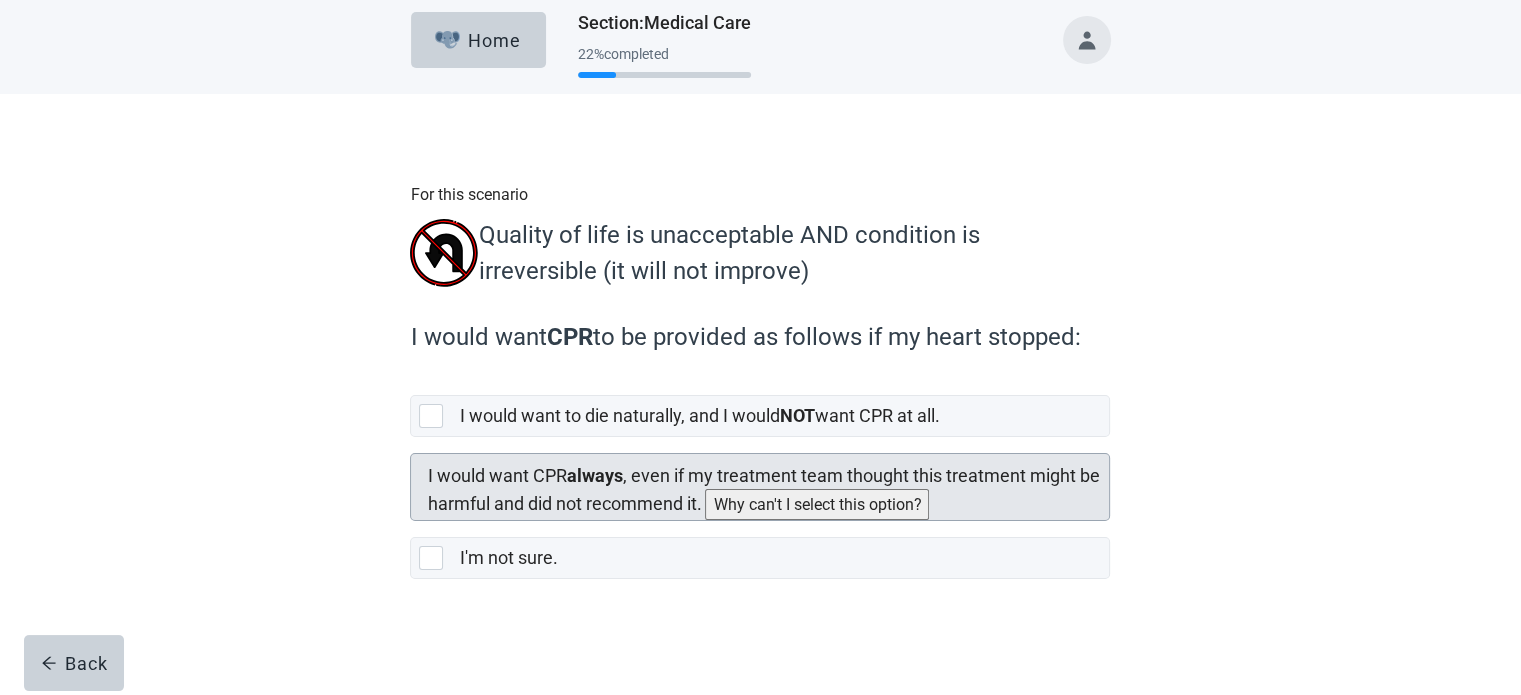 click on "Why can't I select this option?" at bounding box center [817, 504] 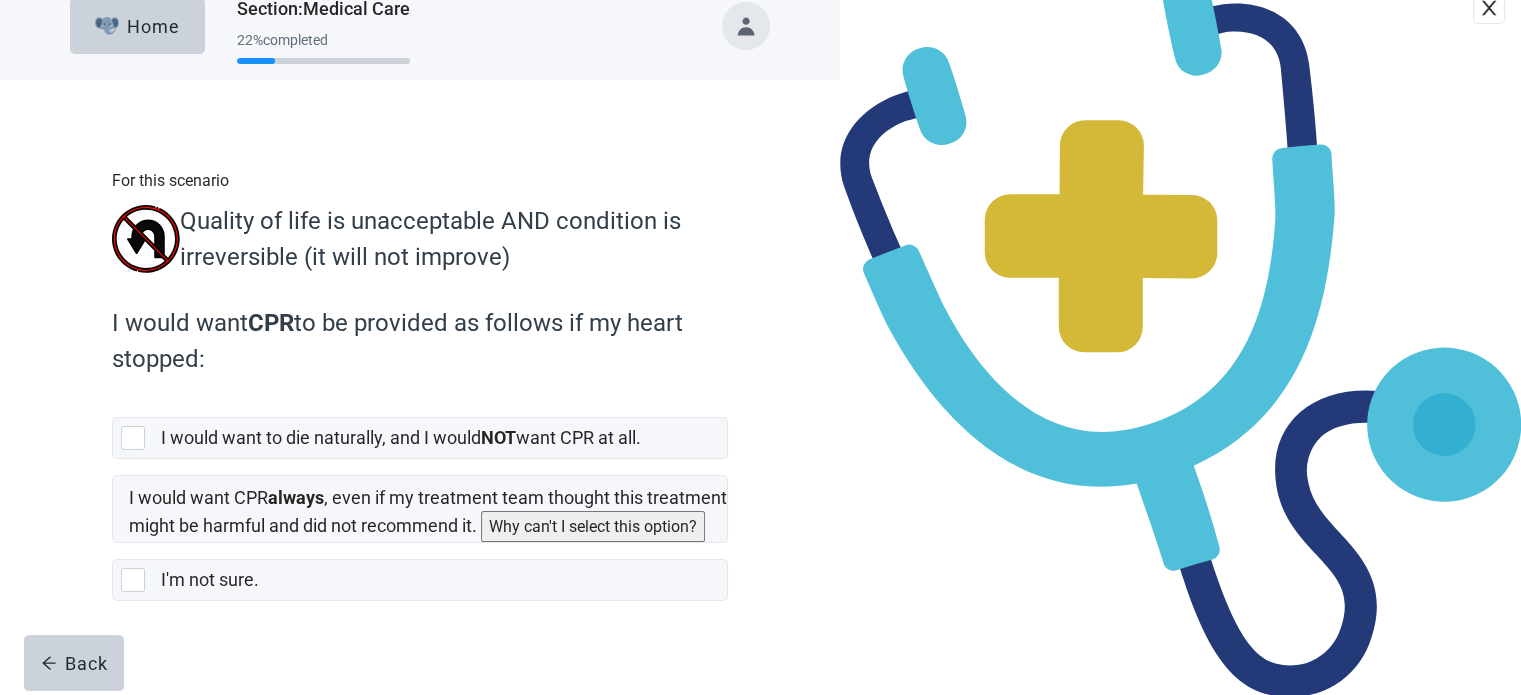 click on "Close" at bounding box center [1180, 1004] 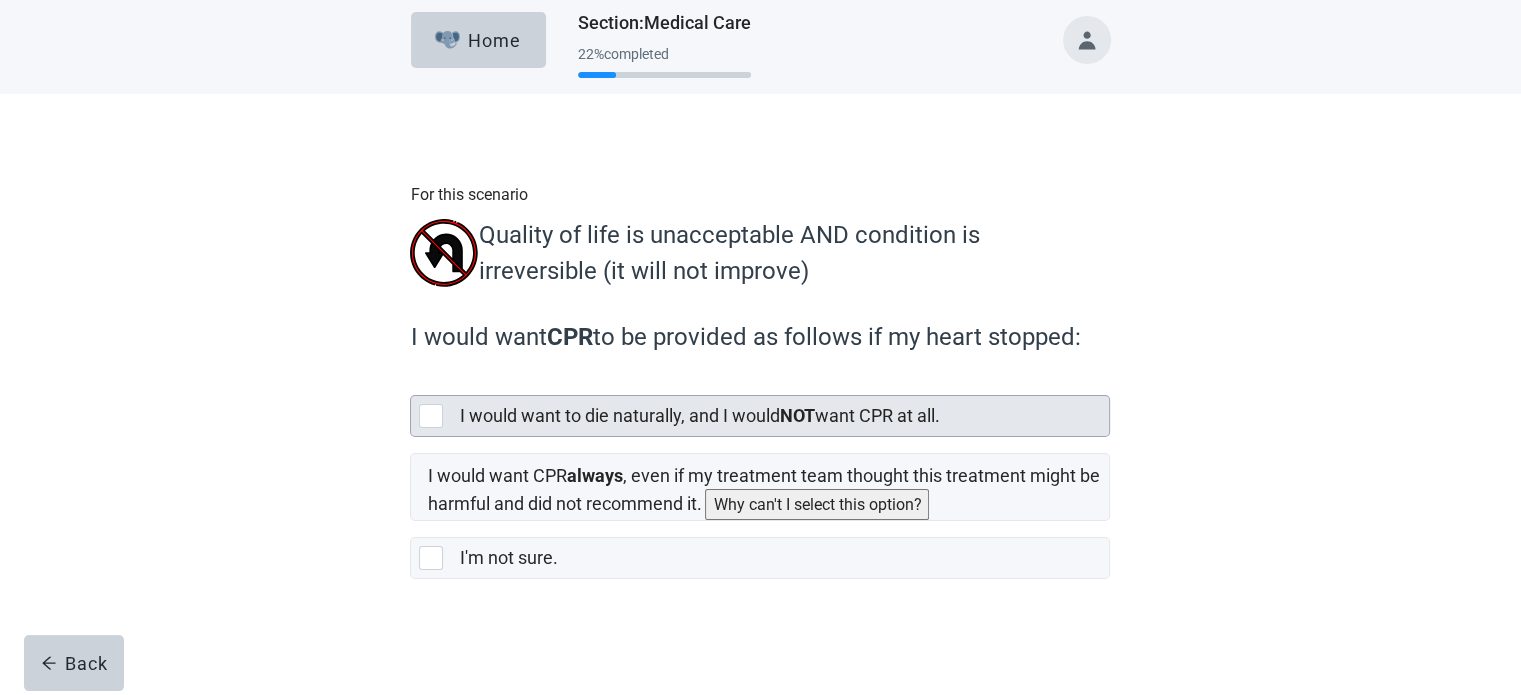 click at bounding box center (431, 416) 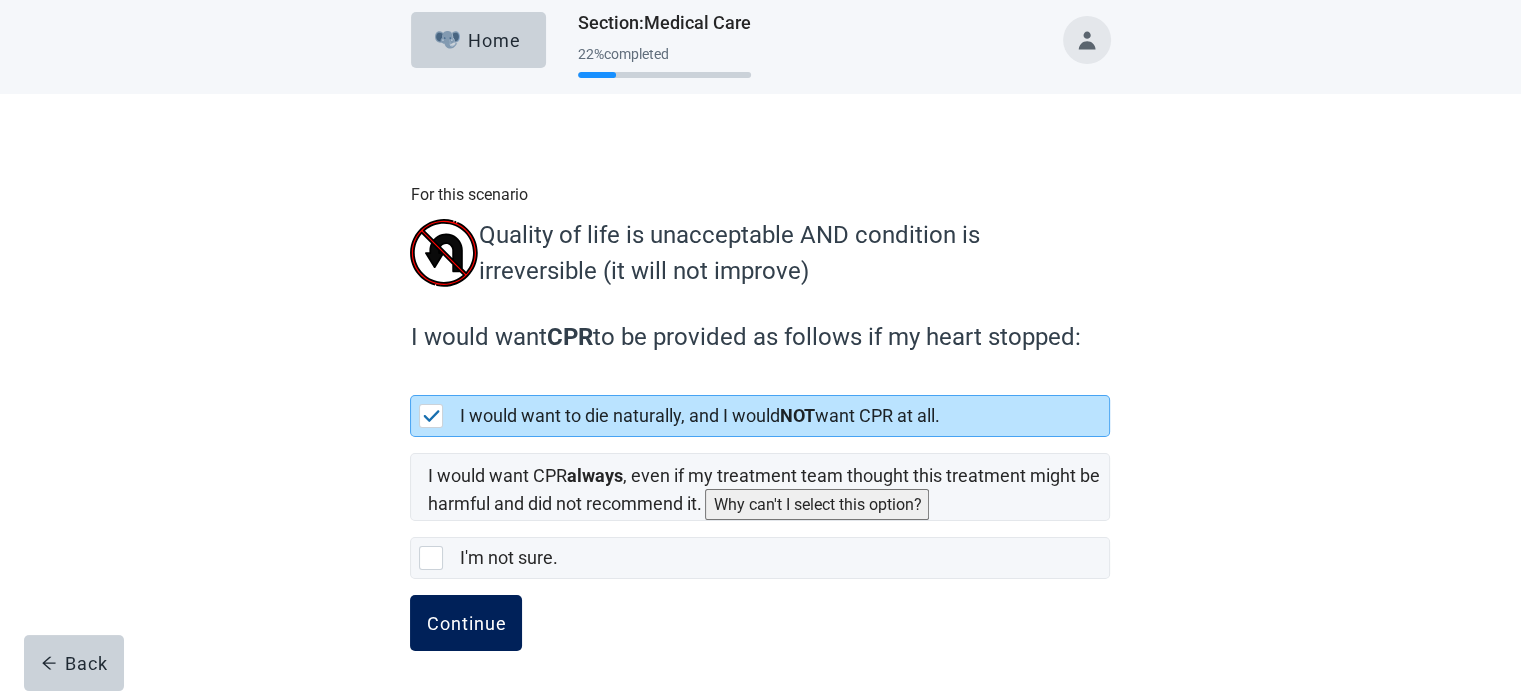 click on "Continue" at bounding box center [466, 623] 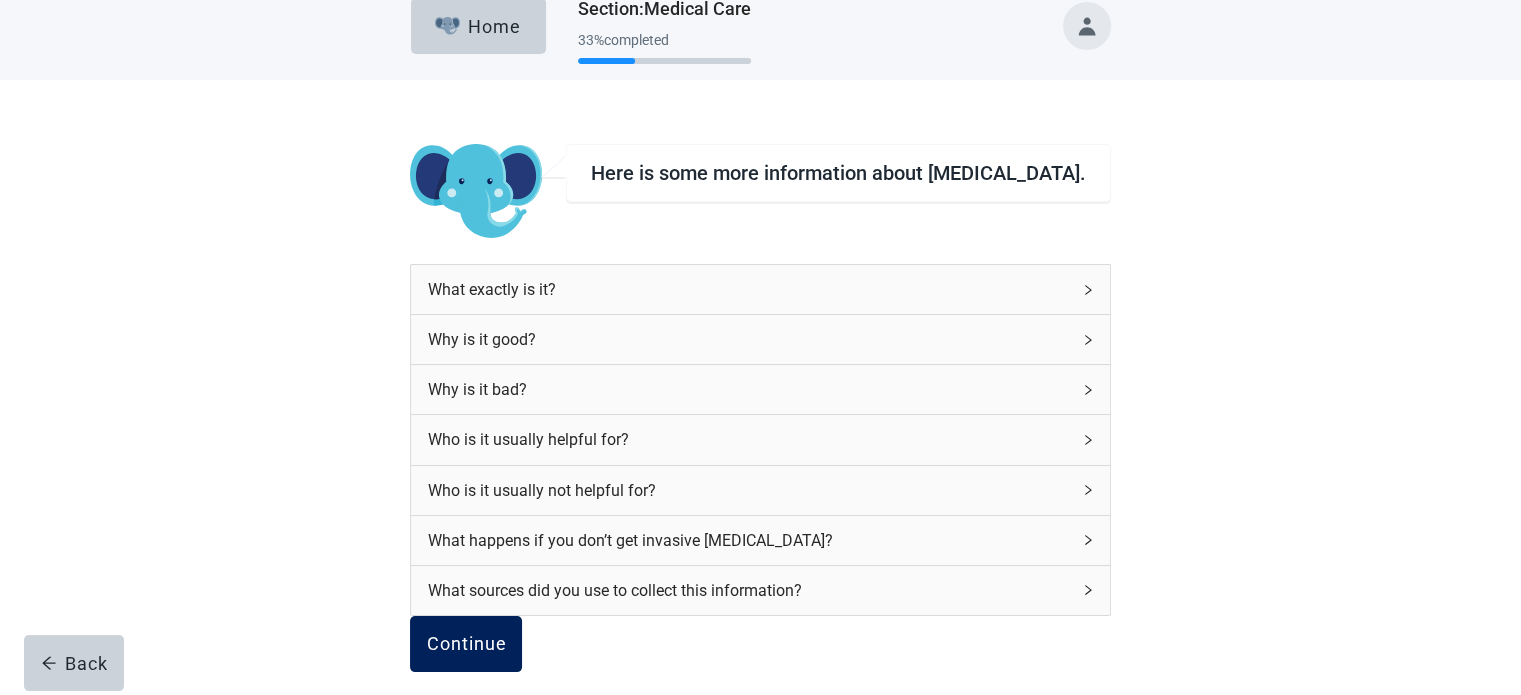 click on "Continue" at bounding box center (466, 644) 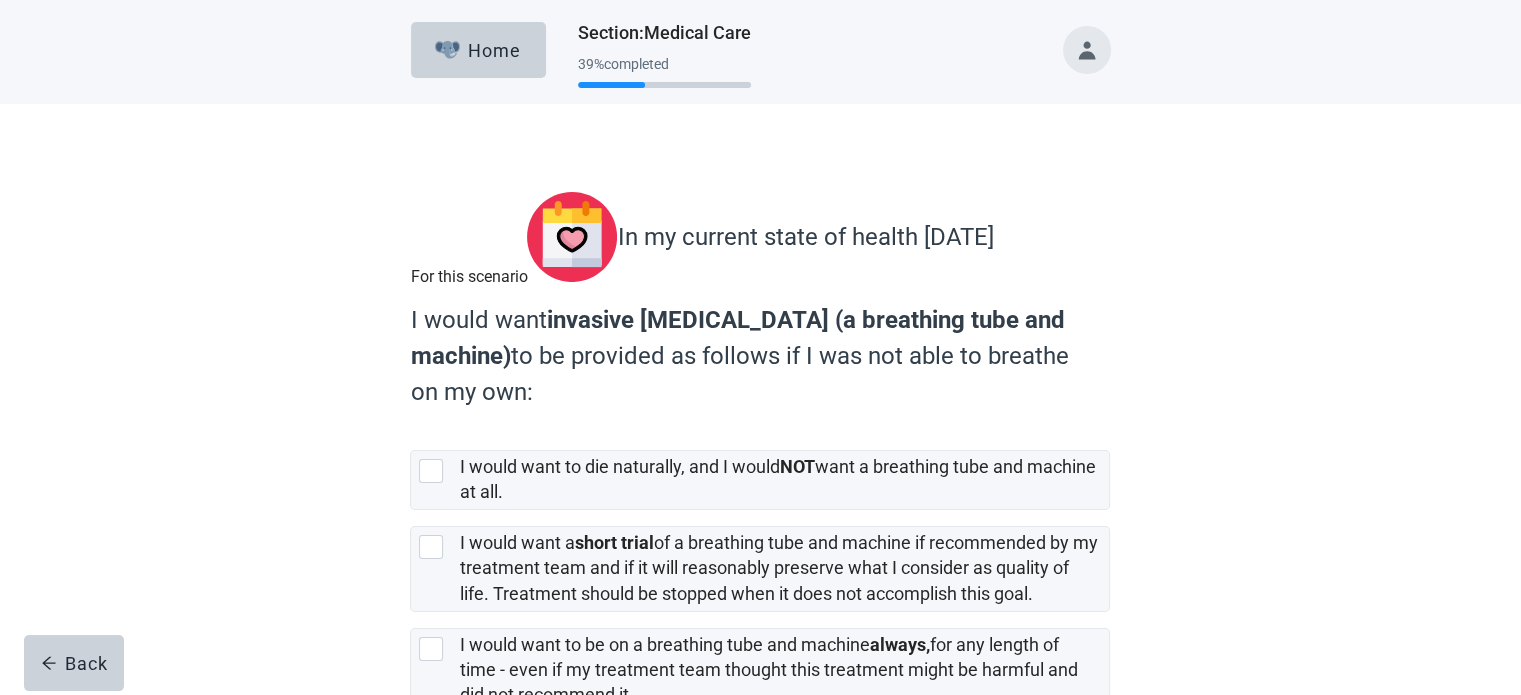 scroll, scrollTop: 100, scrollLeft: 0, axis: vertical 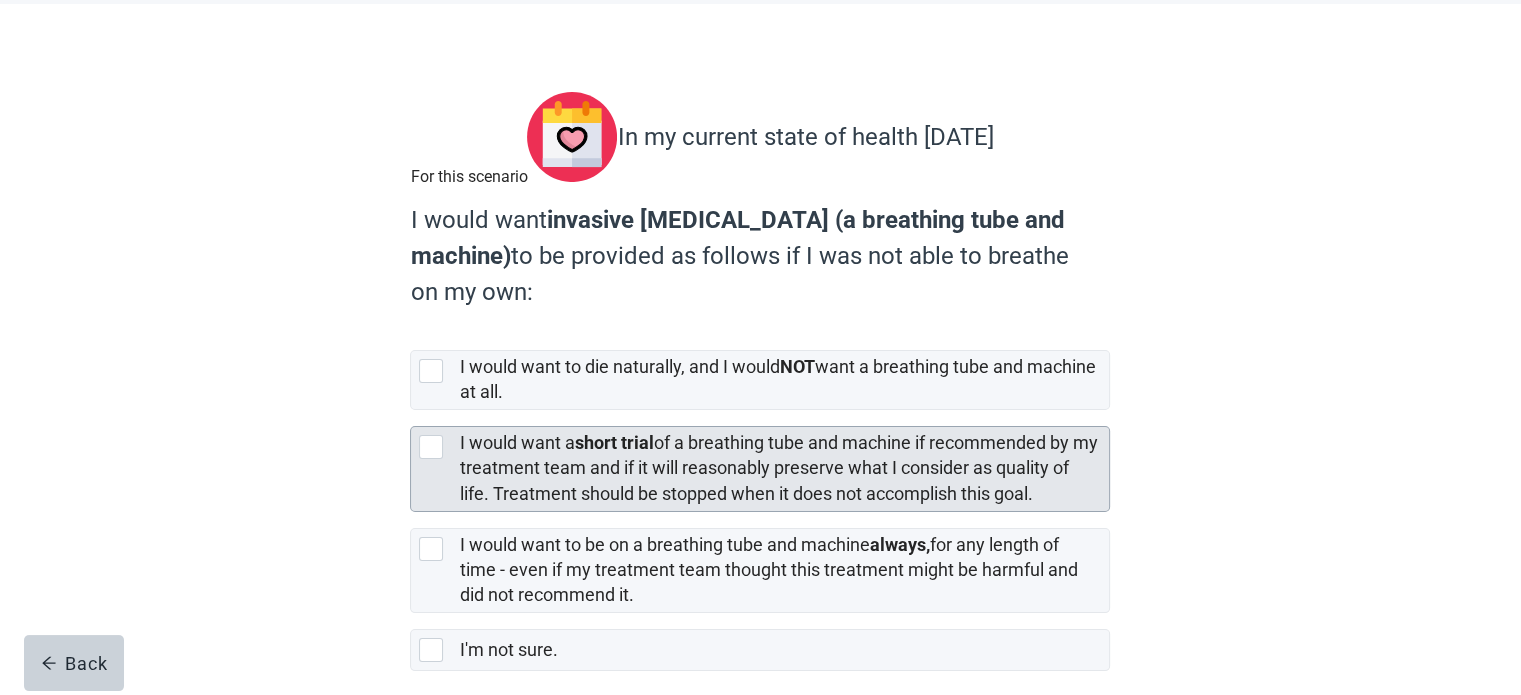 drag, startPoint x: 427, startPoint y: 477, endPoint x: 428, endPoint y: 489, distance: 12.0415945 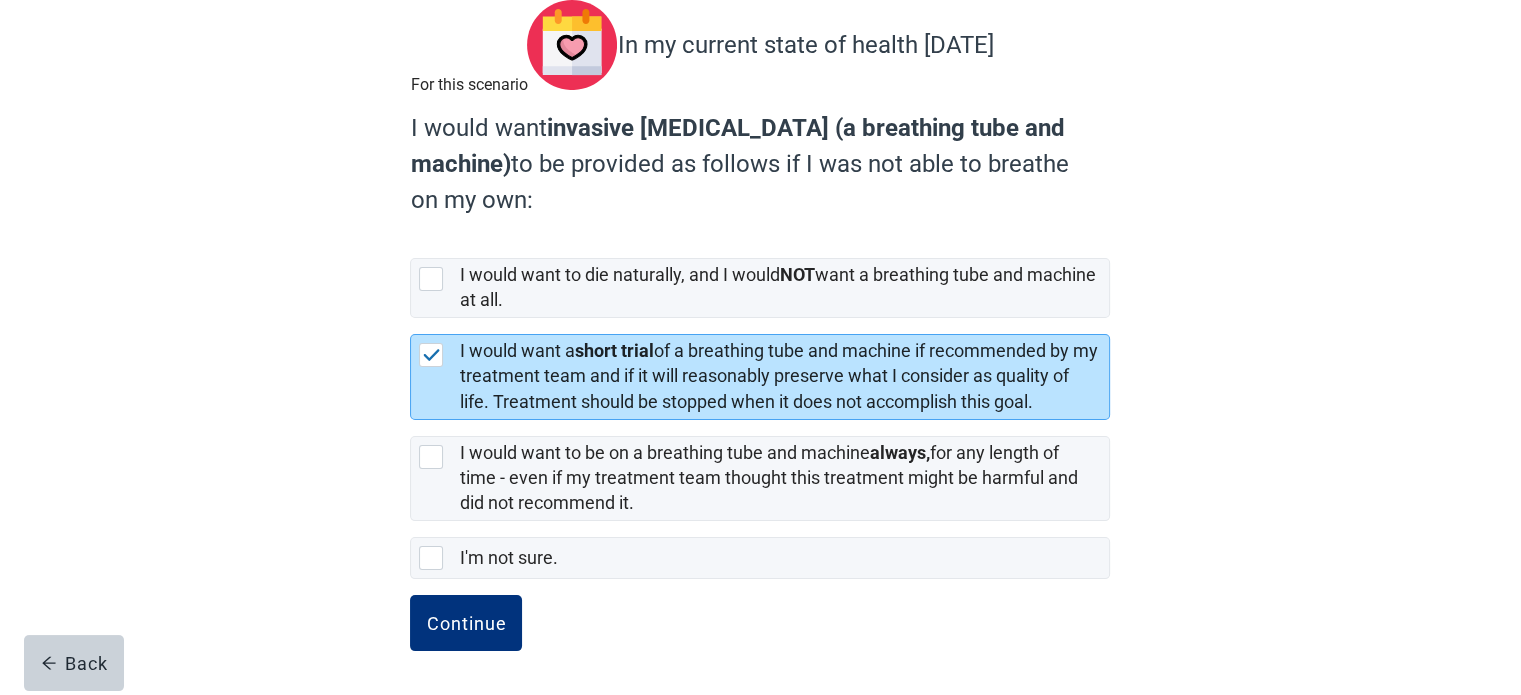scroll, scrollTop: 221, scrollLeft: 0, axis: vertical 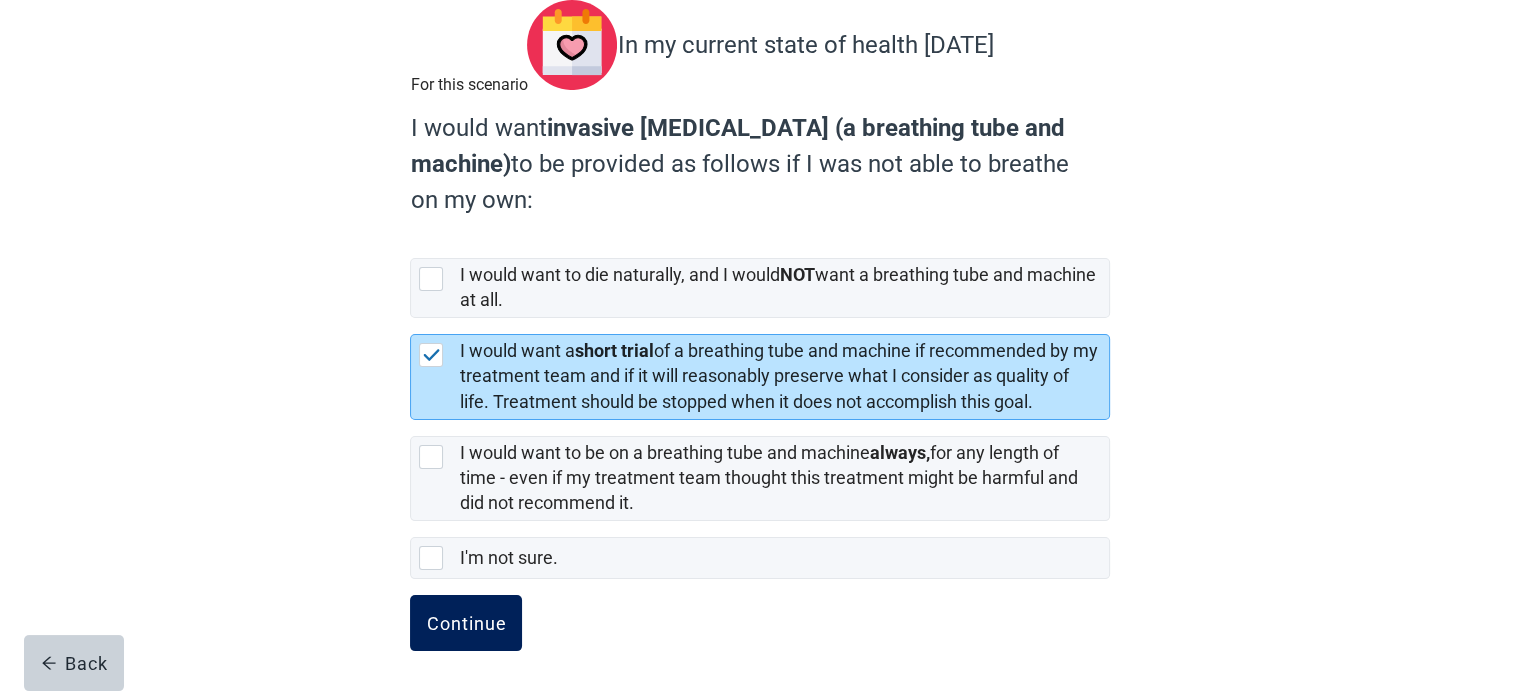 click on "Continue" at bounding box center (466, 623) 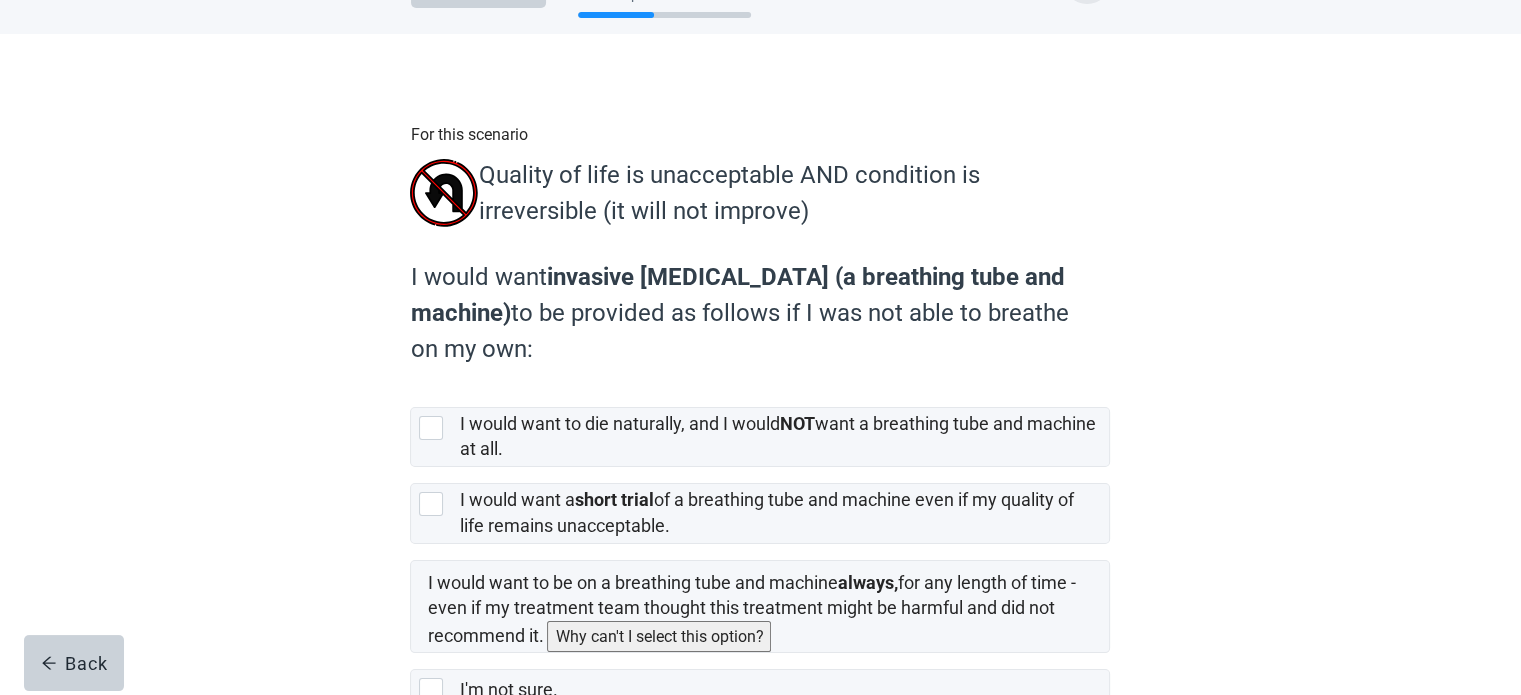 scroll, scrollTop: 100, scrollLeft: 0, axis: vertical 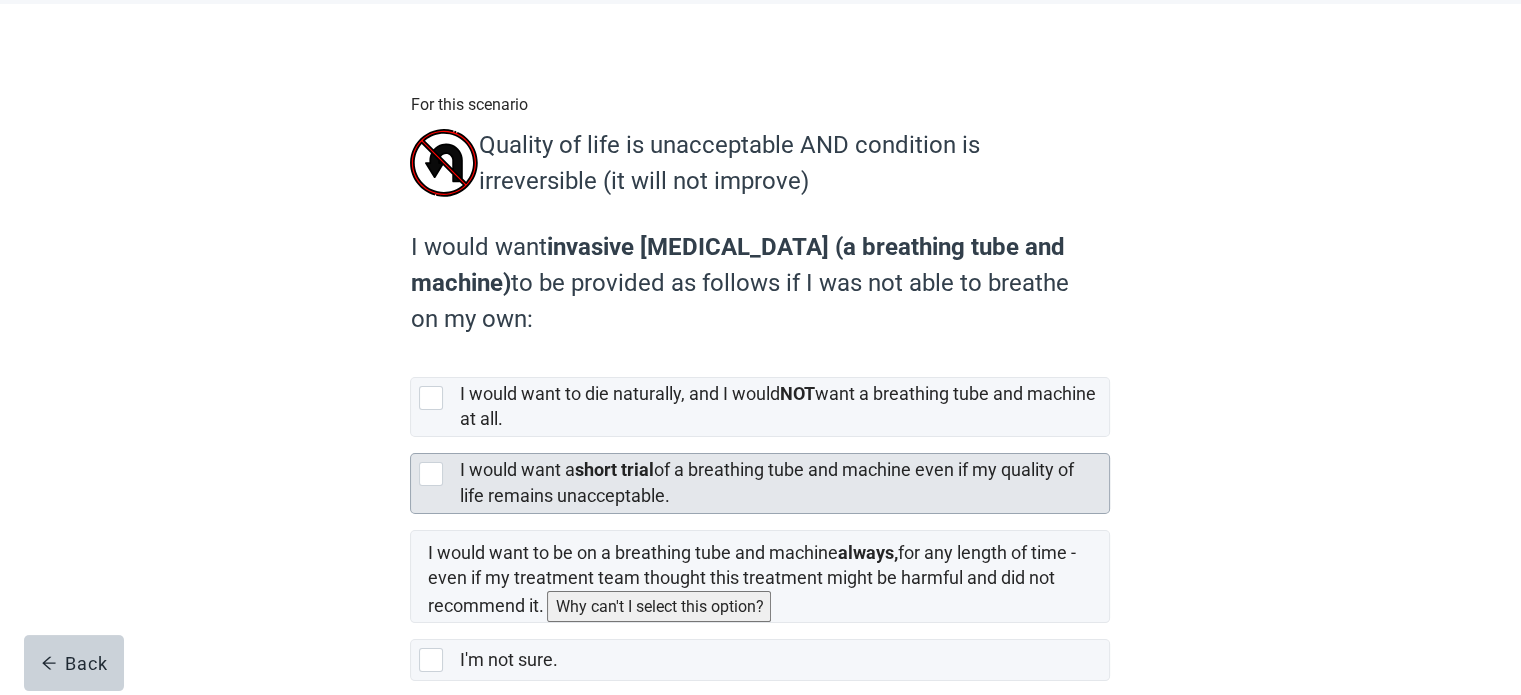 click at bounding box center (431, 474) 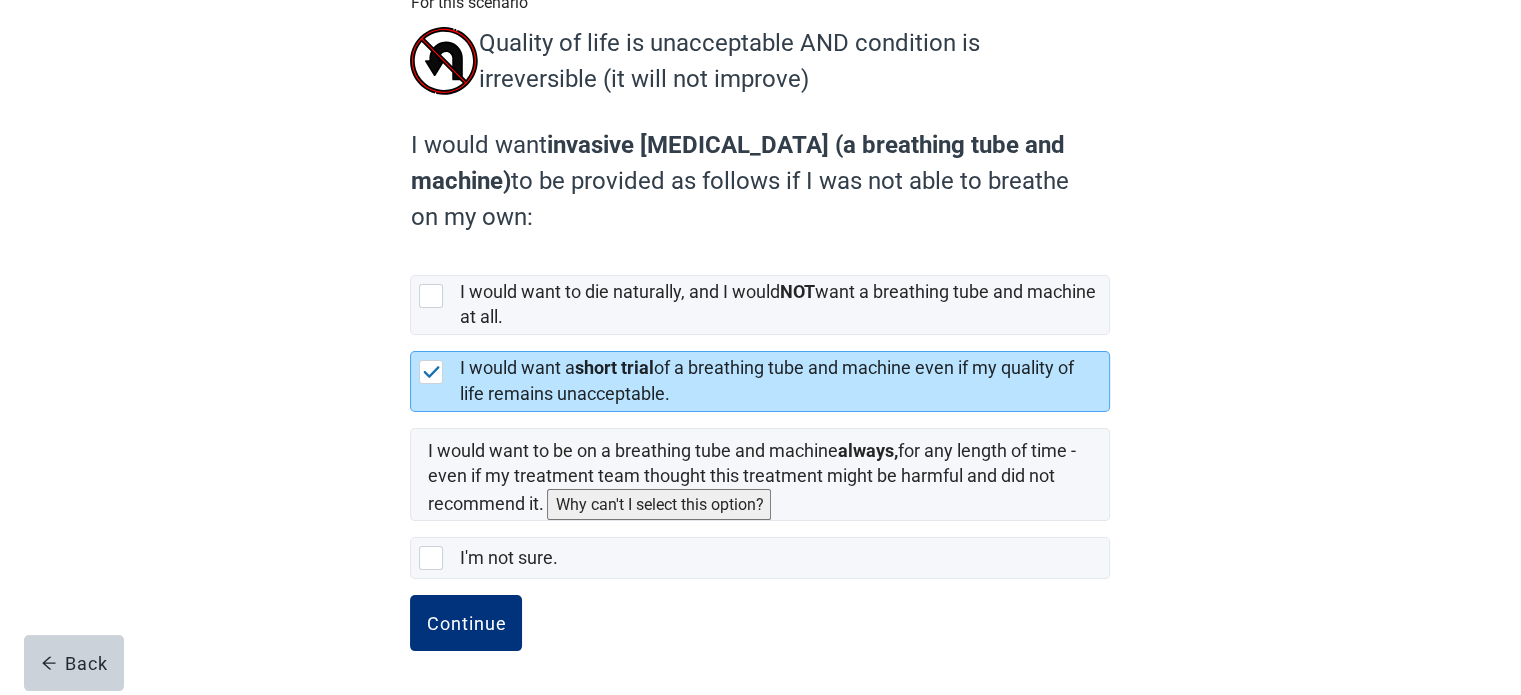 scroll, scrollTop: 216, scrollLeft: 0, axis: vertical 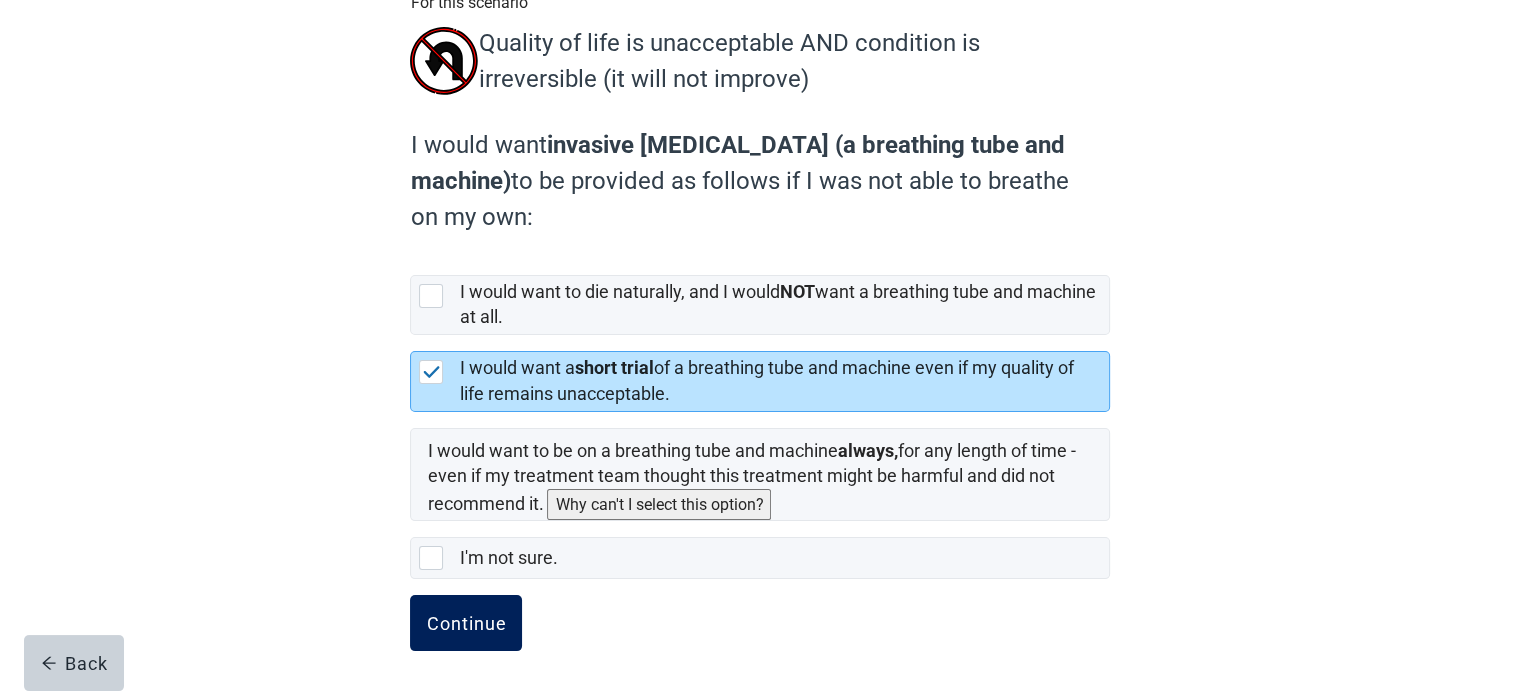 click on "Continue" at bounding box center (466, 623) 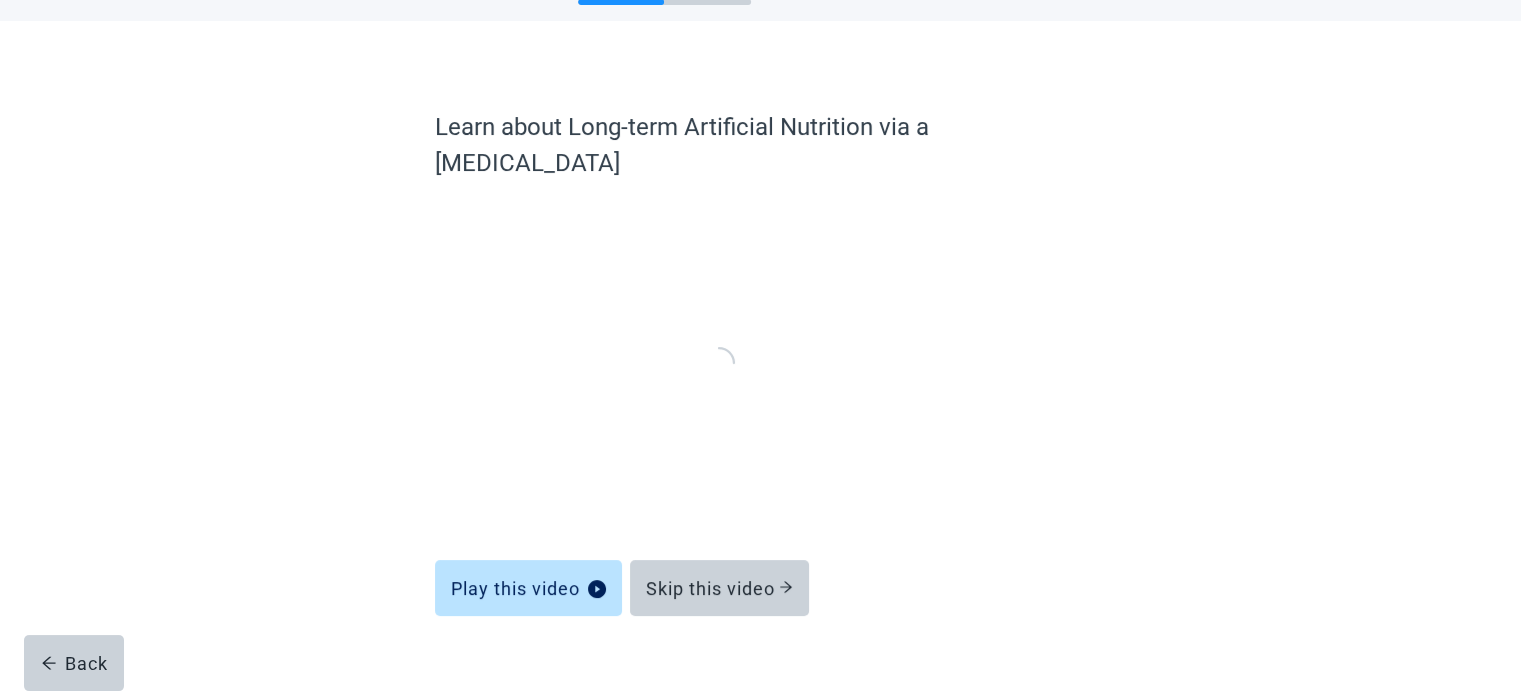 scroll, scrollTop: 76, scrollLeft: 0, axis: vertical 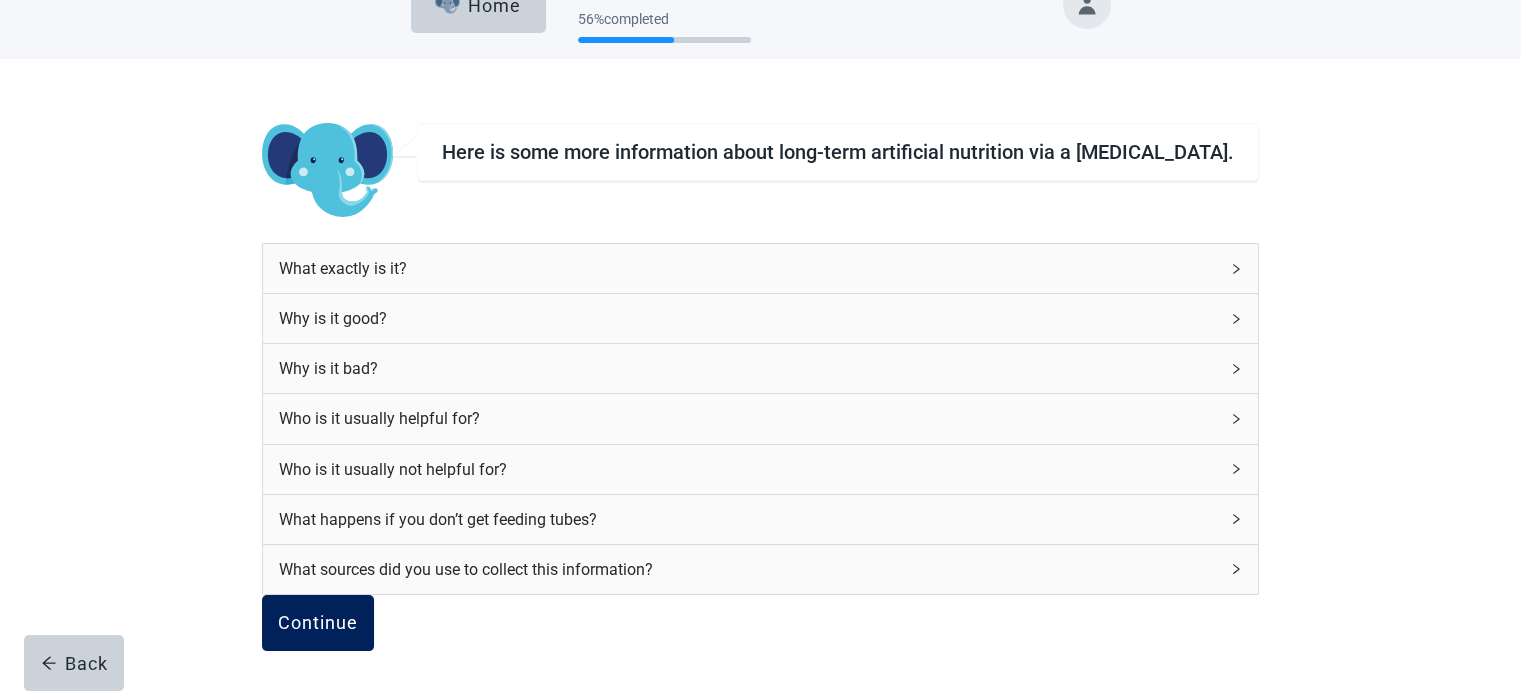 click on "Continue" at bounding box center [318, 623] 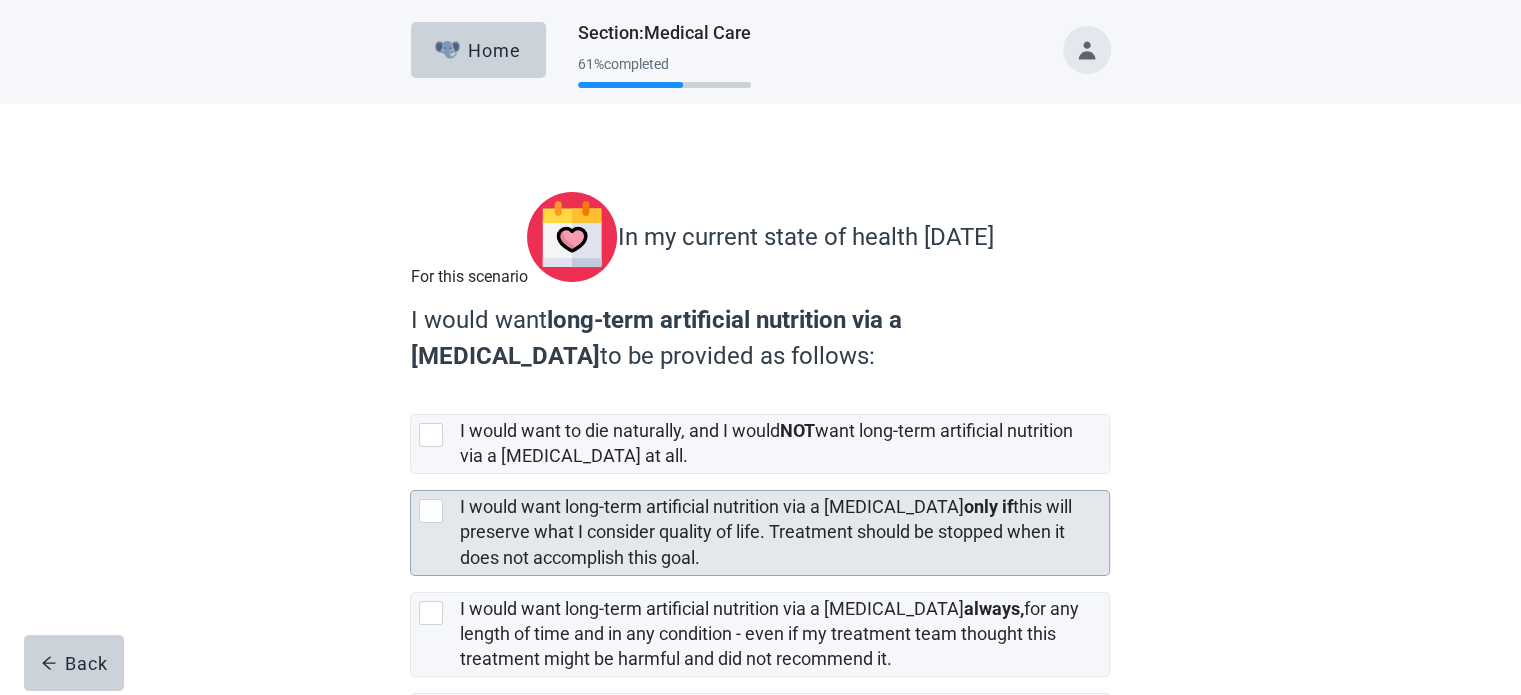 scroll, scrollTop: 100, scrollLeft: 0, axis: vertical 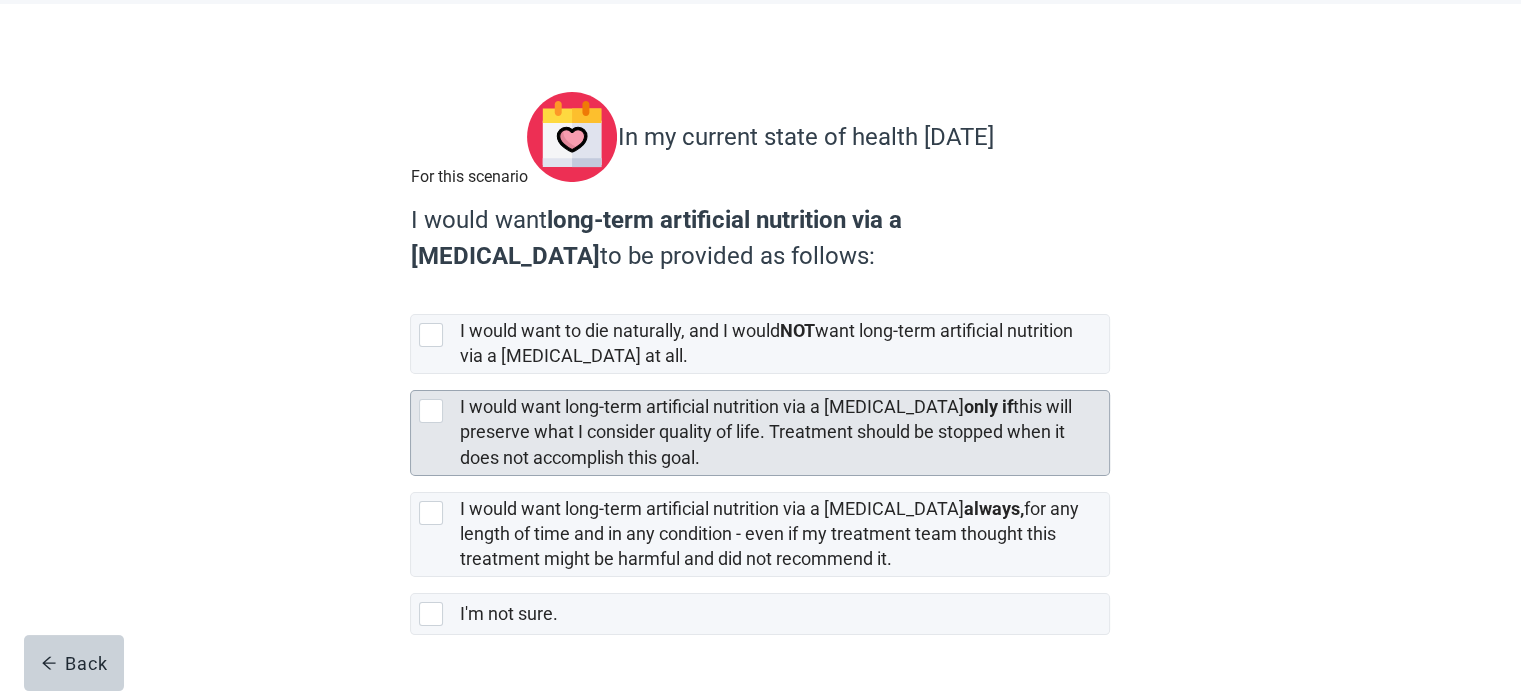 click at bounding box center [431, 411] 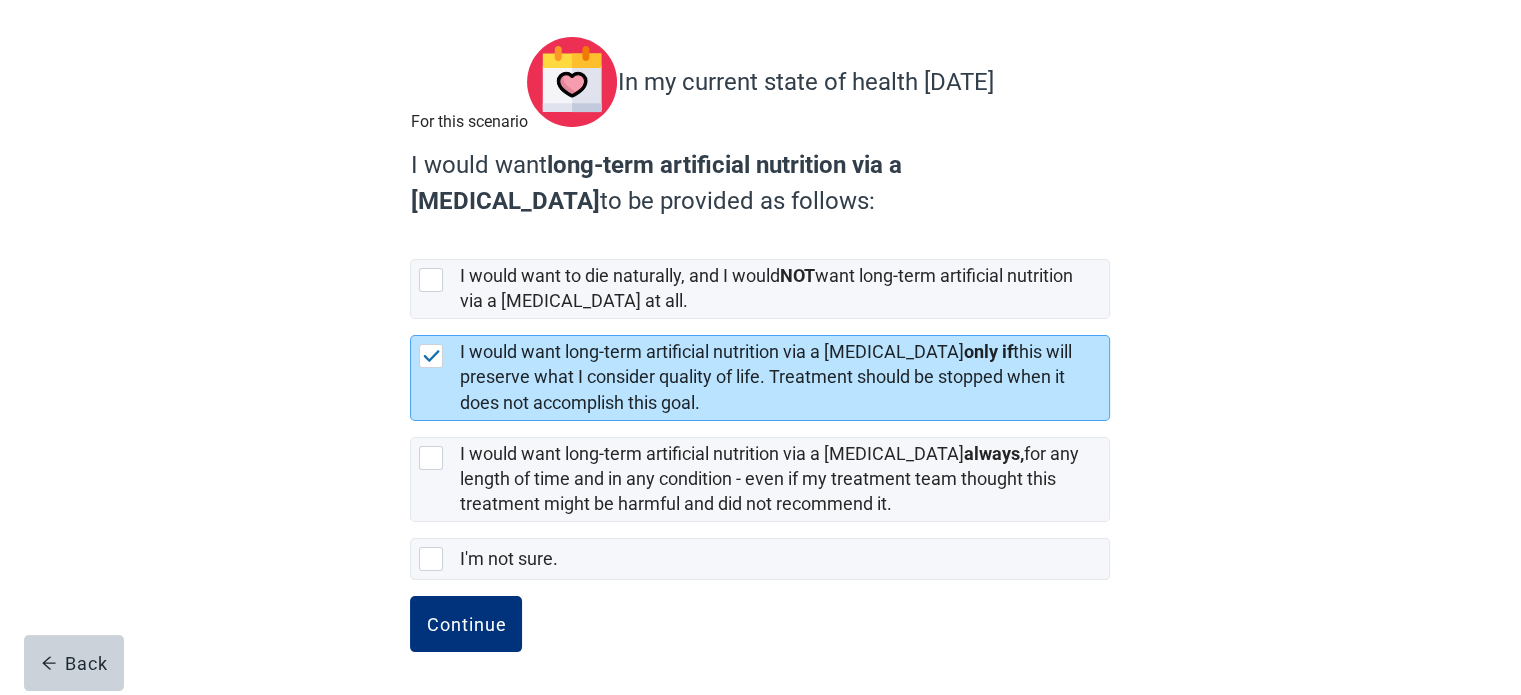 scroll, scrollTop: 185, scrollLeft: 0, axis: vertical 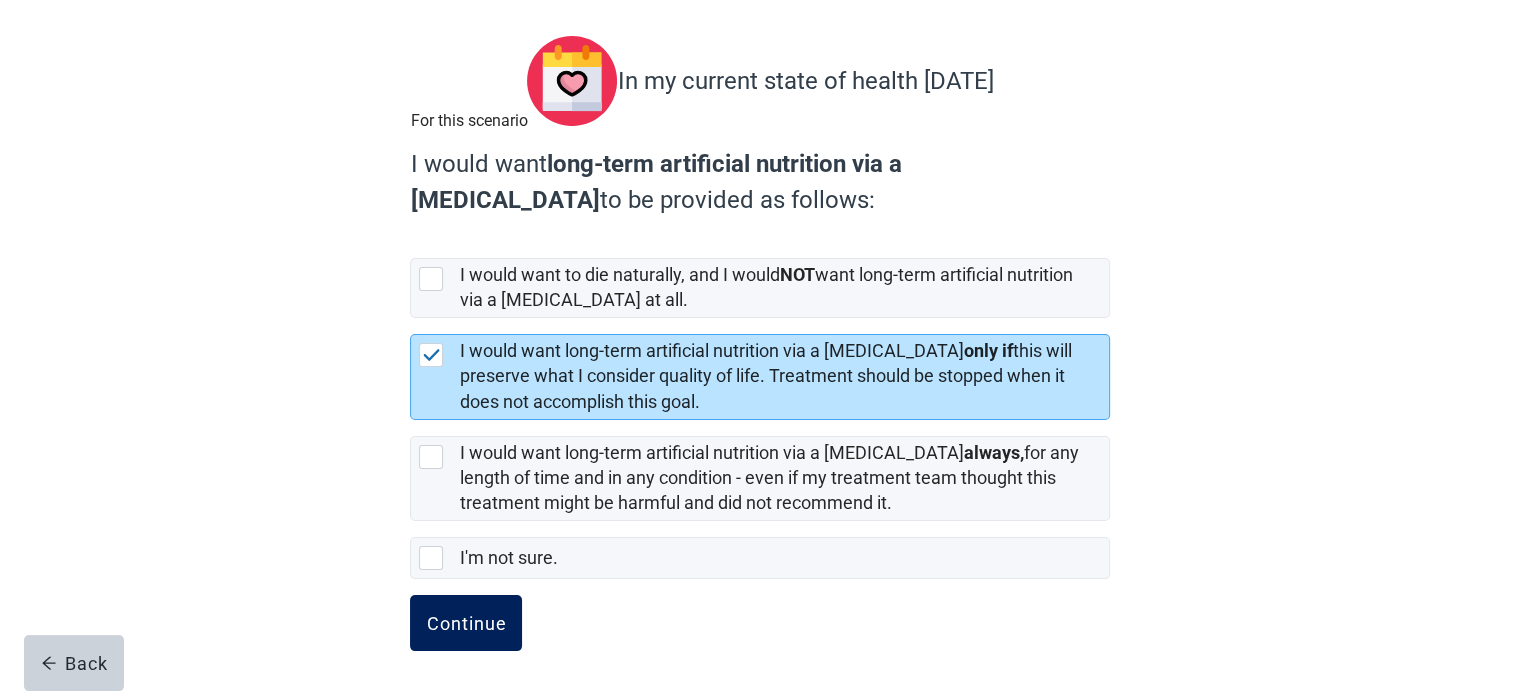 click on "Continue" at bounding box center (466, 623) 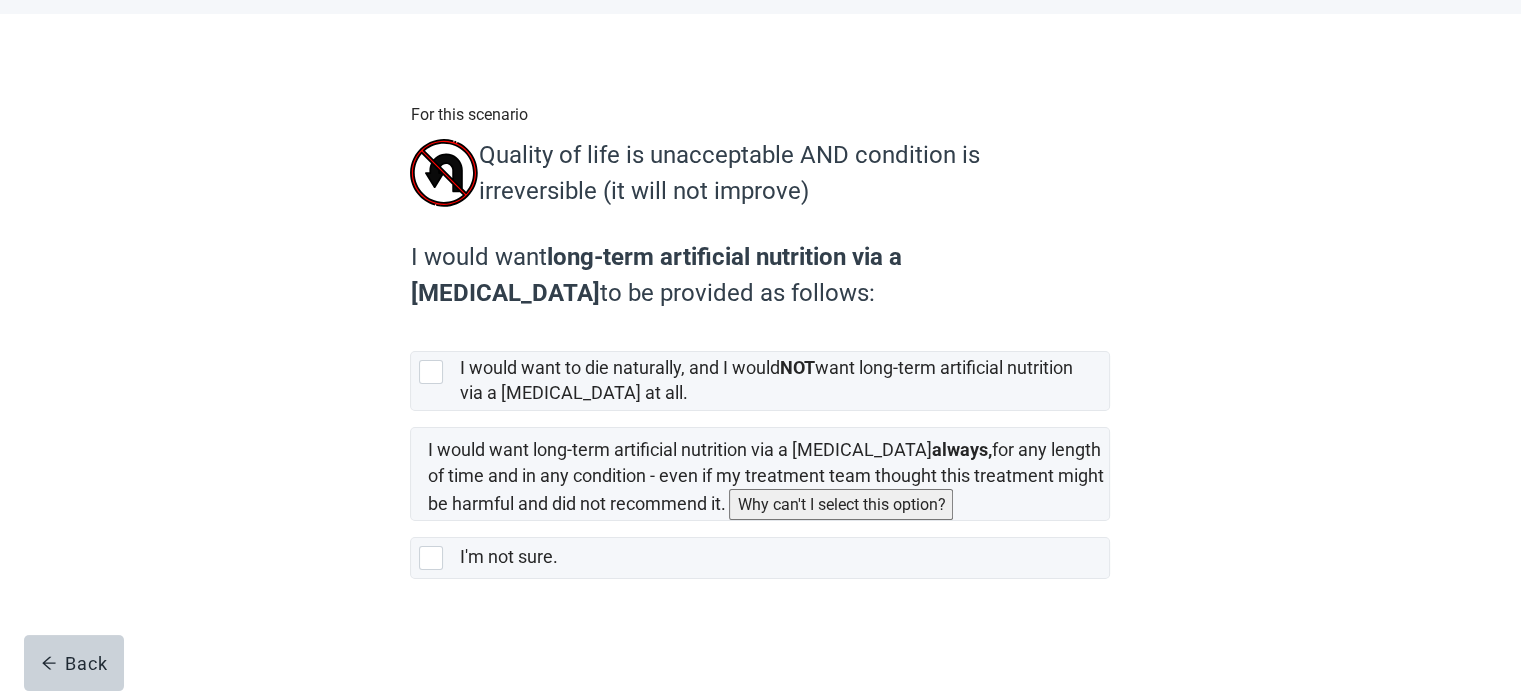 scroll, scrollTop: 129, scrollLeft: 0, axis: vertical 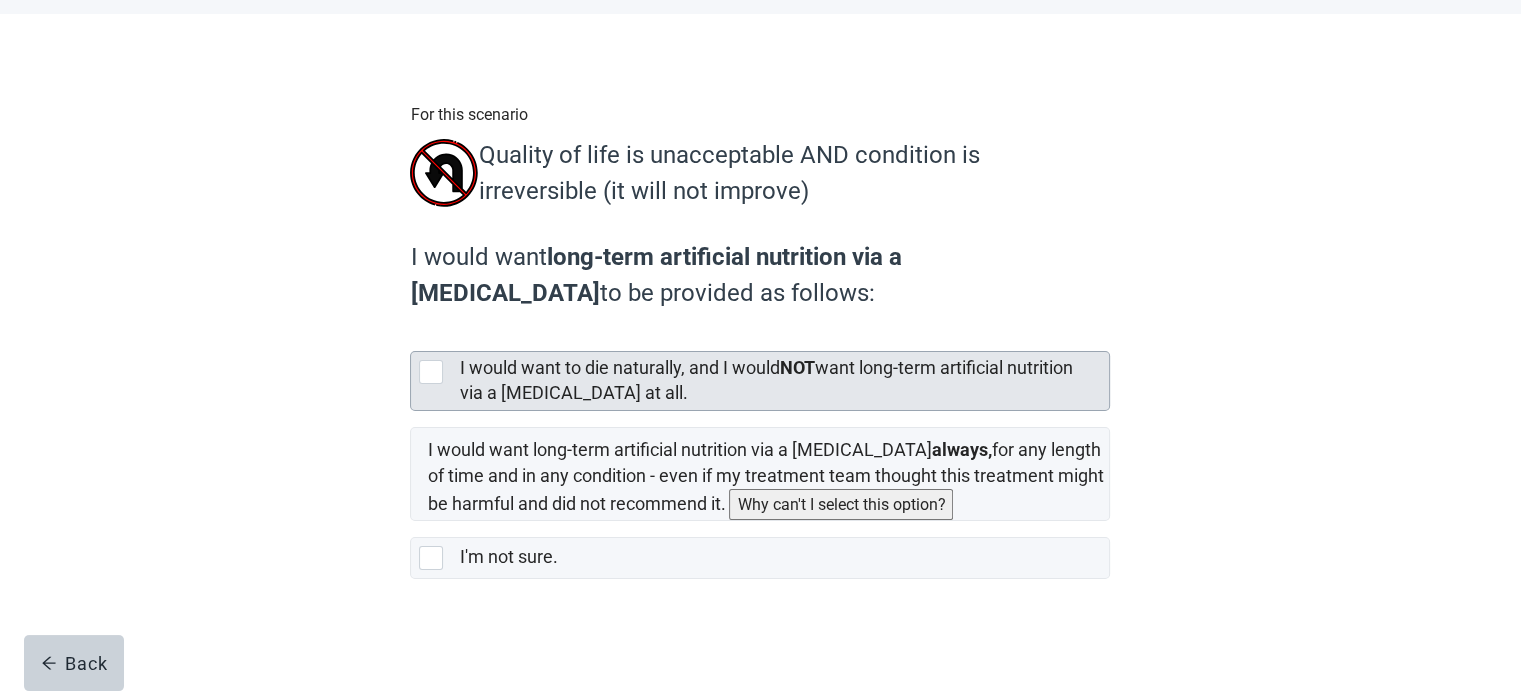 click at bounding box center (431, 372) 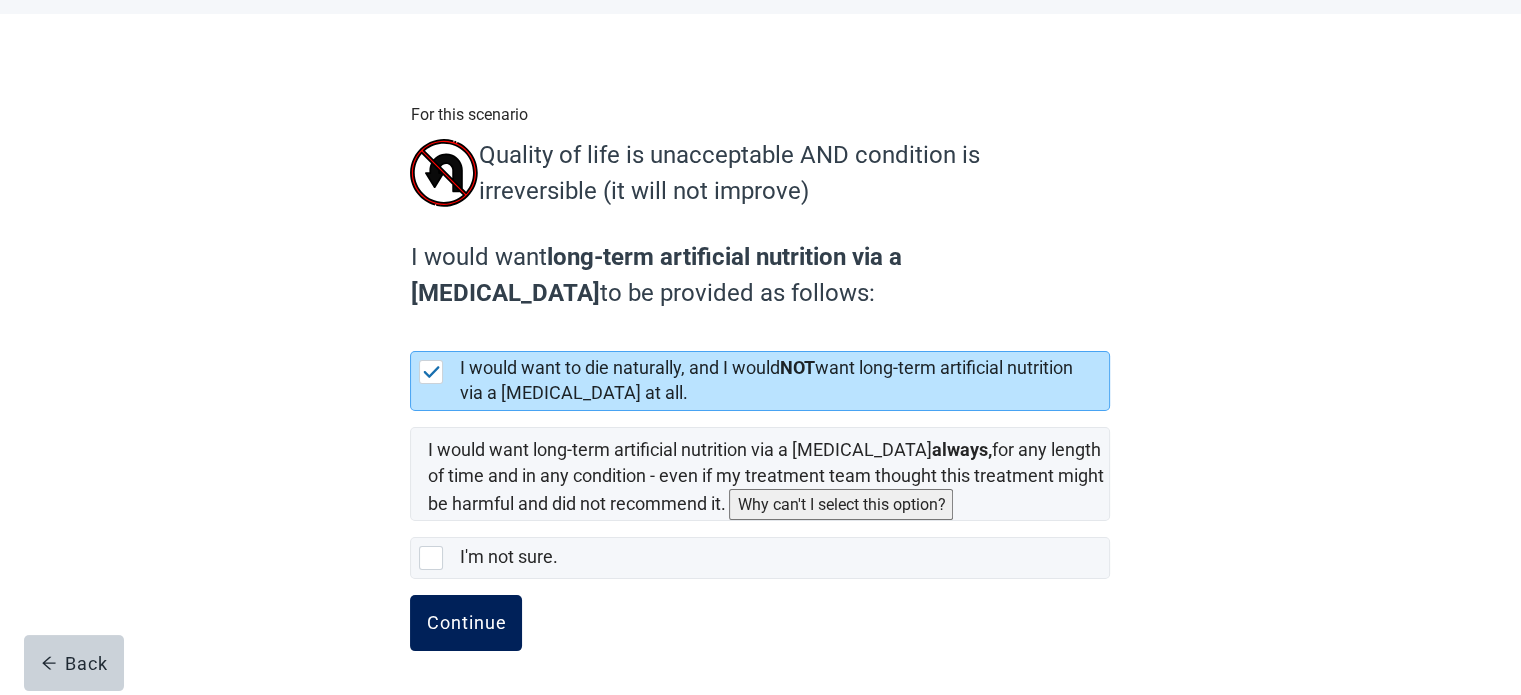 click on "Continue" at bounding box center [466, 623] 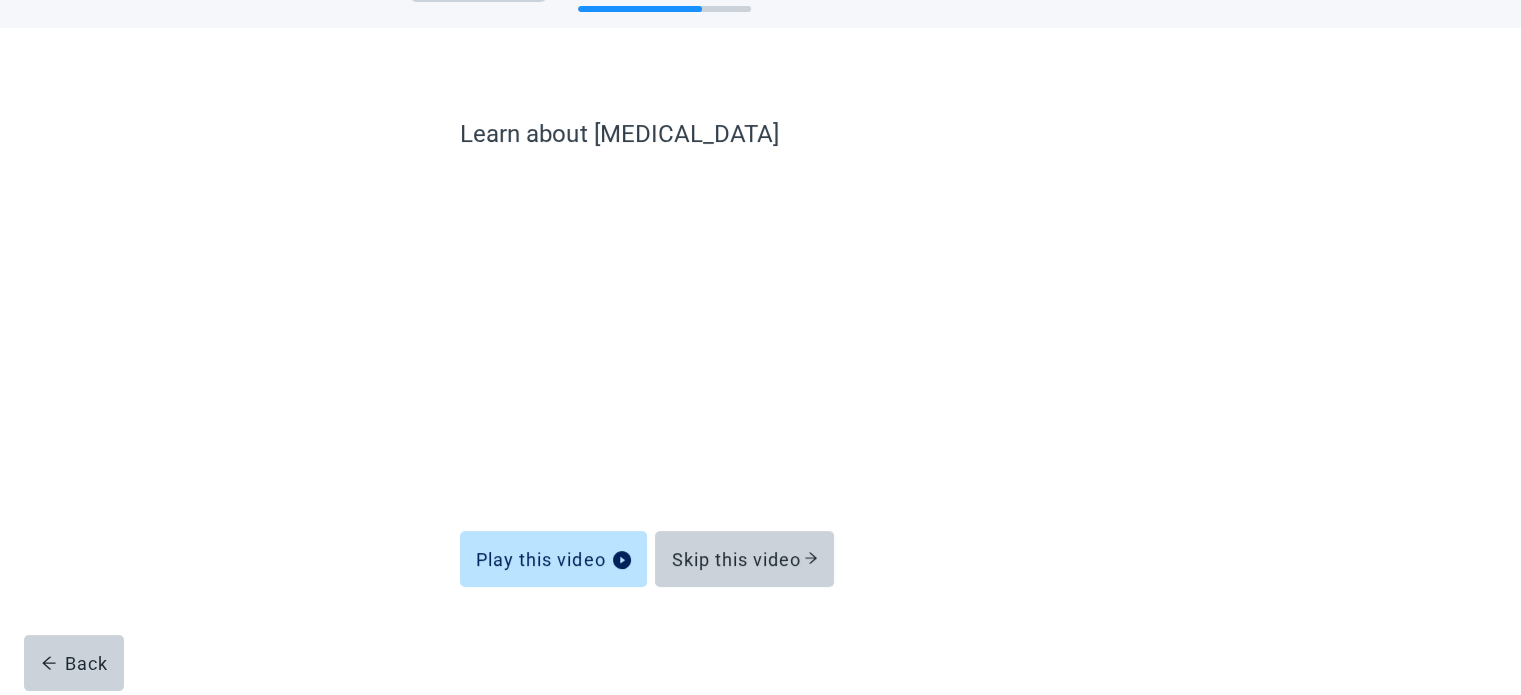 scroll, scrollTop: 76, scrollLeft: 0, axis: vertical 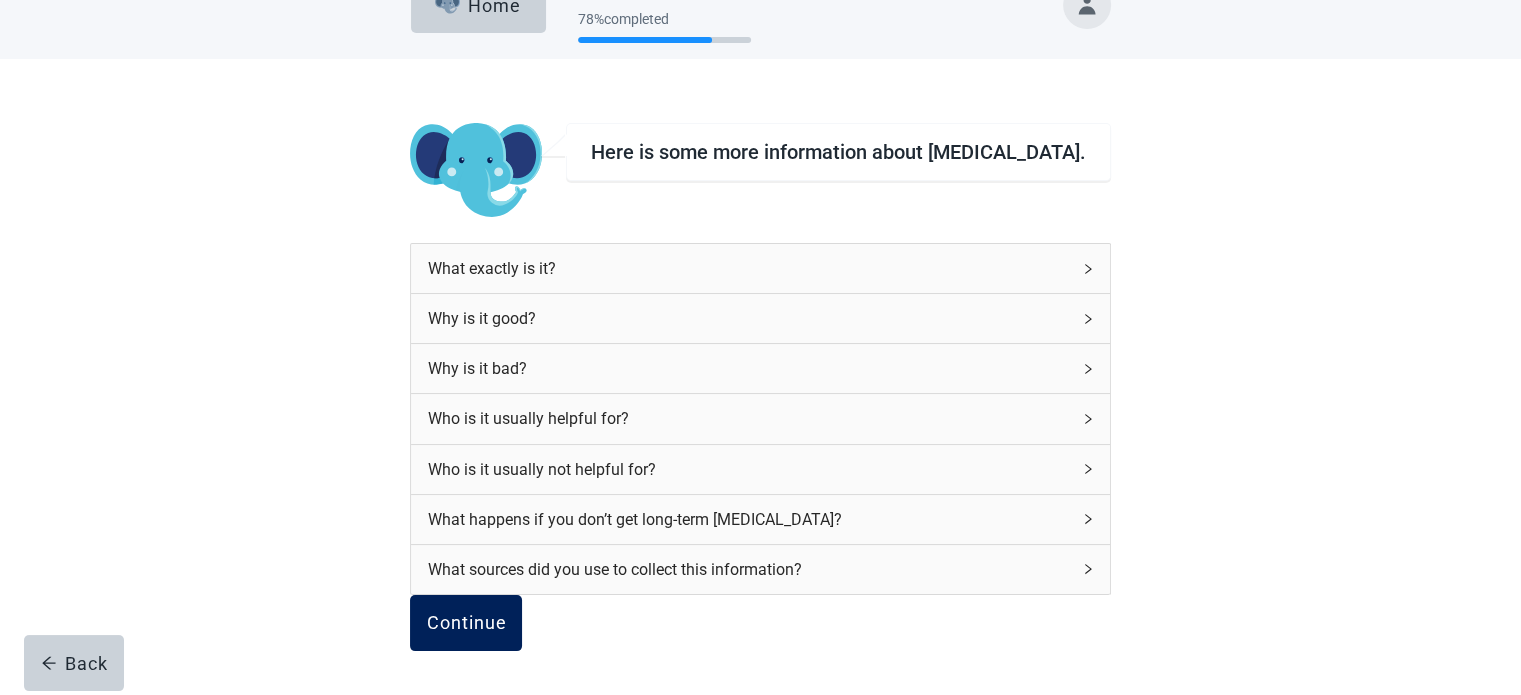 click on "Continue" at bounding box center [466, 623] 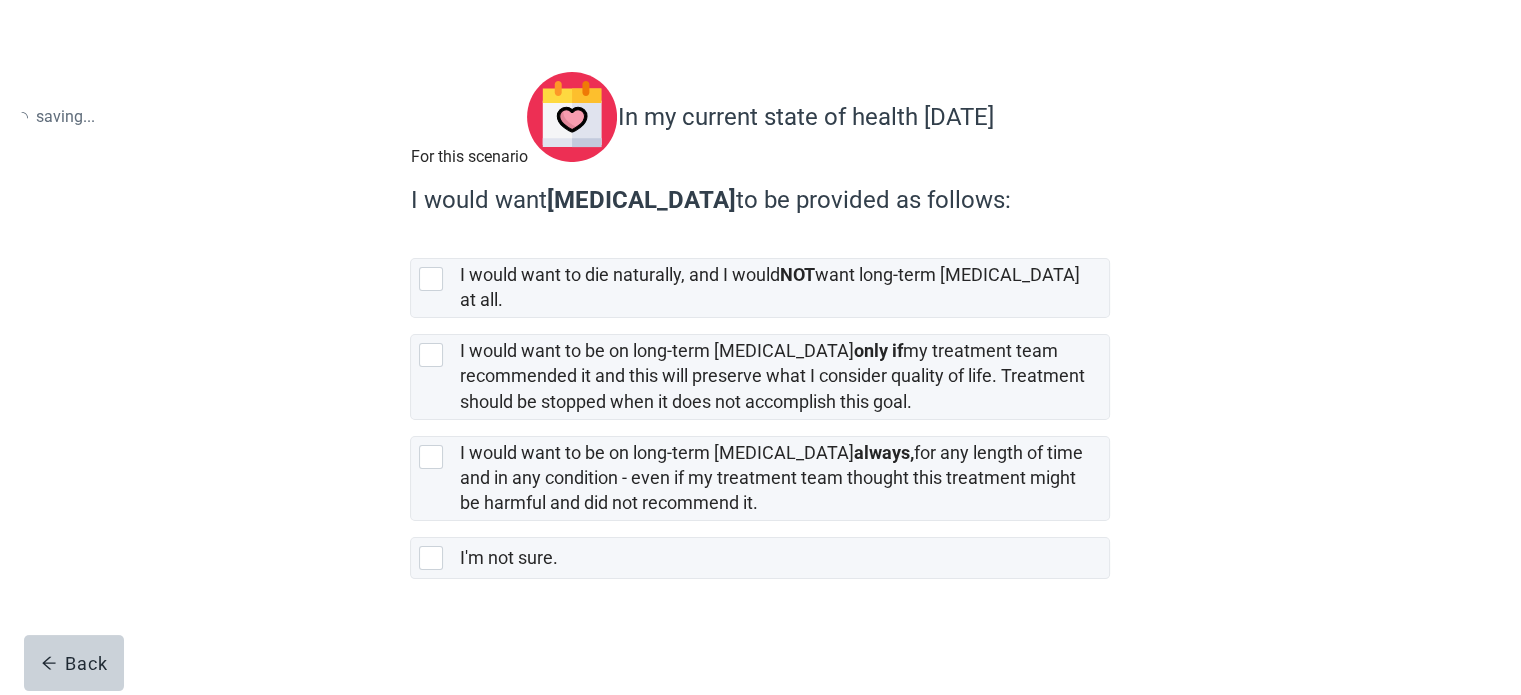 scroll, scrollTop: 0, scrollLeft: 0, axis: both 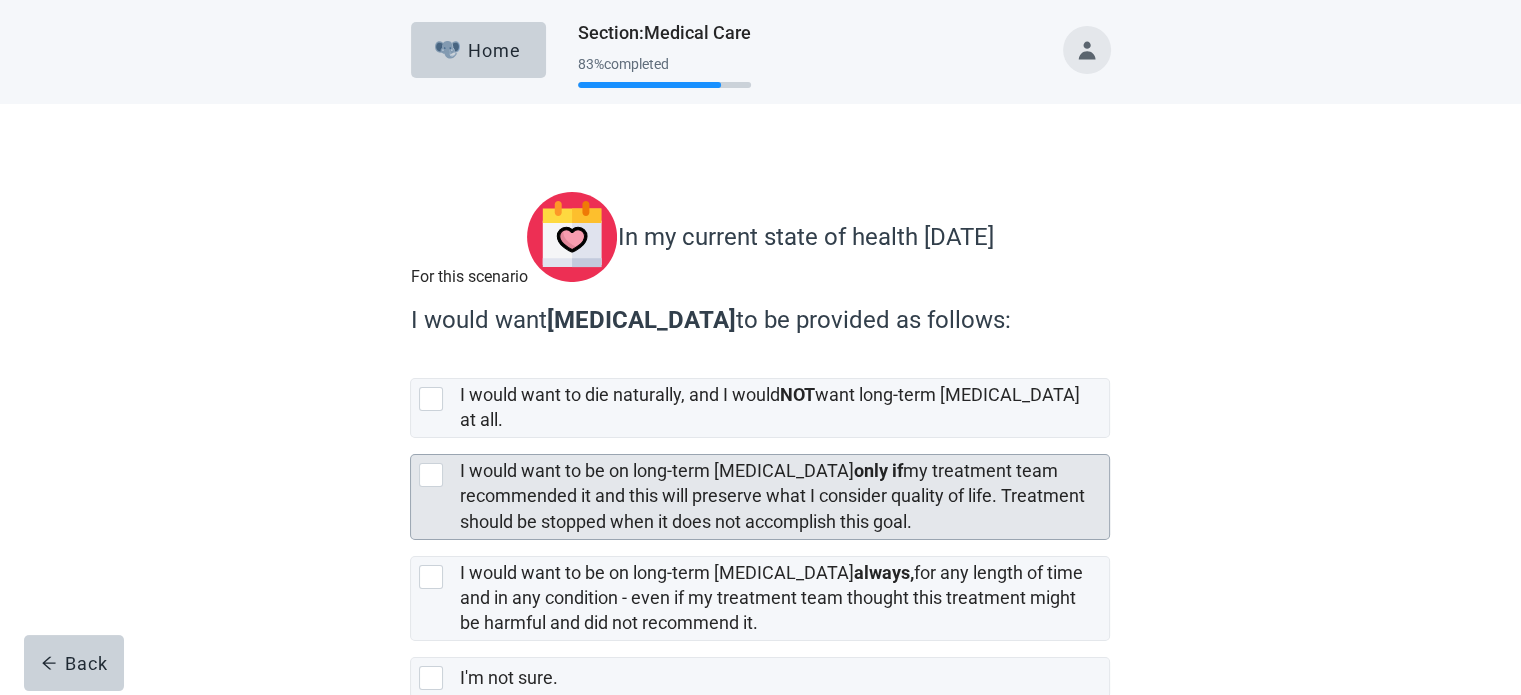 click at bounding box center (431, 475) 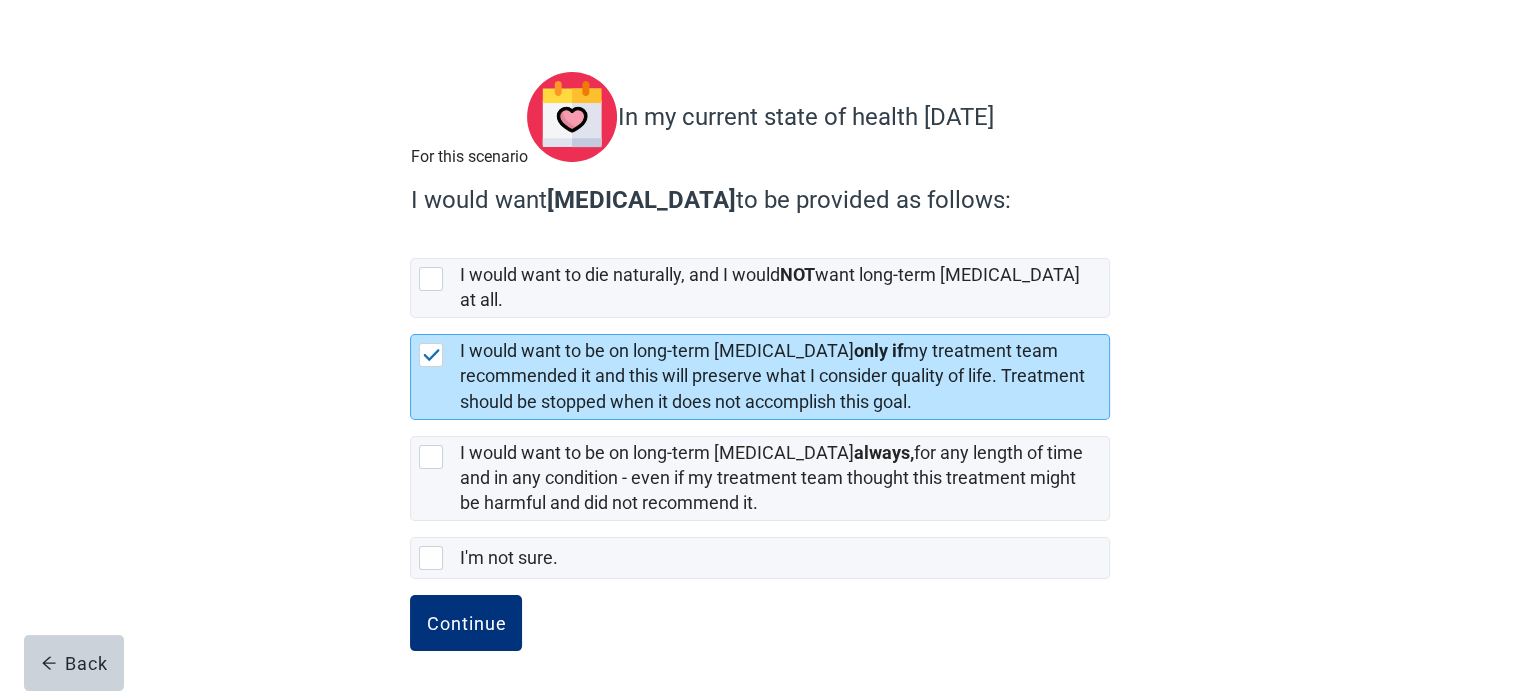 scroll, scrollTop: 131, scrollLeft: 0, axis: vertical 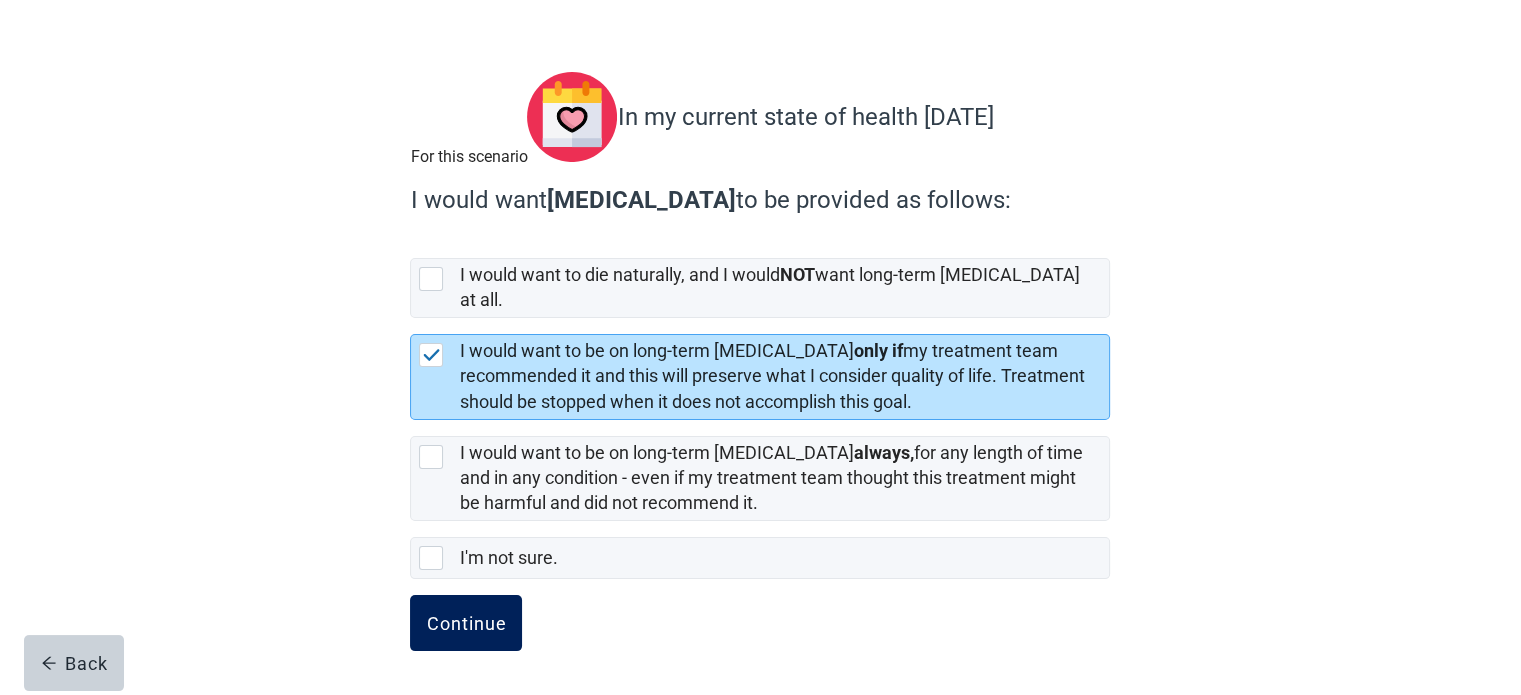 click on "Continue" at bounding box center [466, 623] 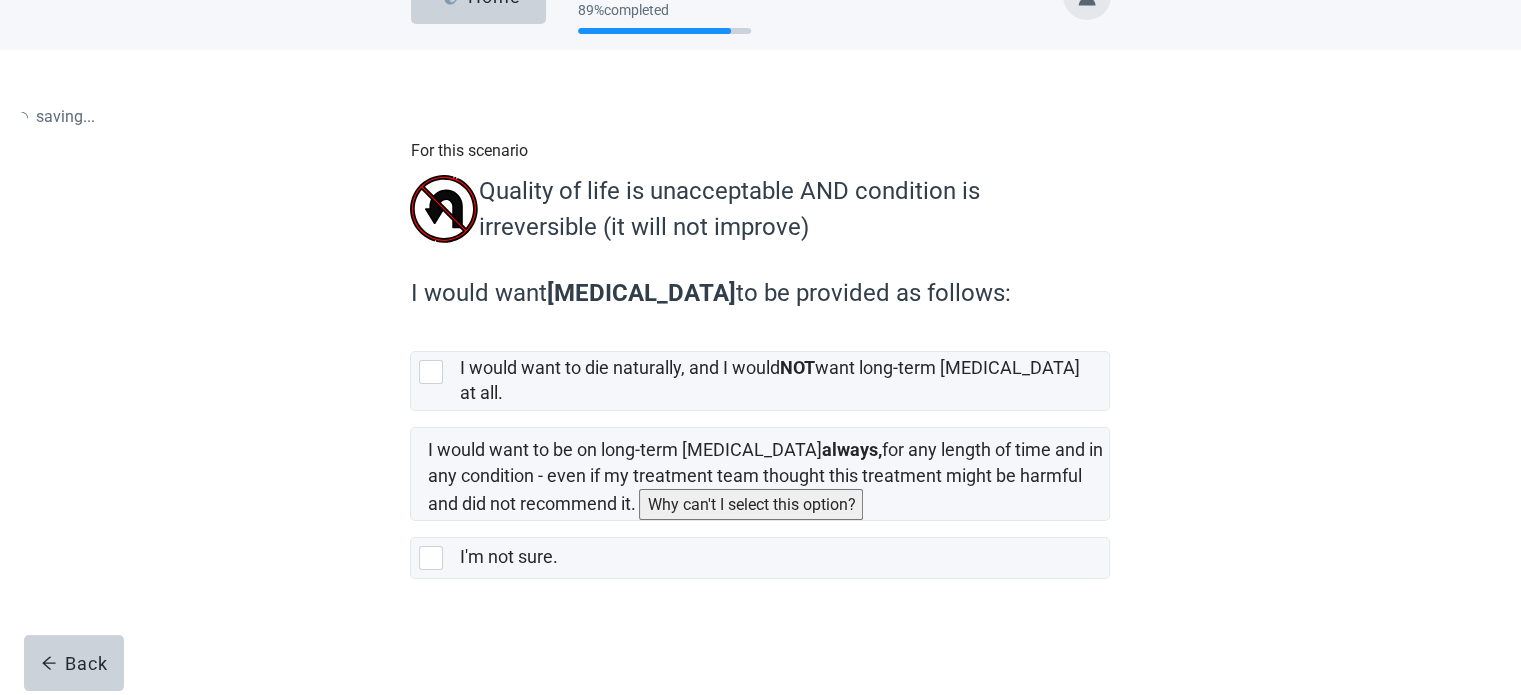 scroll, scrollTop: 0, scrollLeft: 0, axis: both 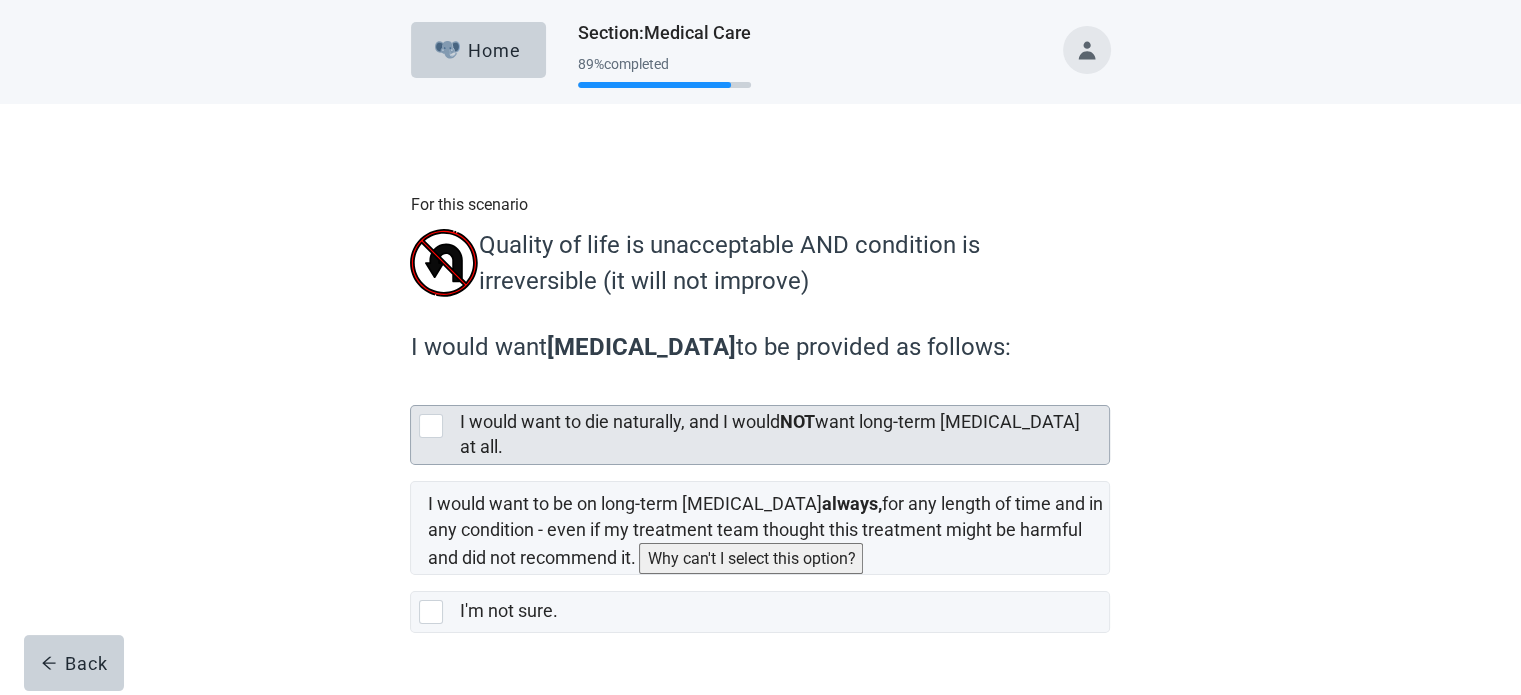 click at bounding box center (431, 426) 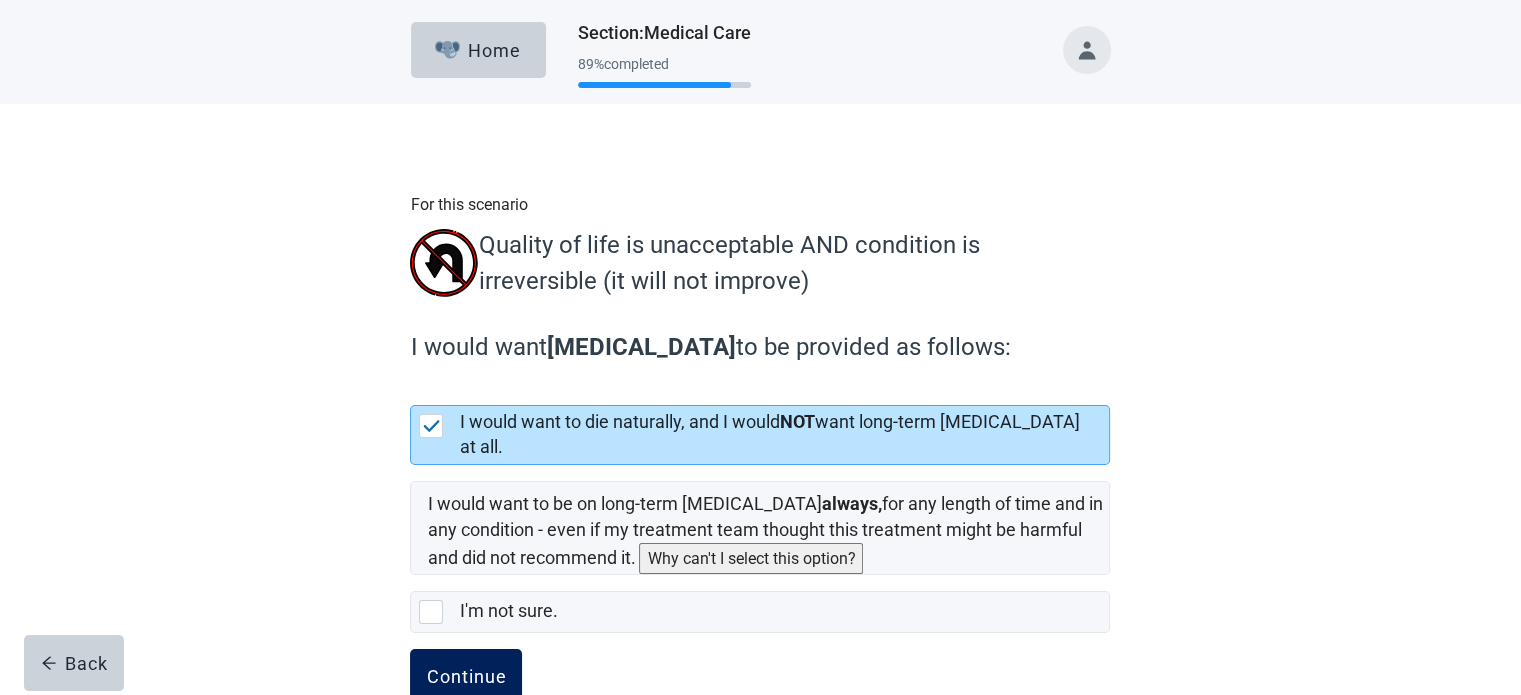 click on "Continue" at bounding box center (466, 677) 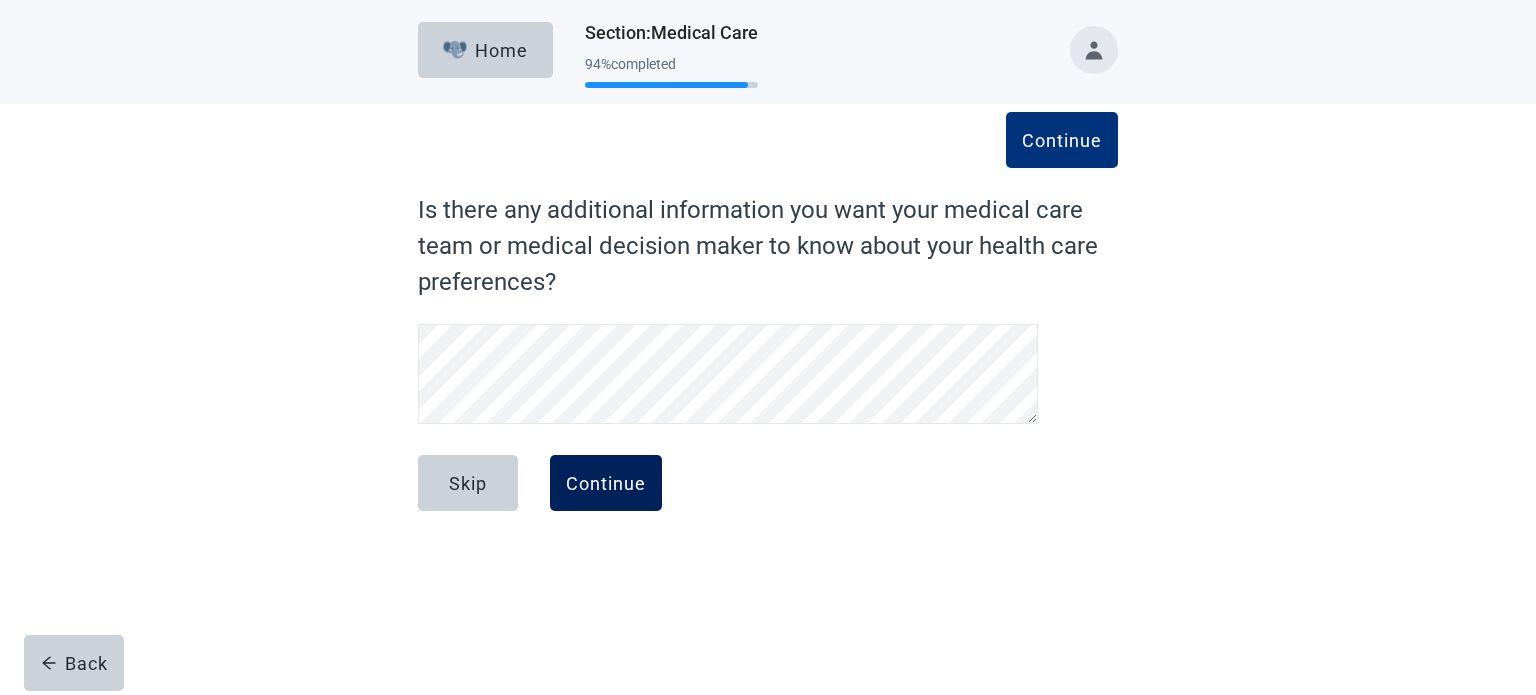 click on "Continue" at bounding box center [606, 483] 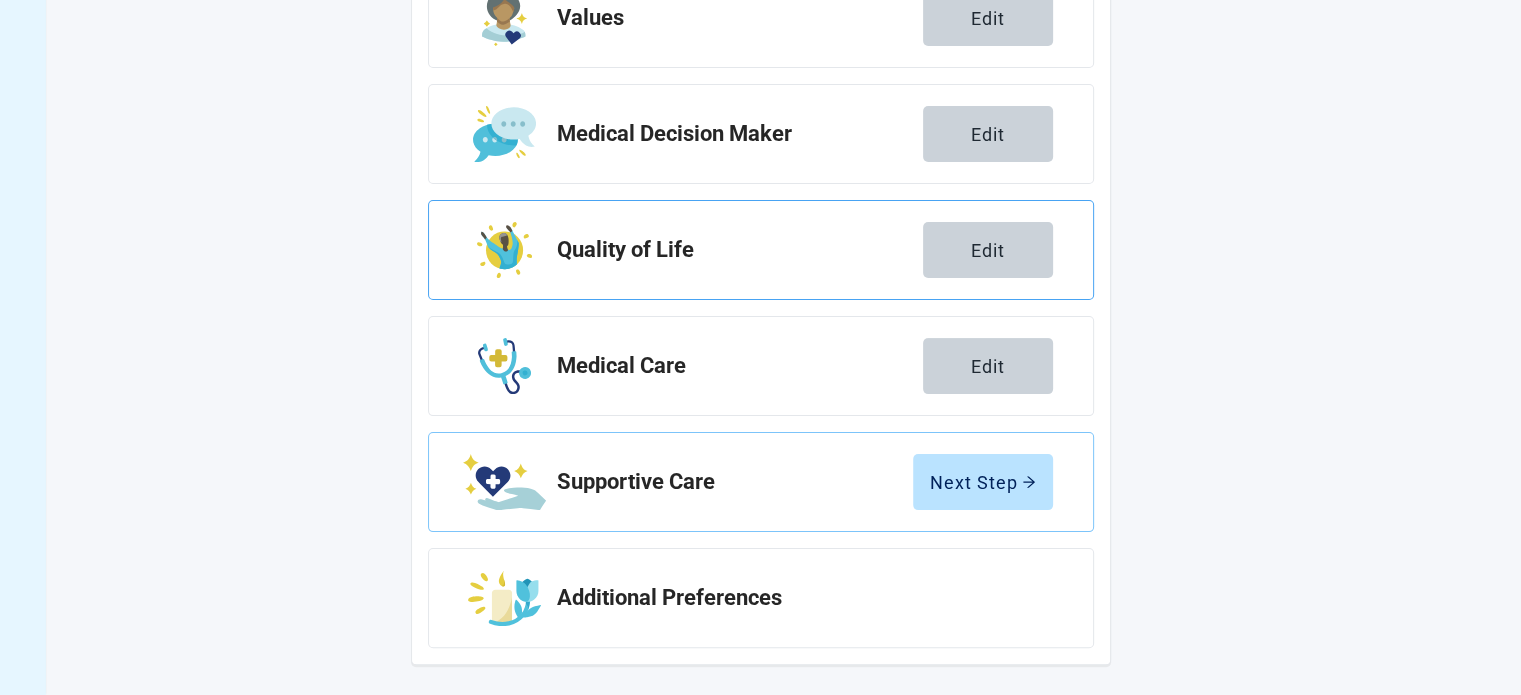 scroll, scrollTop: 367, scrollLeft: 0, axis: vertical 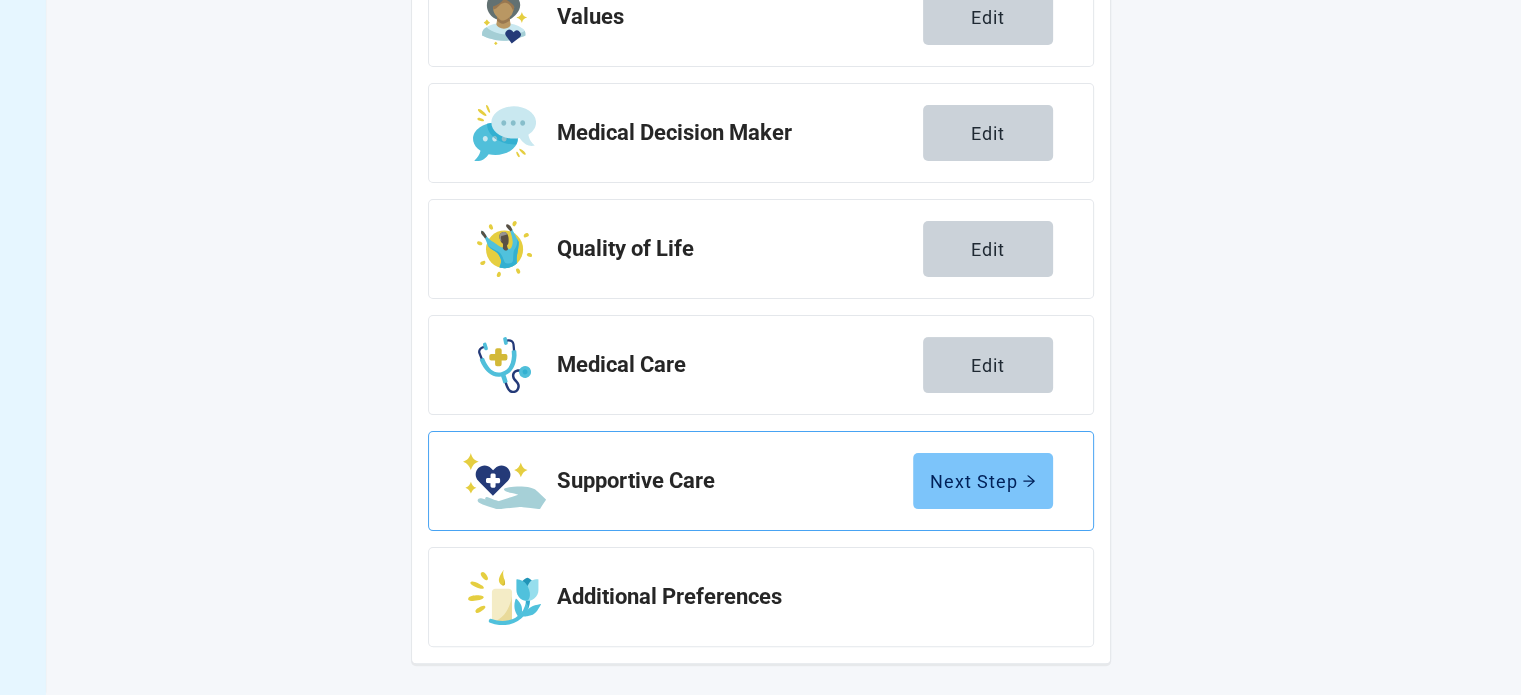 click on "Next Step" at bounding box center [983, 481] 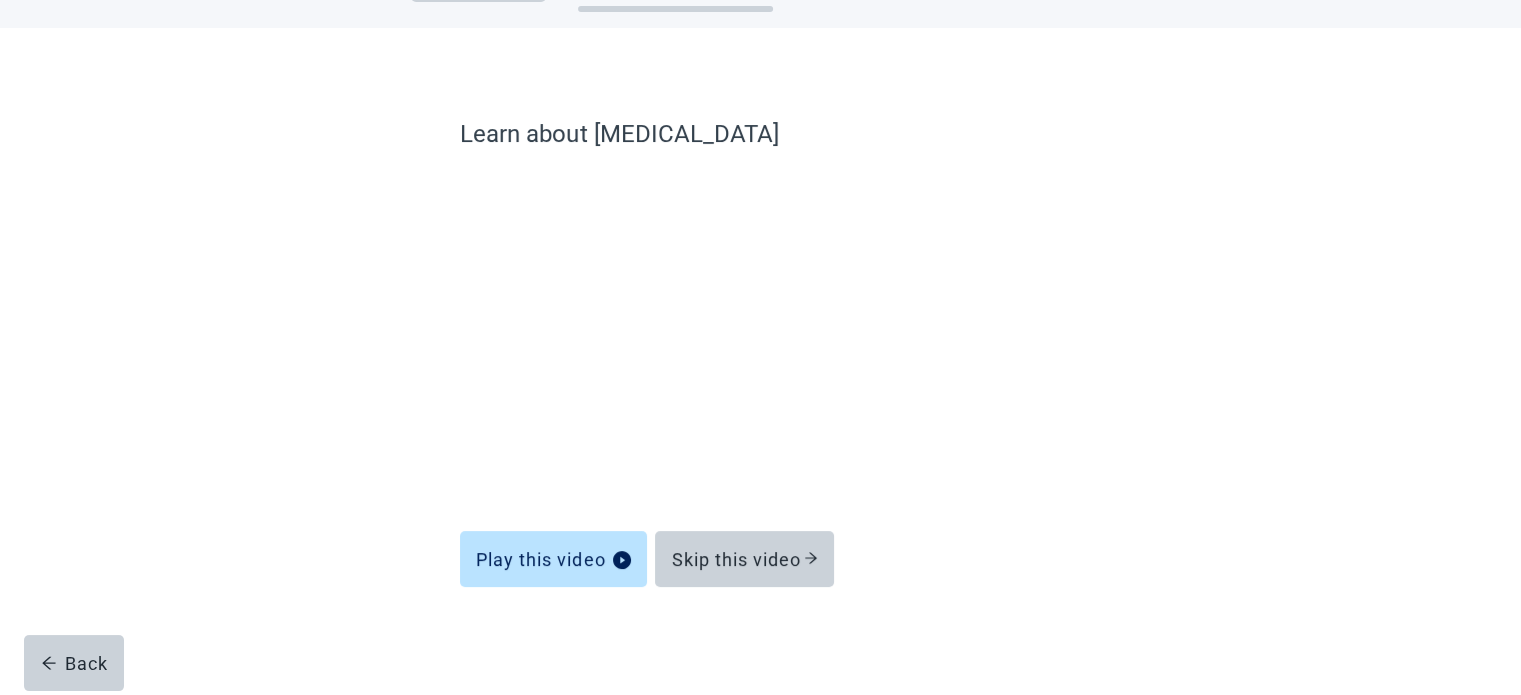scroll, scrollTop: 76, scrollLeft: 0, axis: vertical 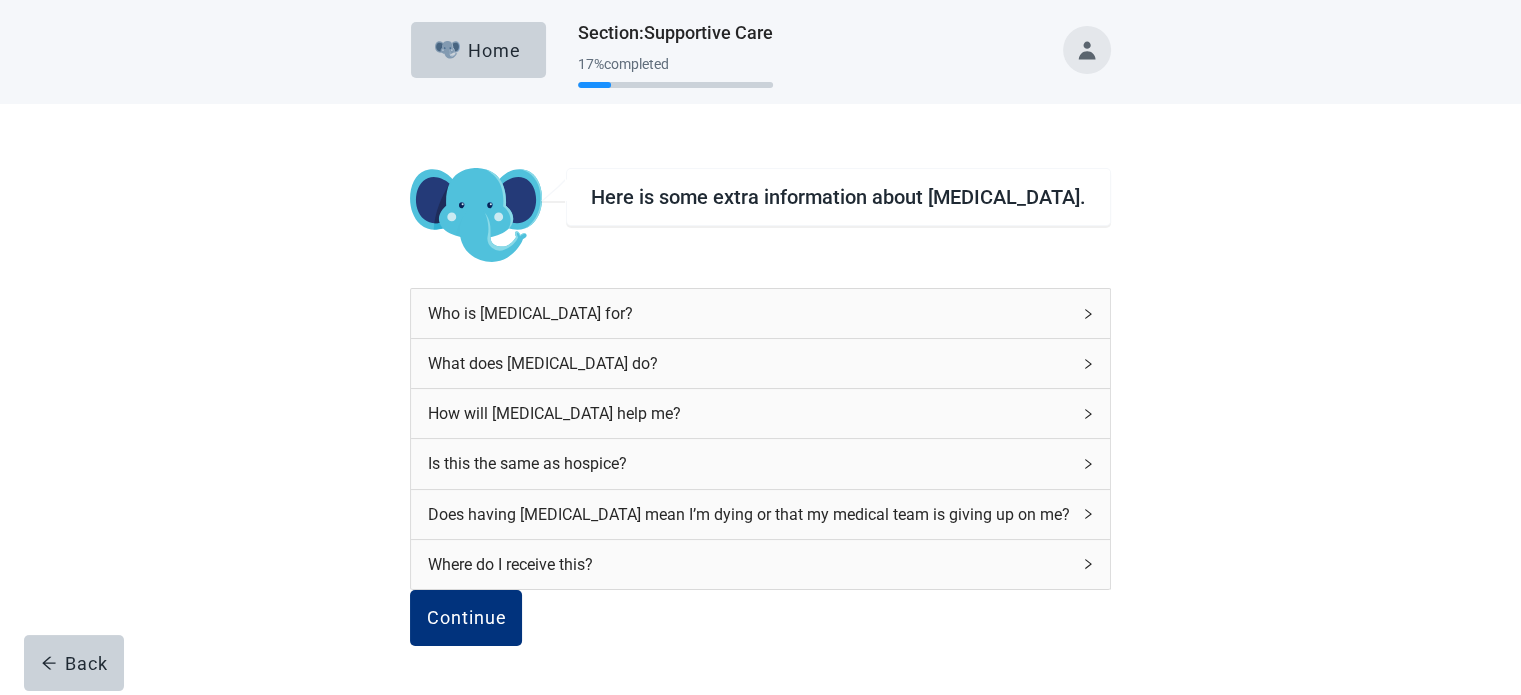 click on "Who is [MEDICAL_DATA] for?" at bounding box center [748, 313] 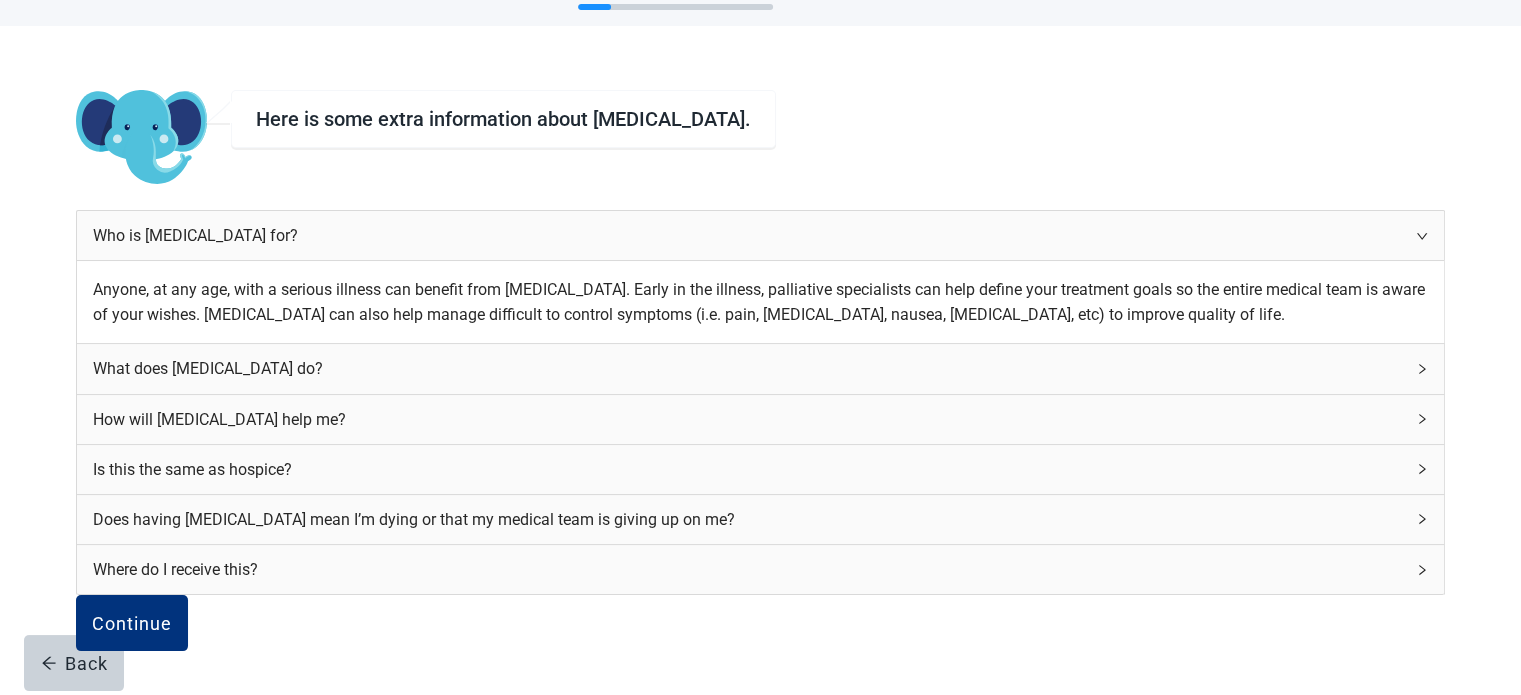 click 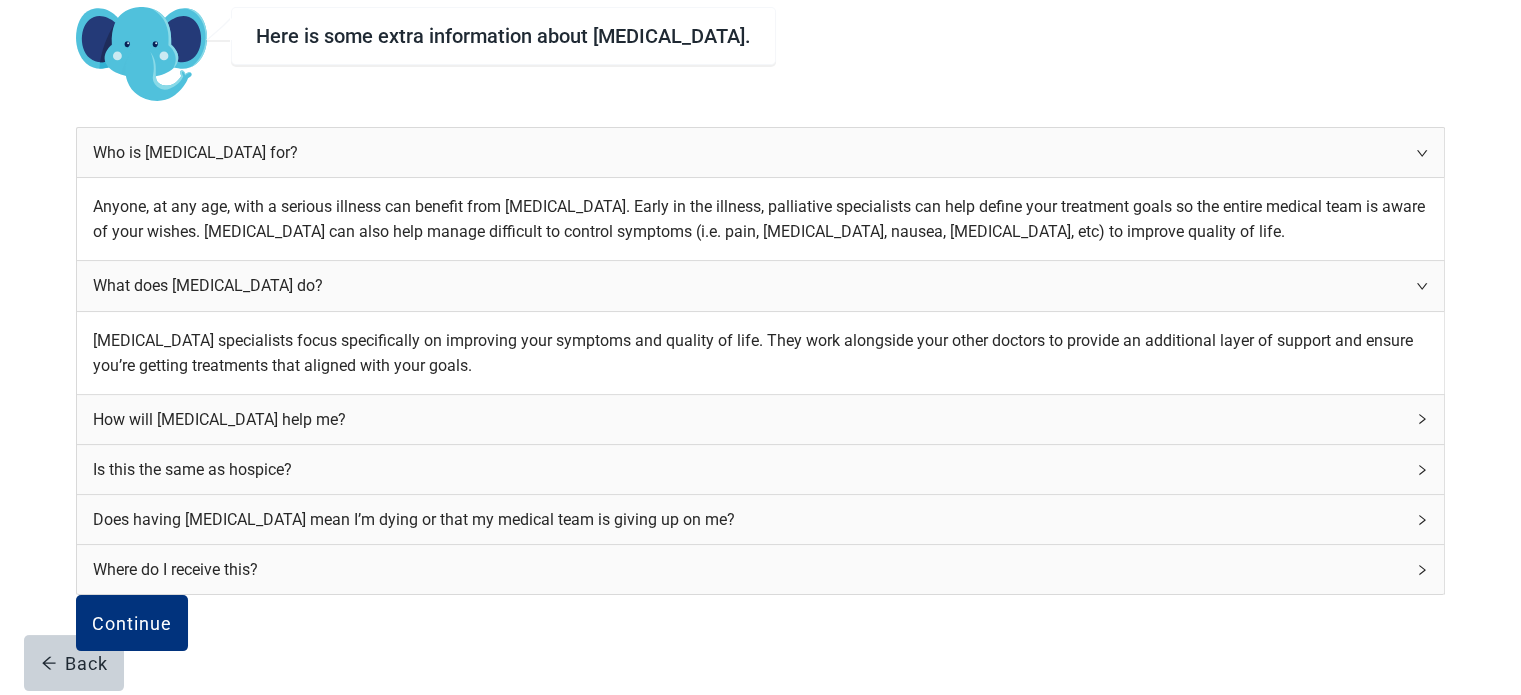 click on "How will [MEDICAL_DATA] help me?" at bounding box center [760, 419] 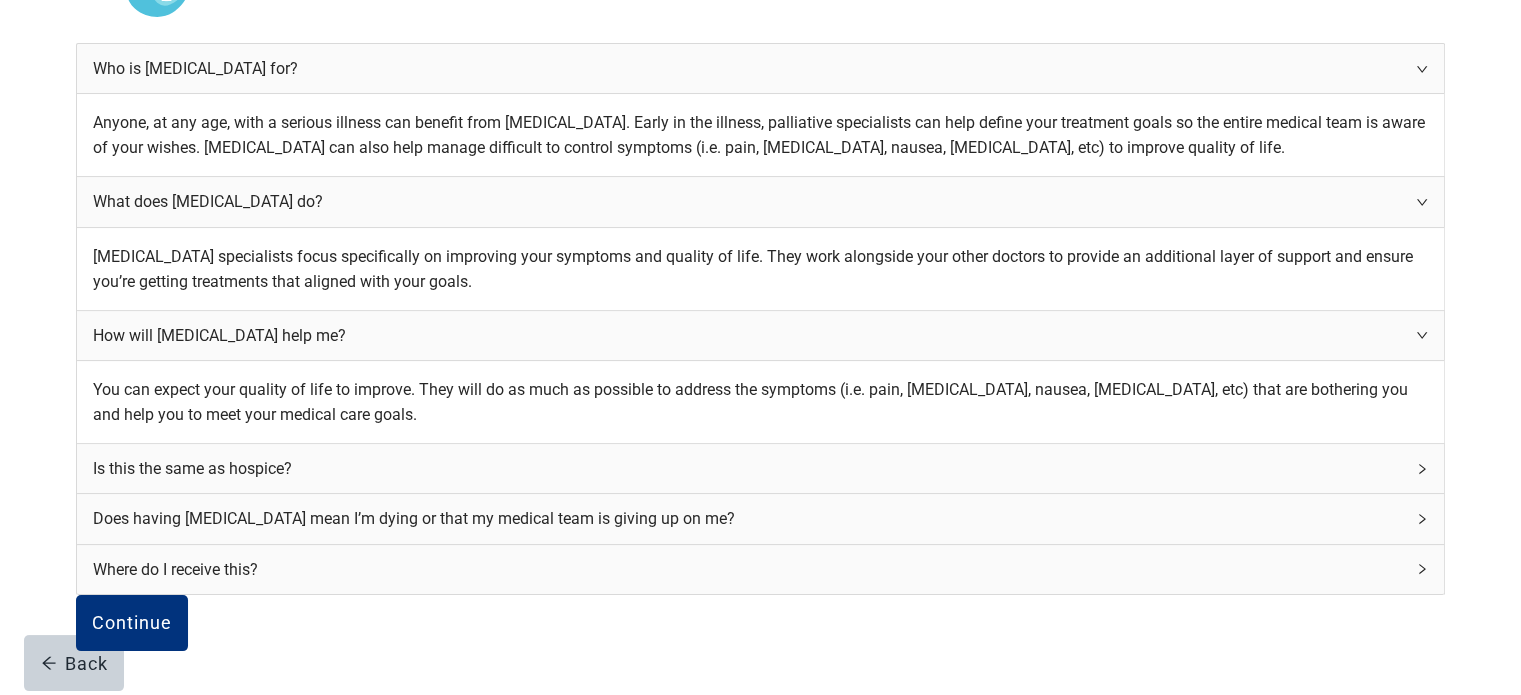 scroll, scrollTop: 382, scrollLeft: 0, axis: vertical 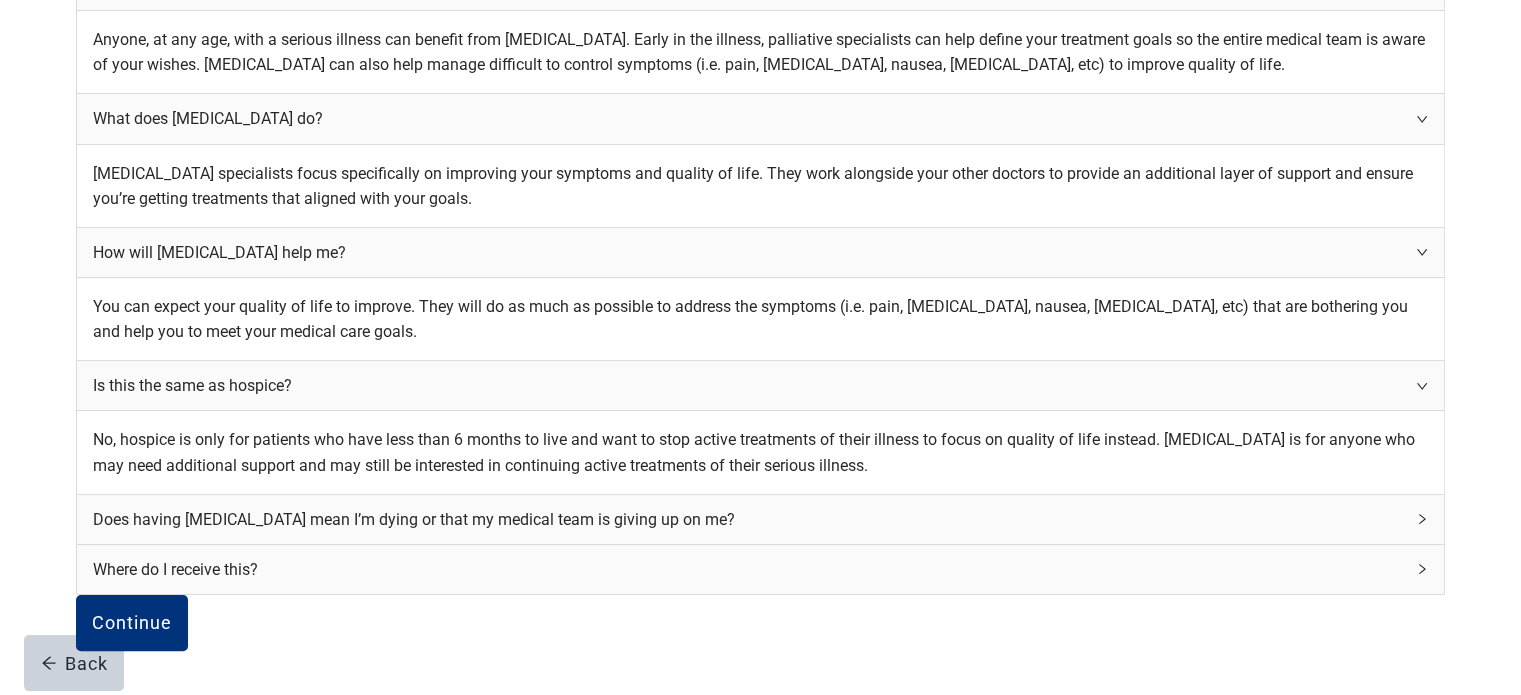 click on "Does having [MEDICAL_DATA] mean I’m dying or that my medical team is giving up on me?" at bounding box center (760, 519) 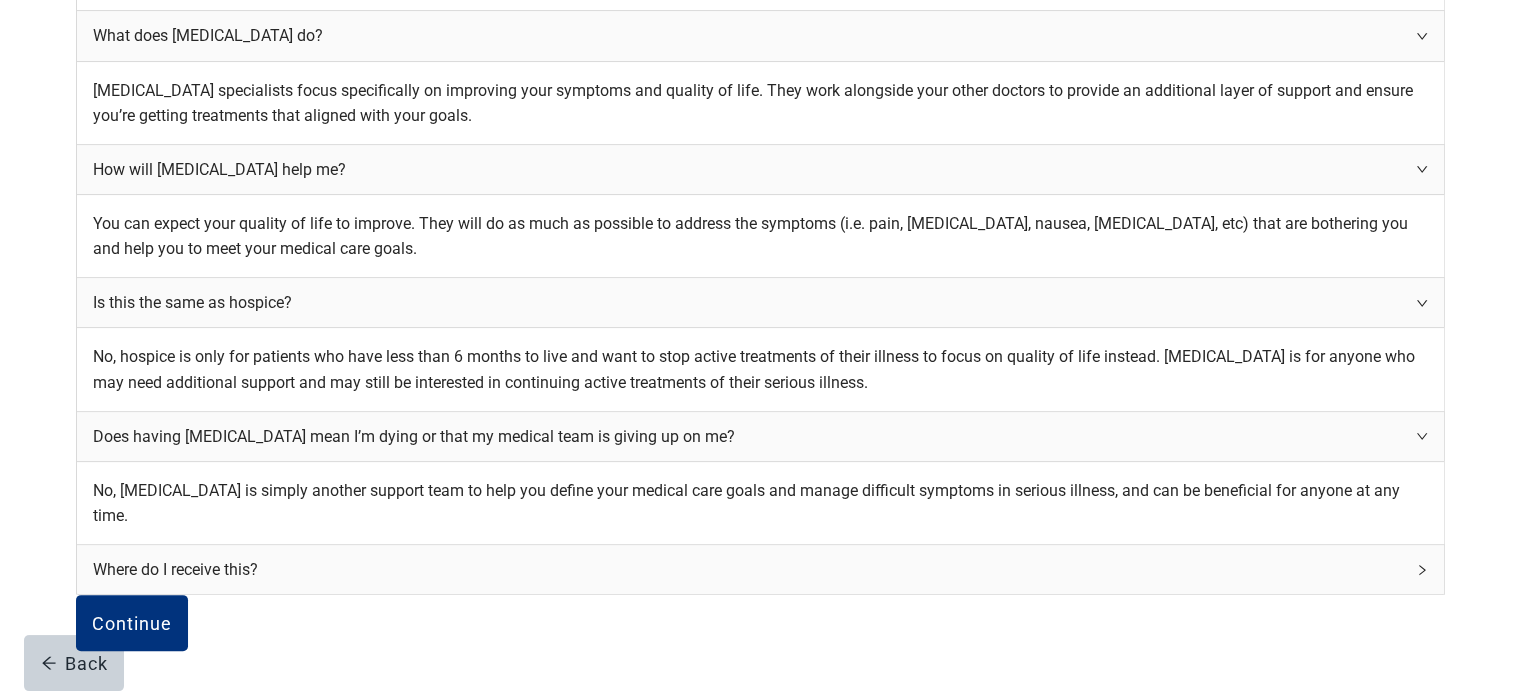 scroll, scrollTop: 782, scrollLeft: 0, axis: vertical 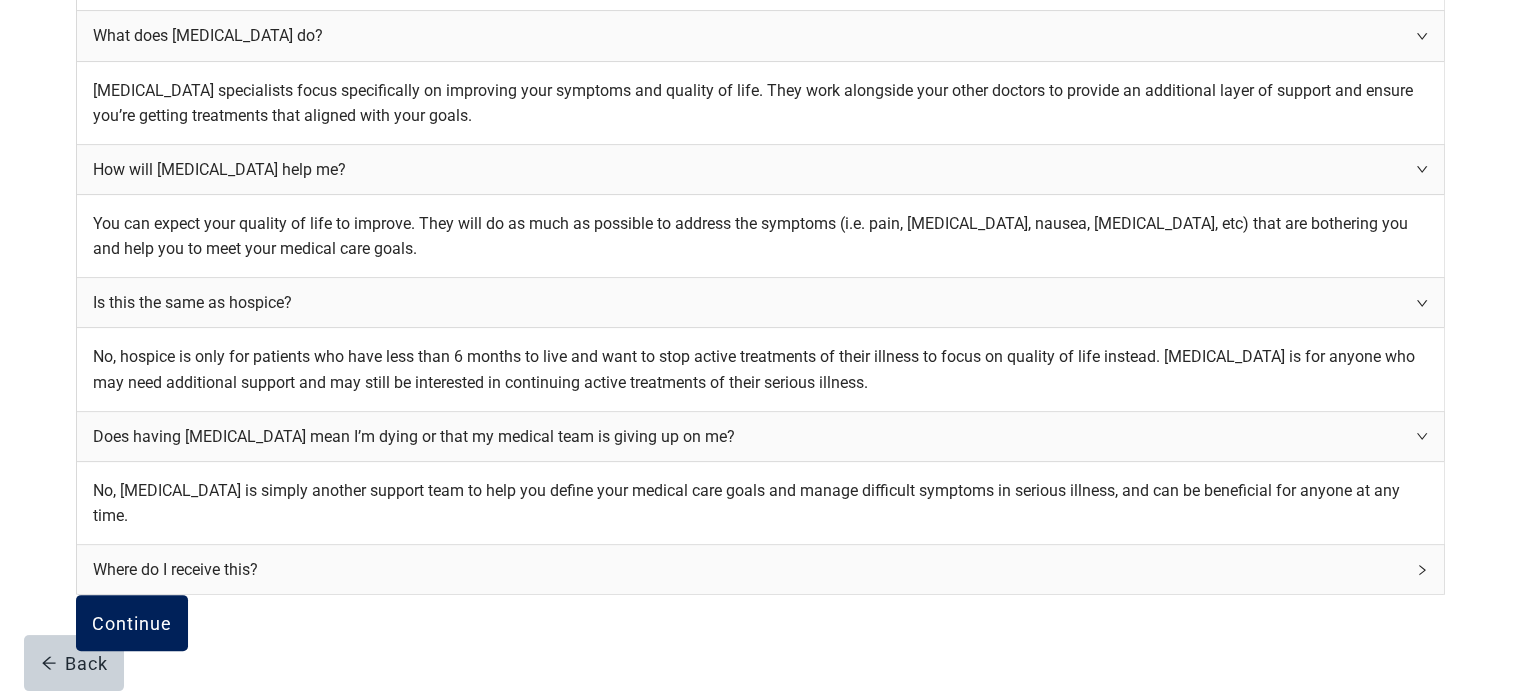 click on "Continue" at bounding box center [132, 623] 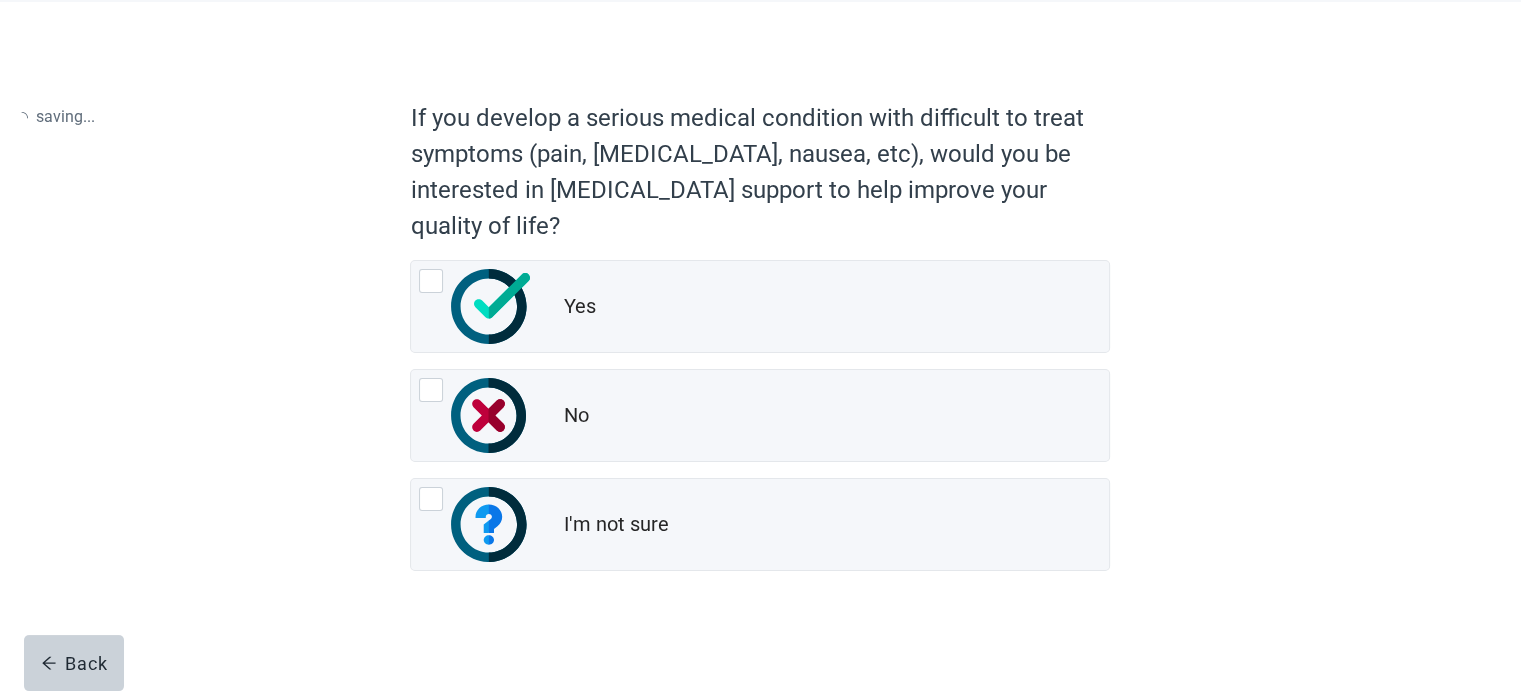 scroll, scrollTop: 0, scrollLeft: 0, axis: both 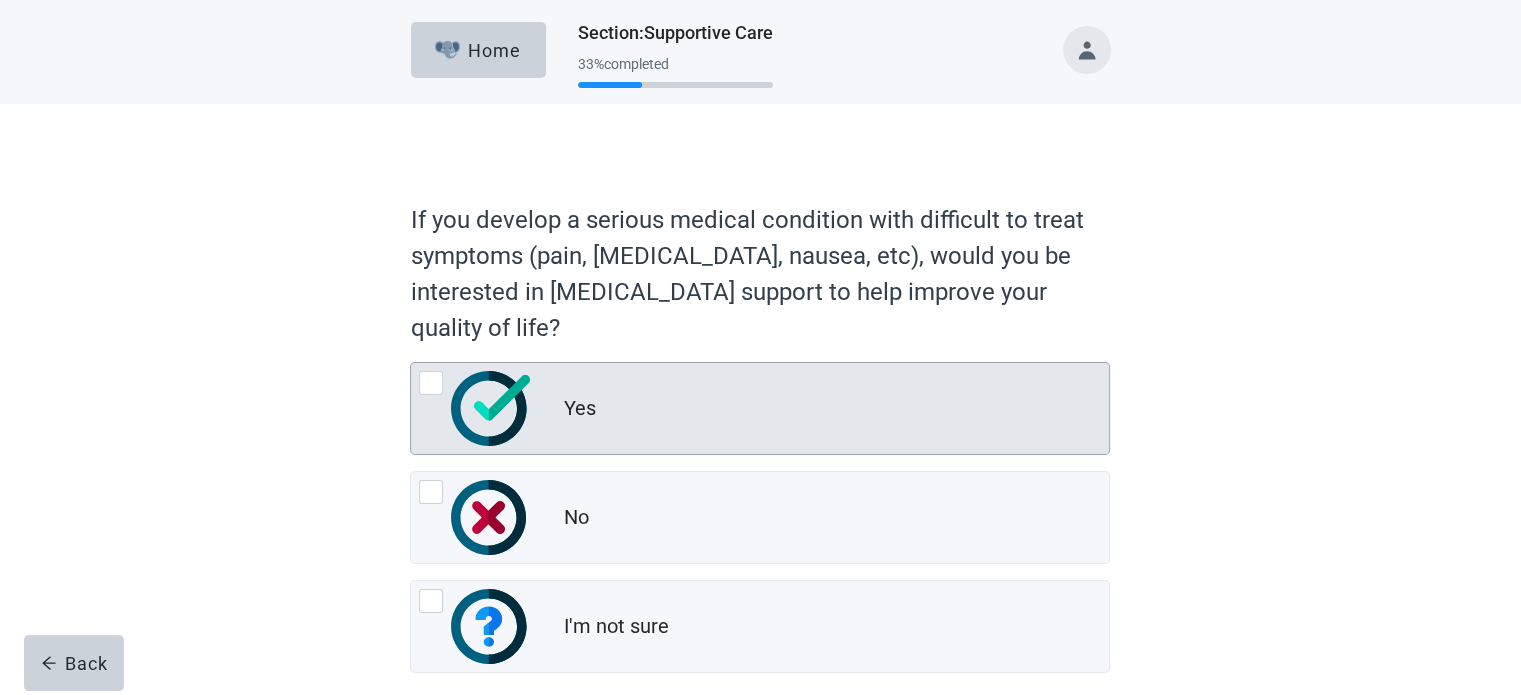 click at bounding box center [431, 383] 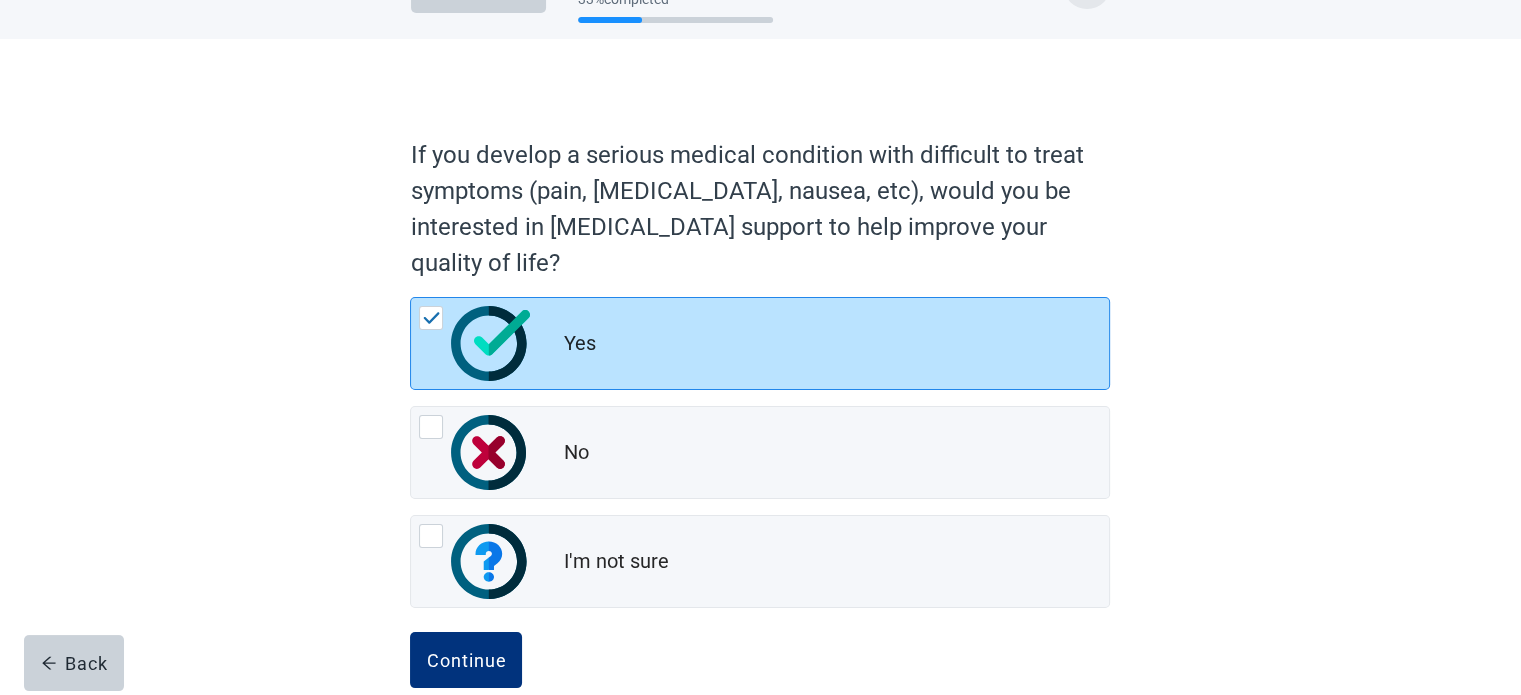 scroll, scrollTop: 100, scrollLeft: 0, axis: vertical 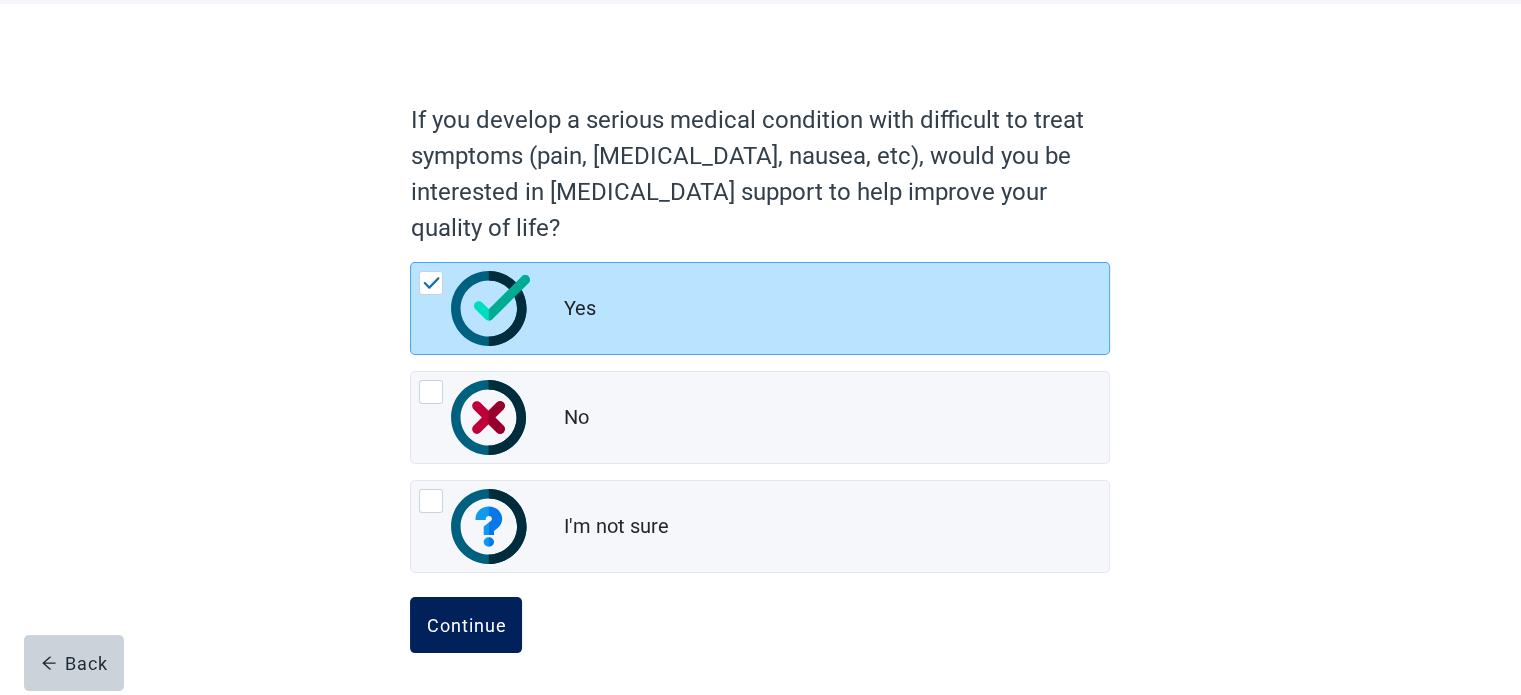 click on "Continue" at bounding box center (466, 625) 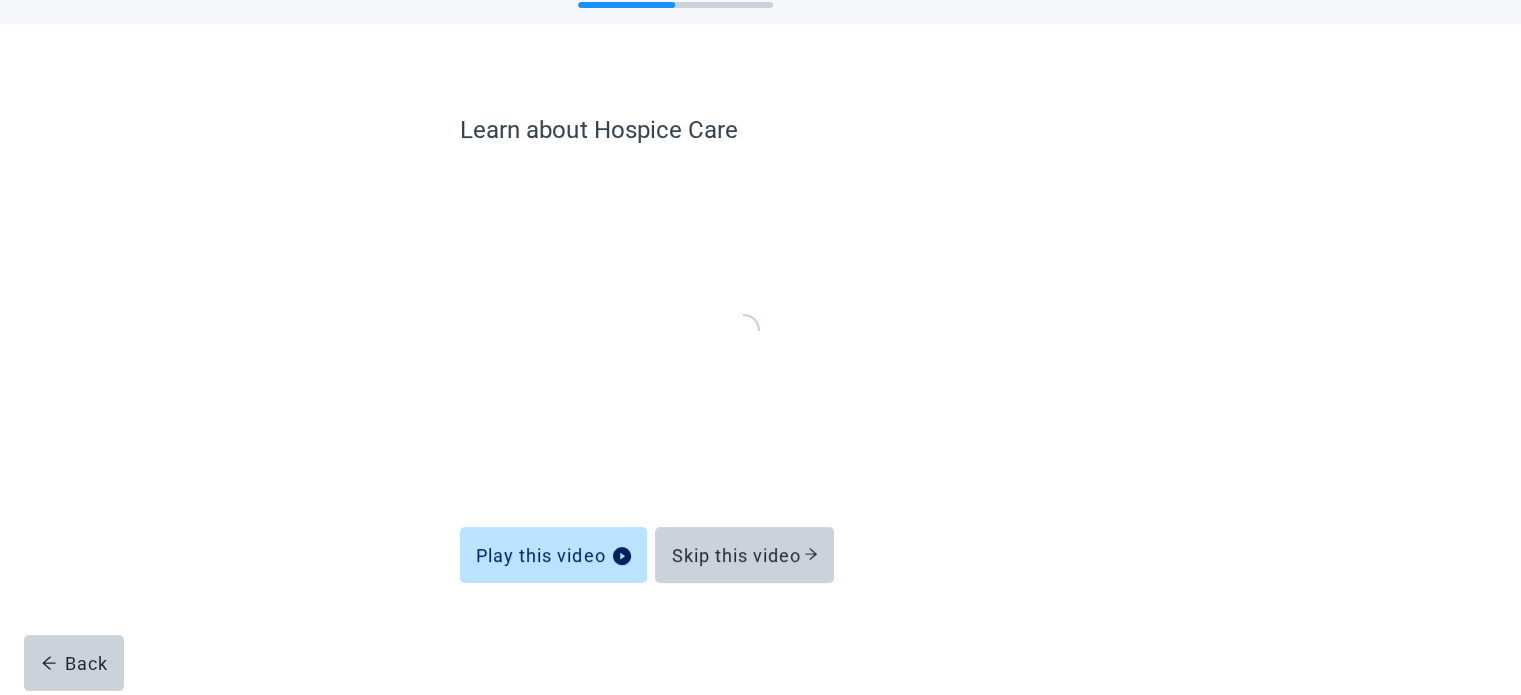 scroll, scrollTop: 76, scrollLeft: 0, axis: vertical 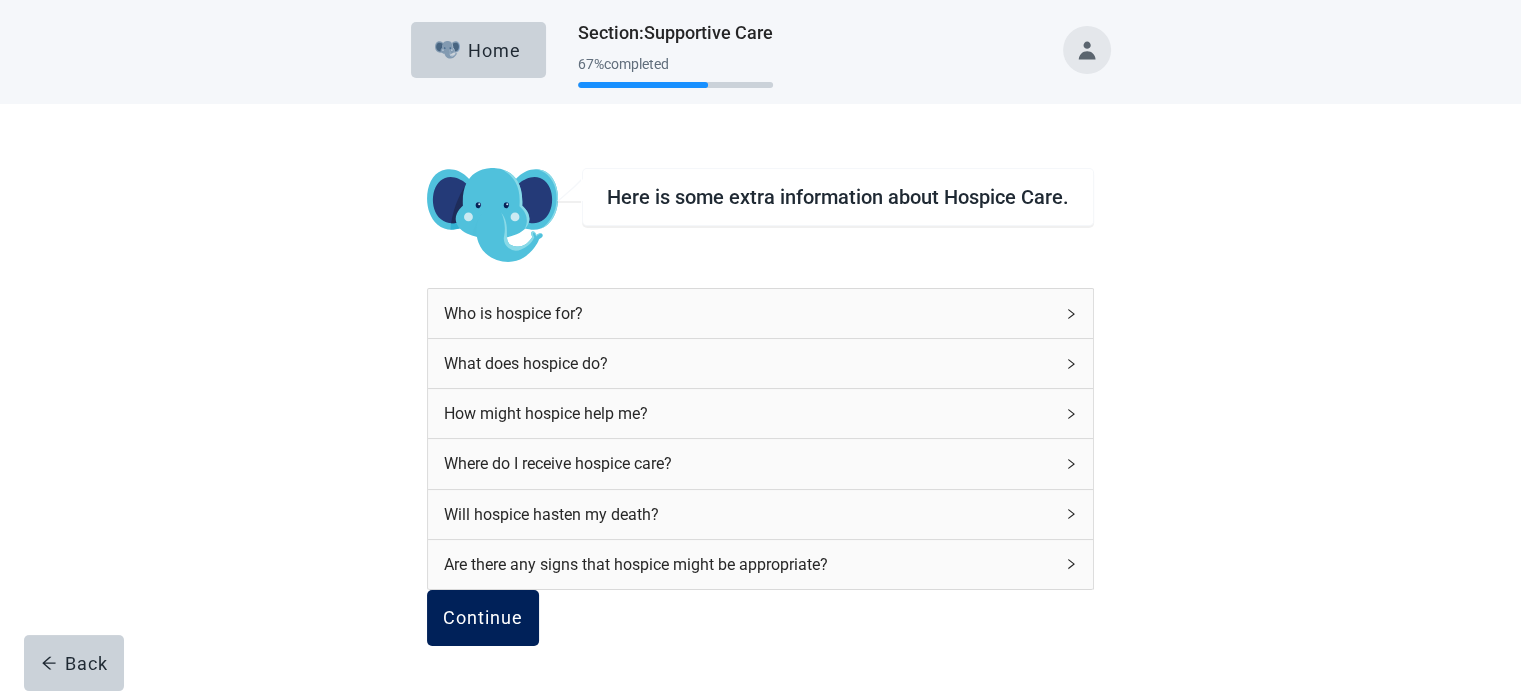 click on "Continue" at bounding box center [483, 618] 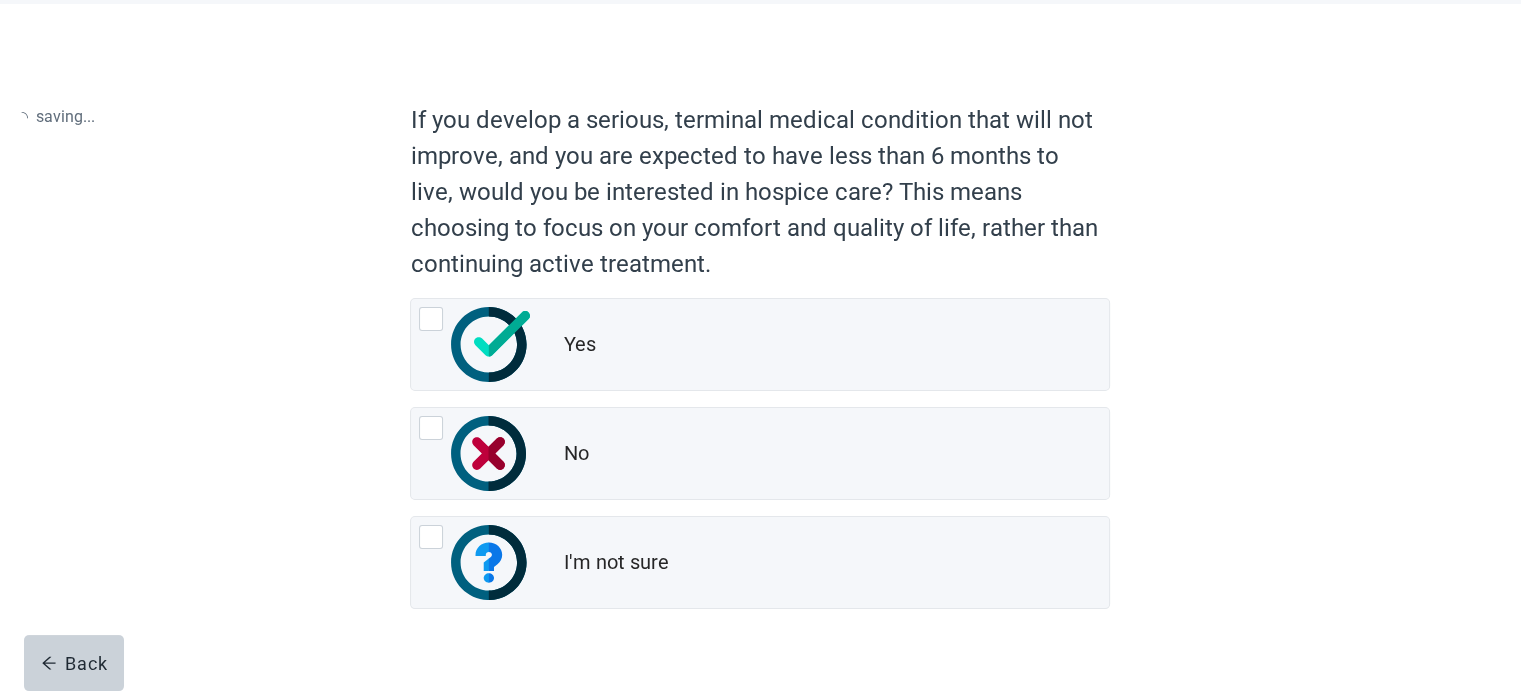scroll, scrollTop: 0, scrollLeft: 0, axis: both 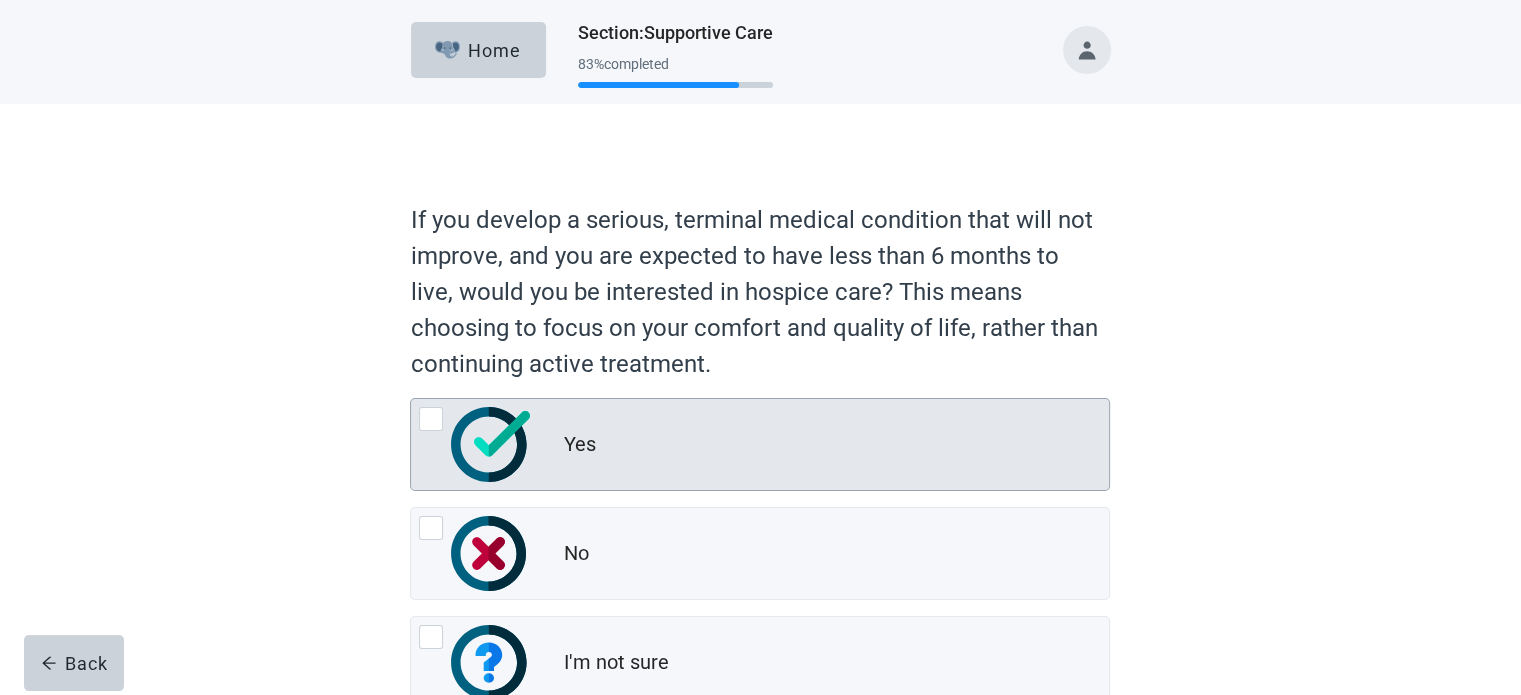 click at bounding box center [431, 419] 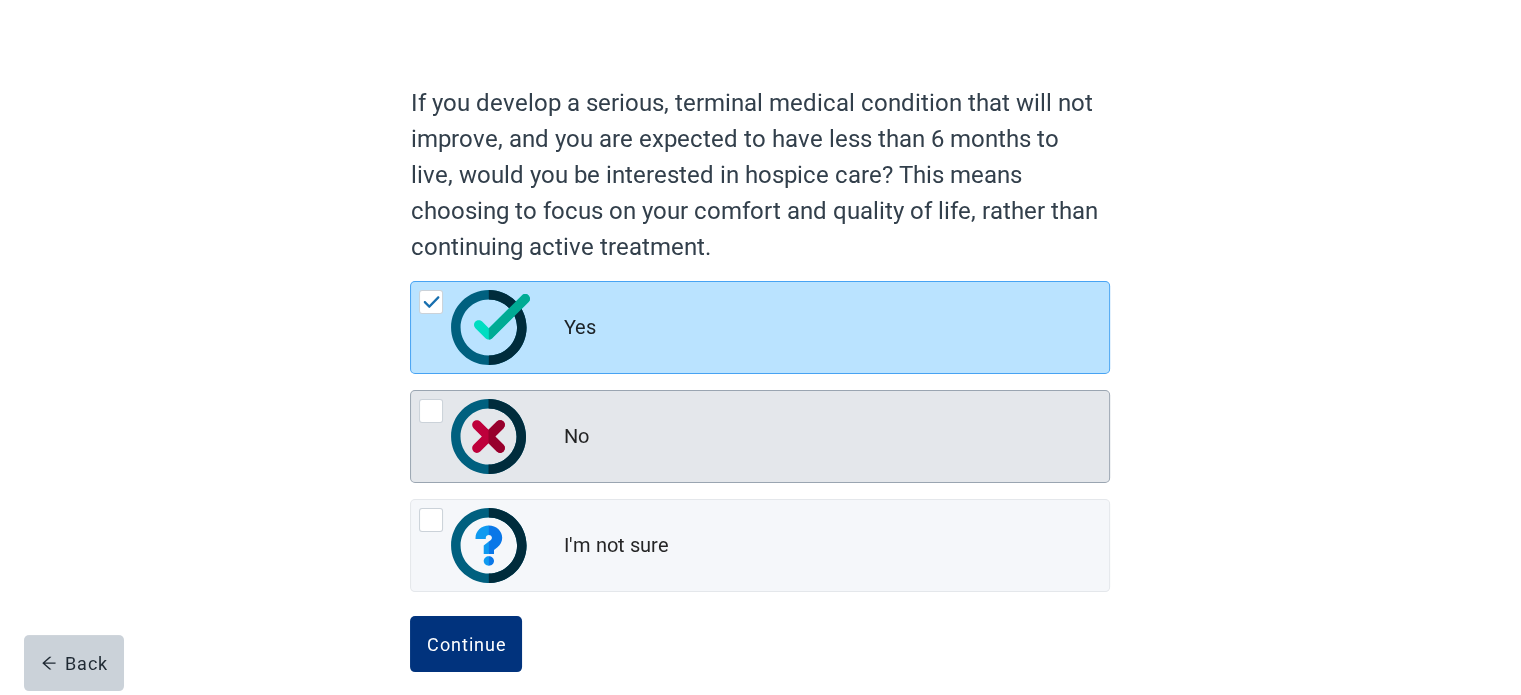 scroll, scrollTop: 136, scrollLeft: 0, axis: vertical 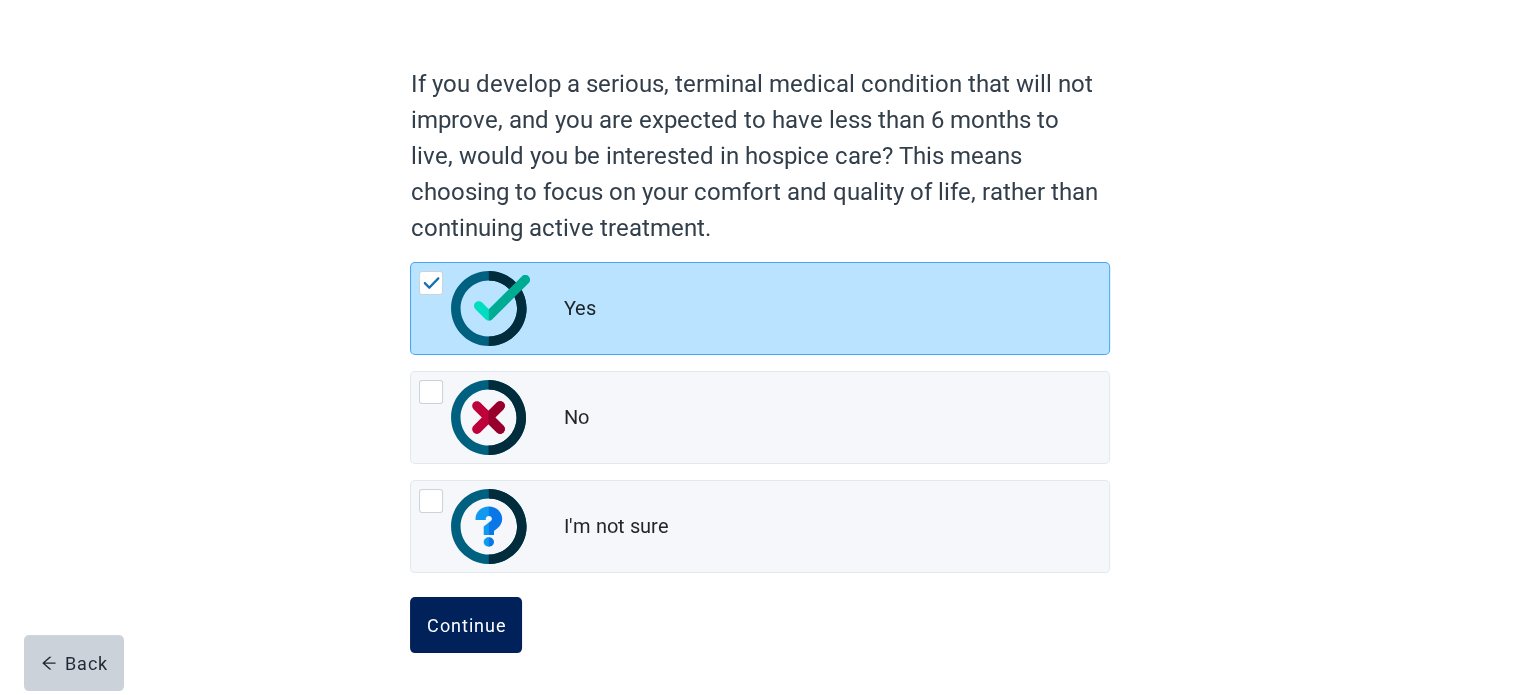 click on "Continue" at bounding box center [466, 625] 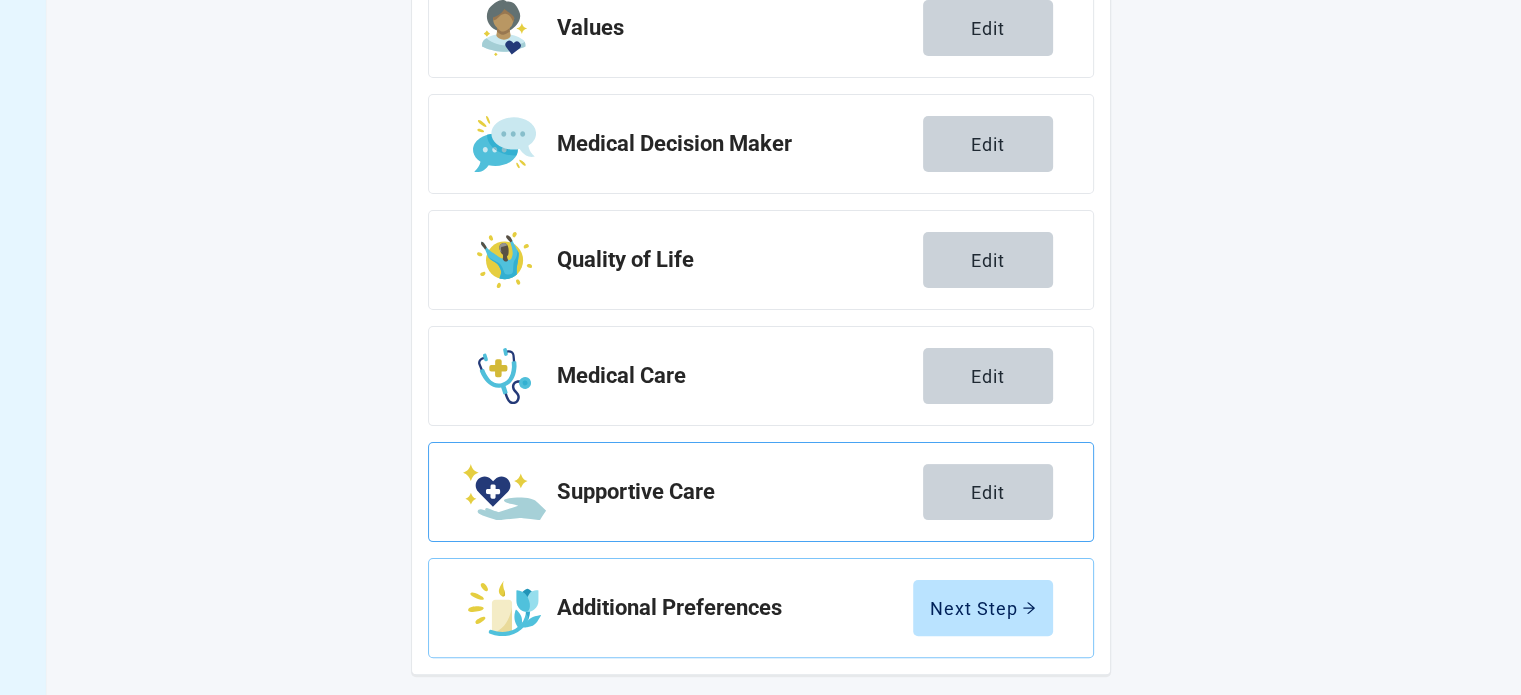 scroll, scrollTop: 367, scrollLeft: 0, axis: vertical 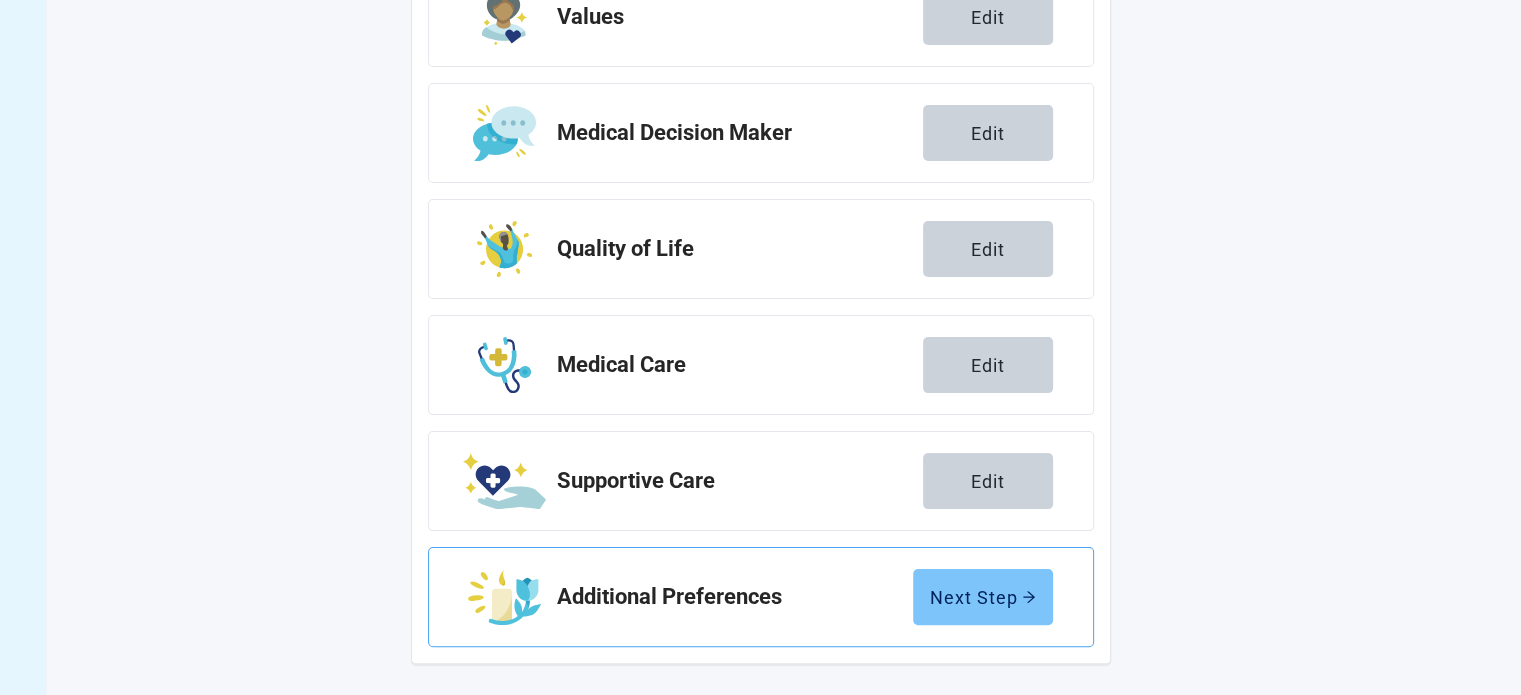 click on "Next Step" at bounding box center (983, 597) 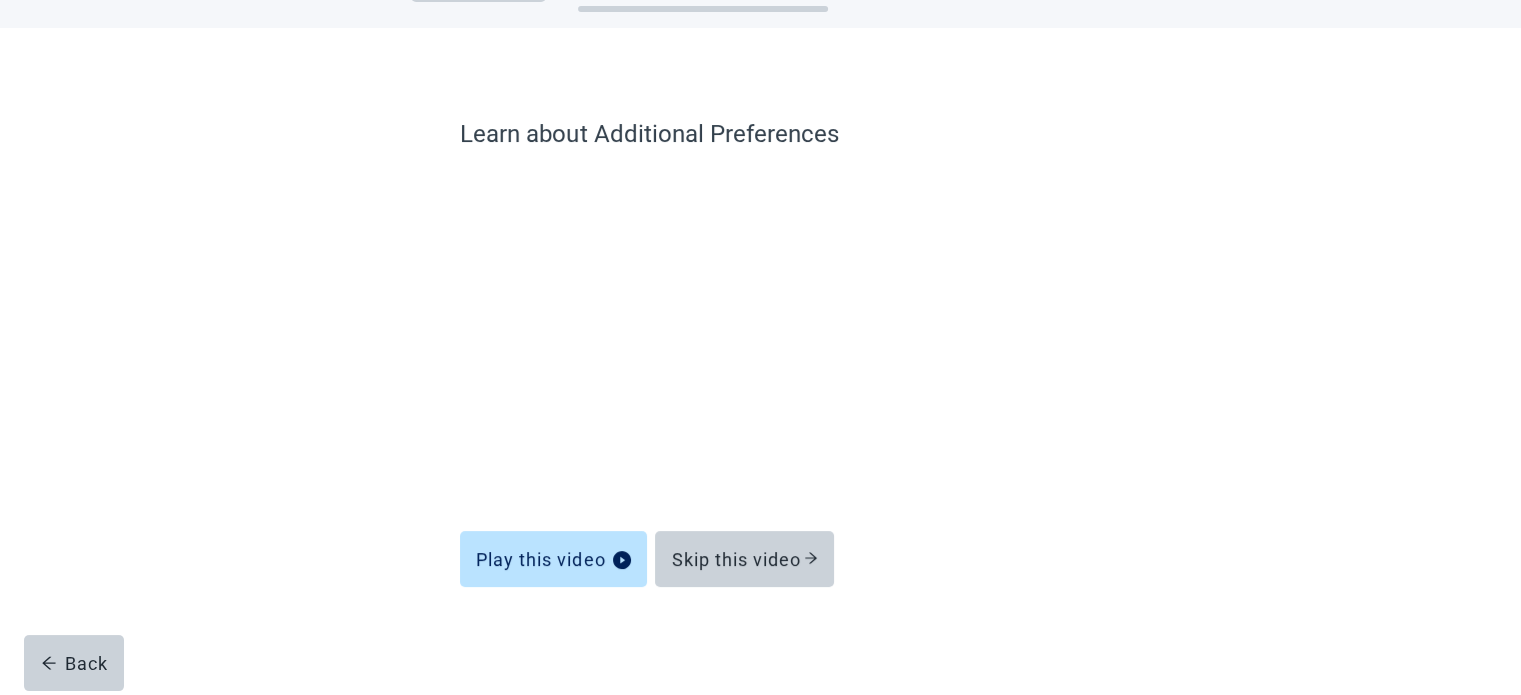 scroll, scrollTop: 76, scrollLeft: 0, axis: vertical 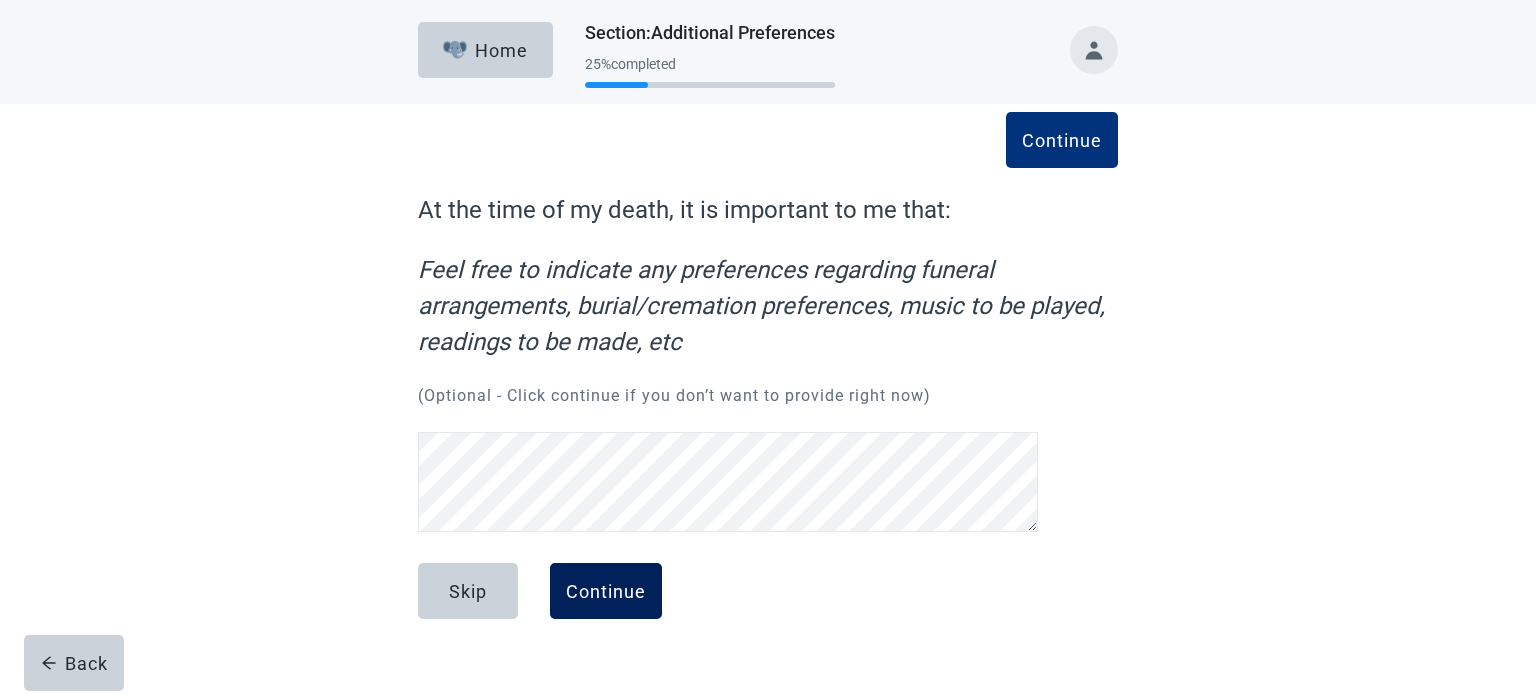 click on "Continue" at bounding box center [606, 591] 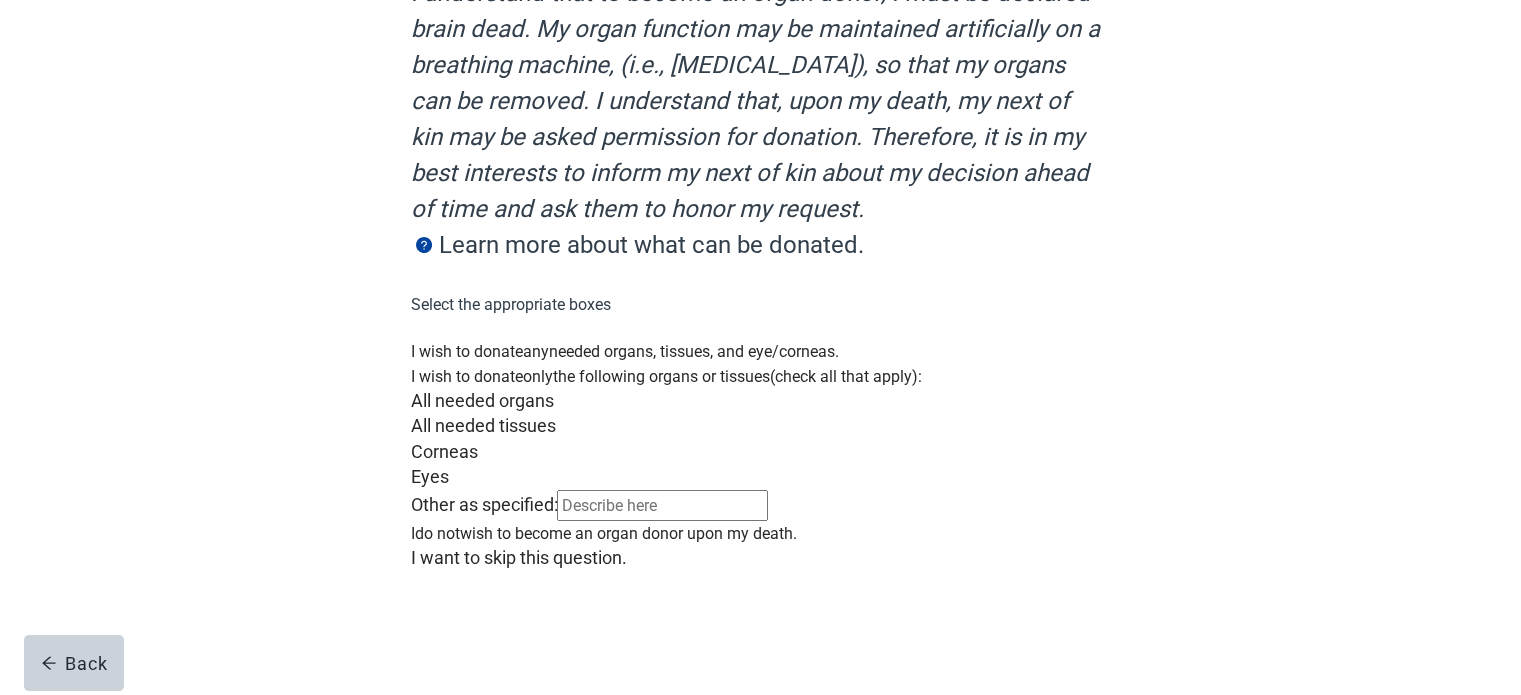 scroll, scrollTop: 400, scrollLeft: 0, axis: vertical 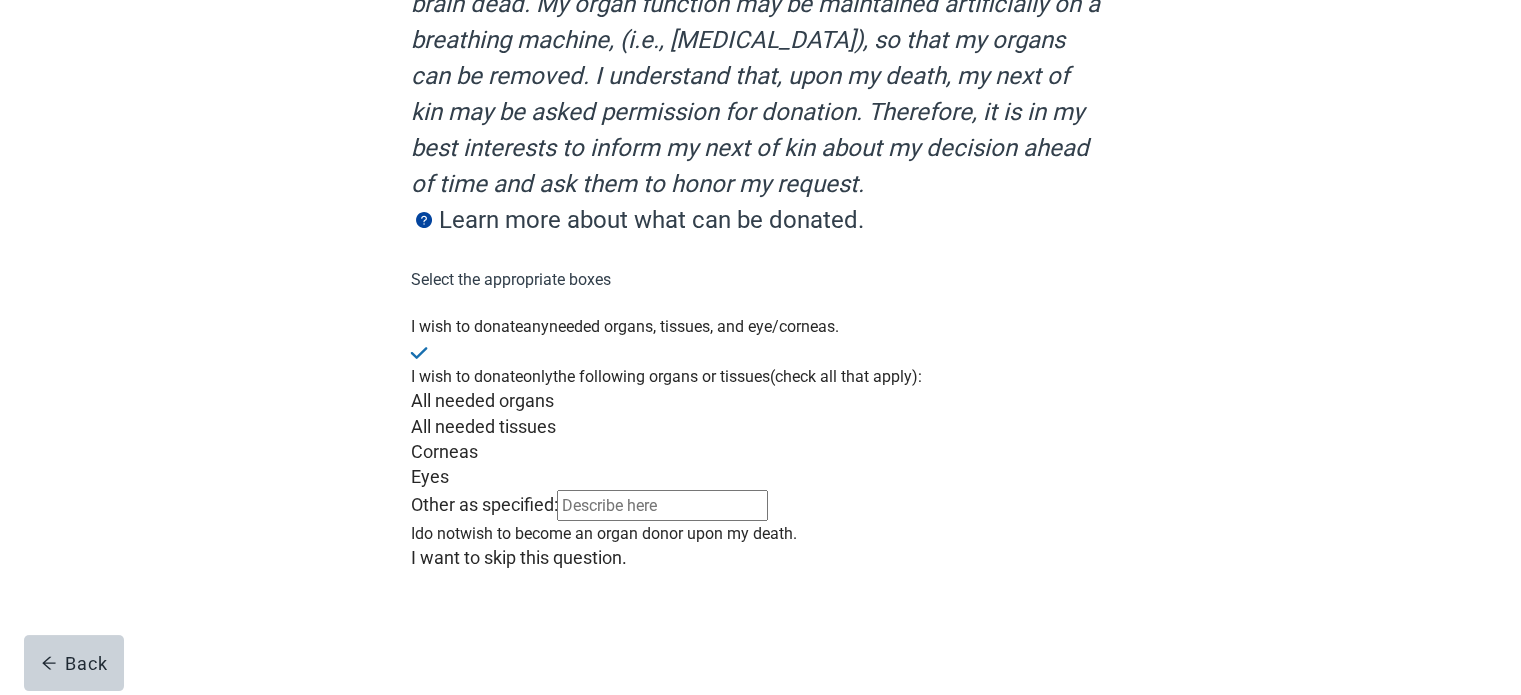 click at bounding box center (760, 314) 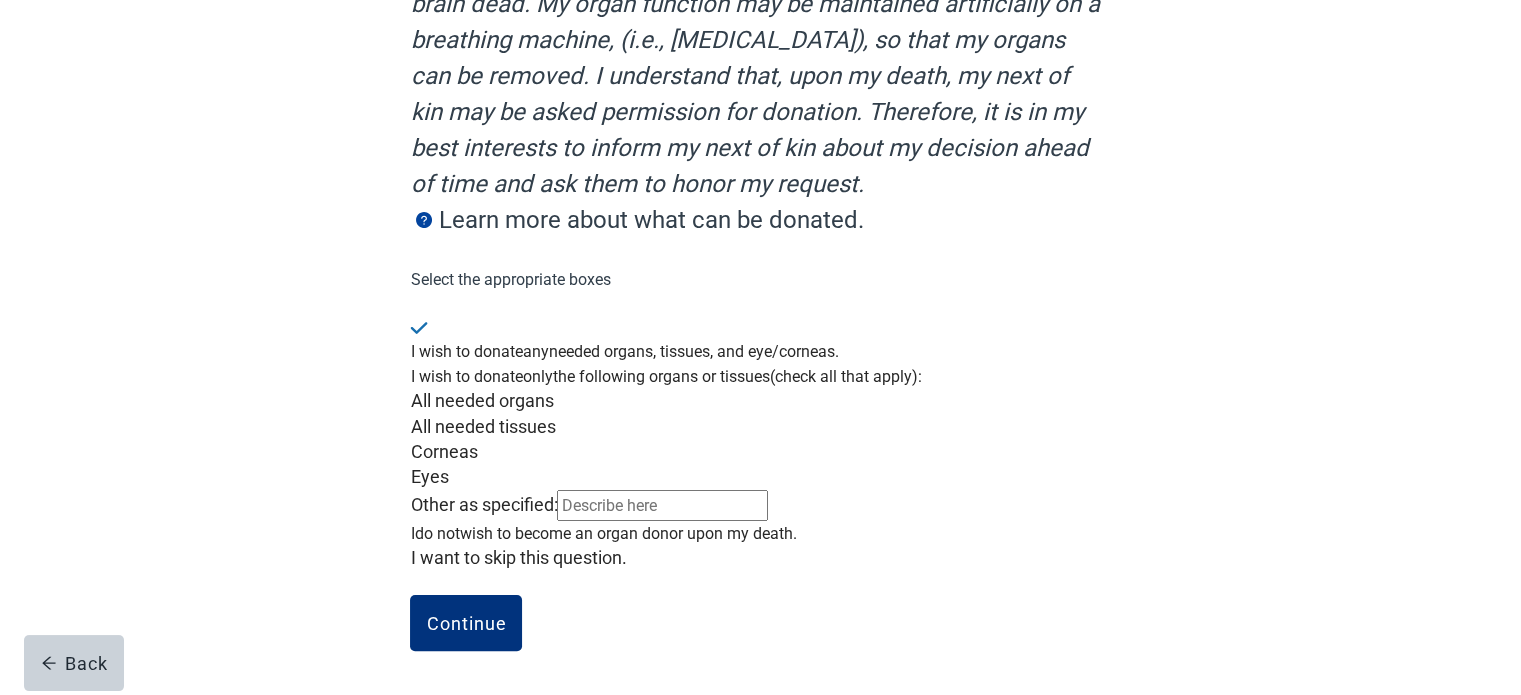 scroll, scrollTop: 534, scrollLeft: 0, axis: vertical 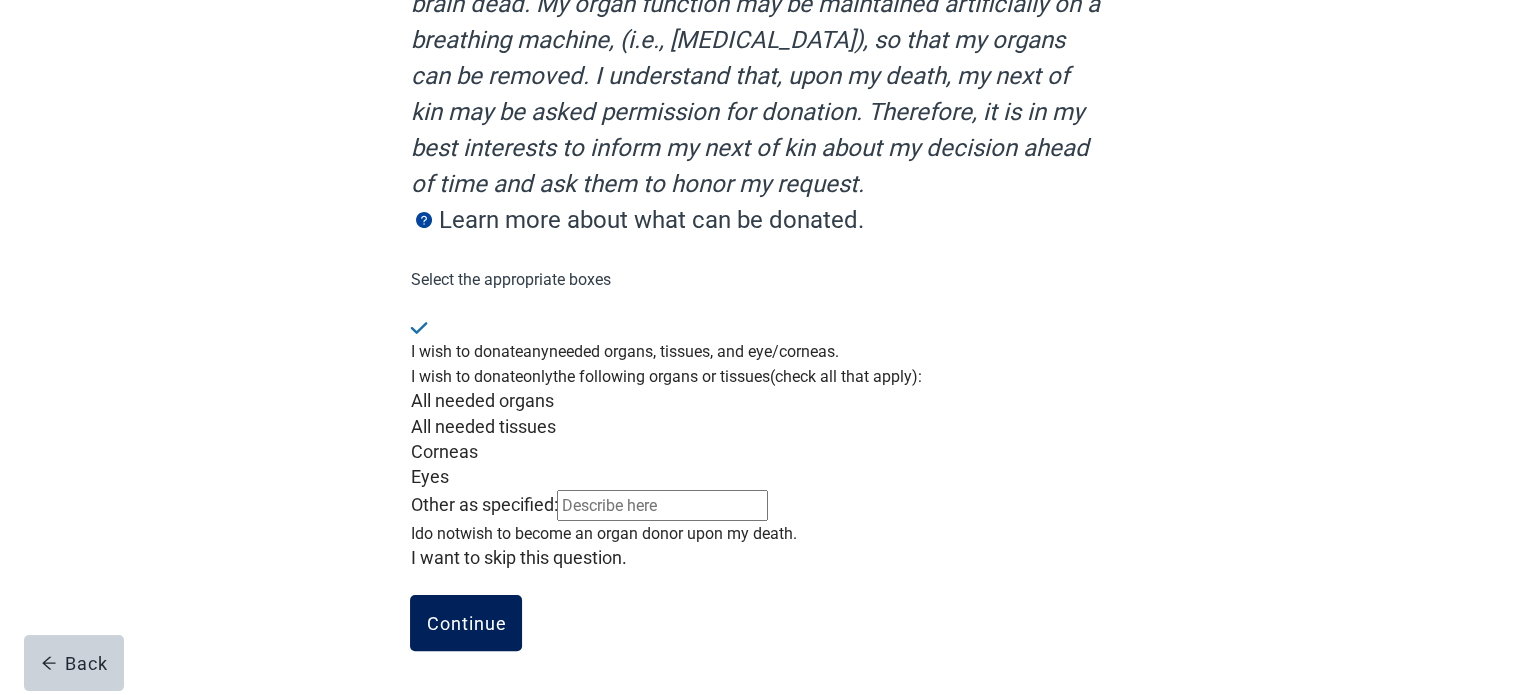 click on "Continue" at bounding box center (466, 623) 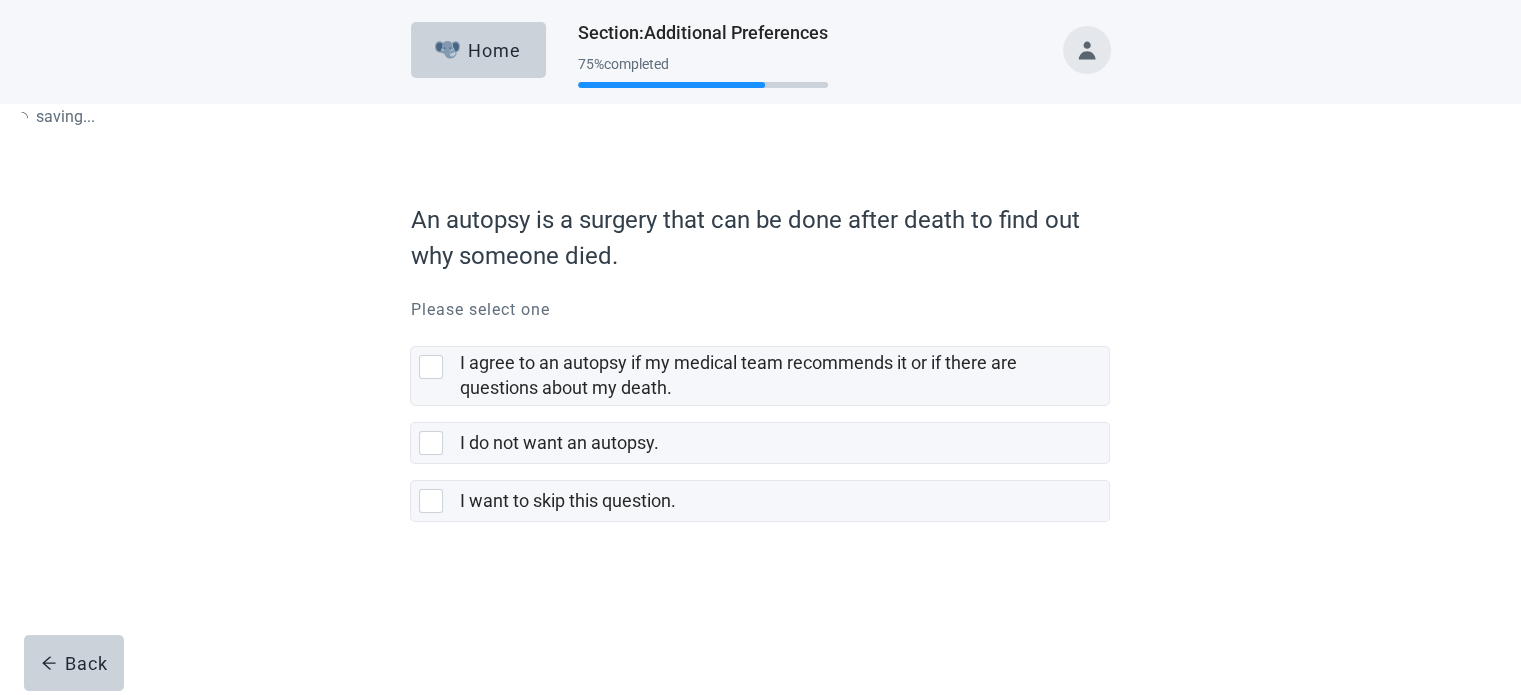 scroll, scrollTop: 0, scrollLeft: 0, axis: both 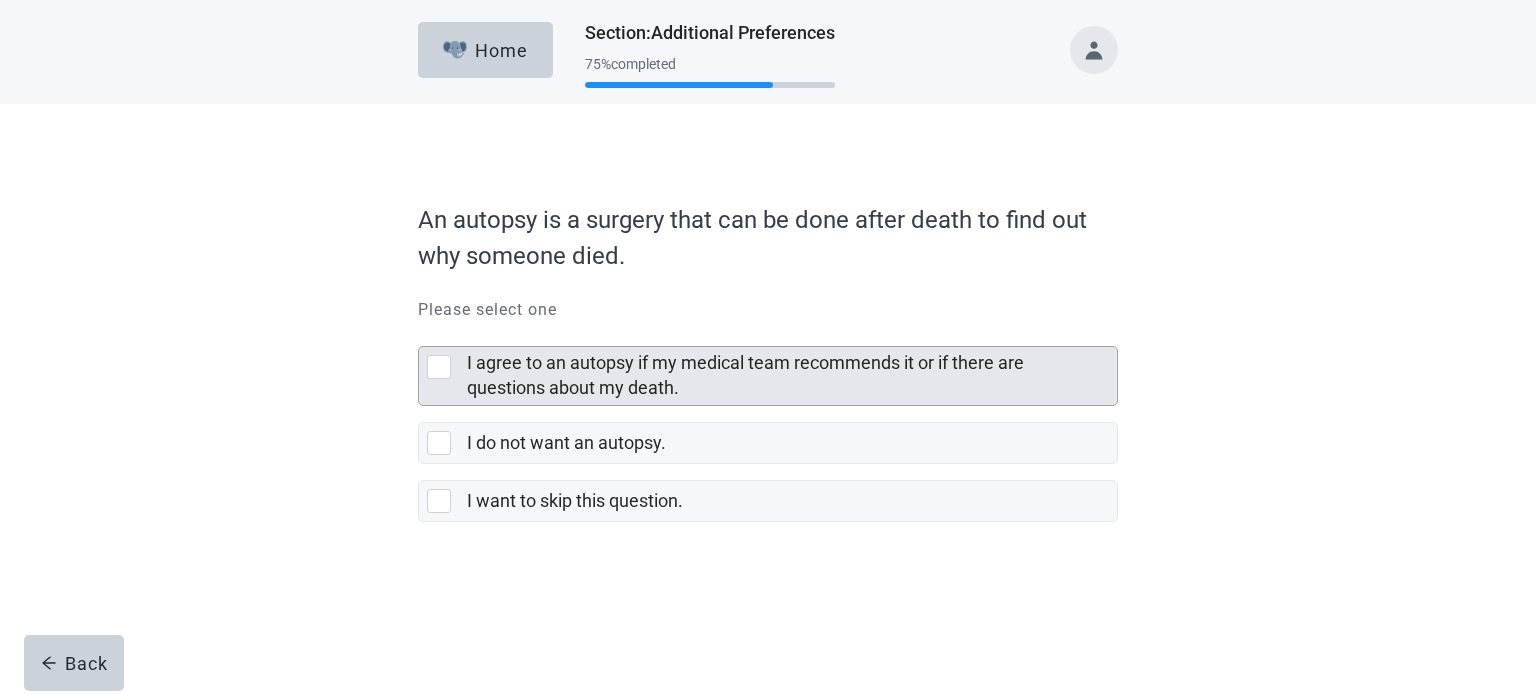click at bounding box center (439, 367) 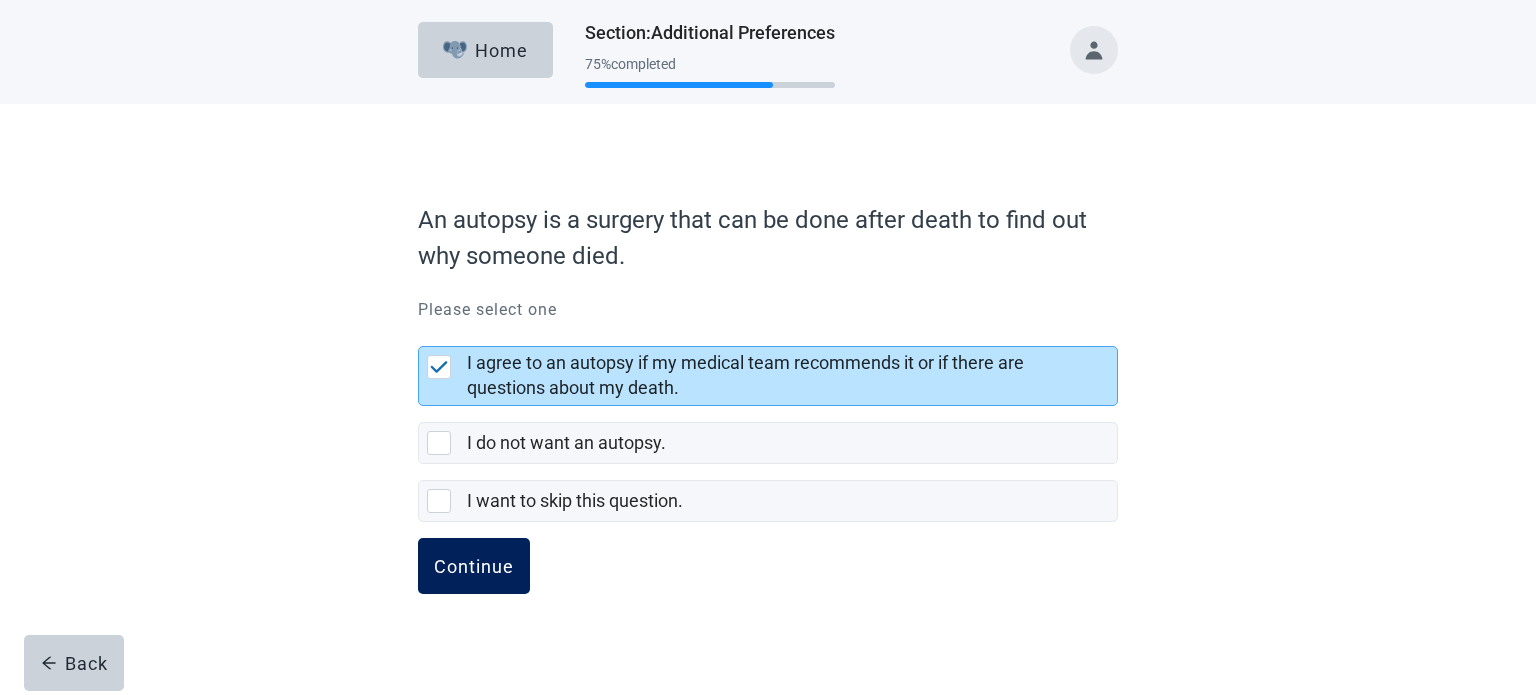 click on "Continue" at bounding box center (474, 566) 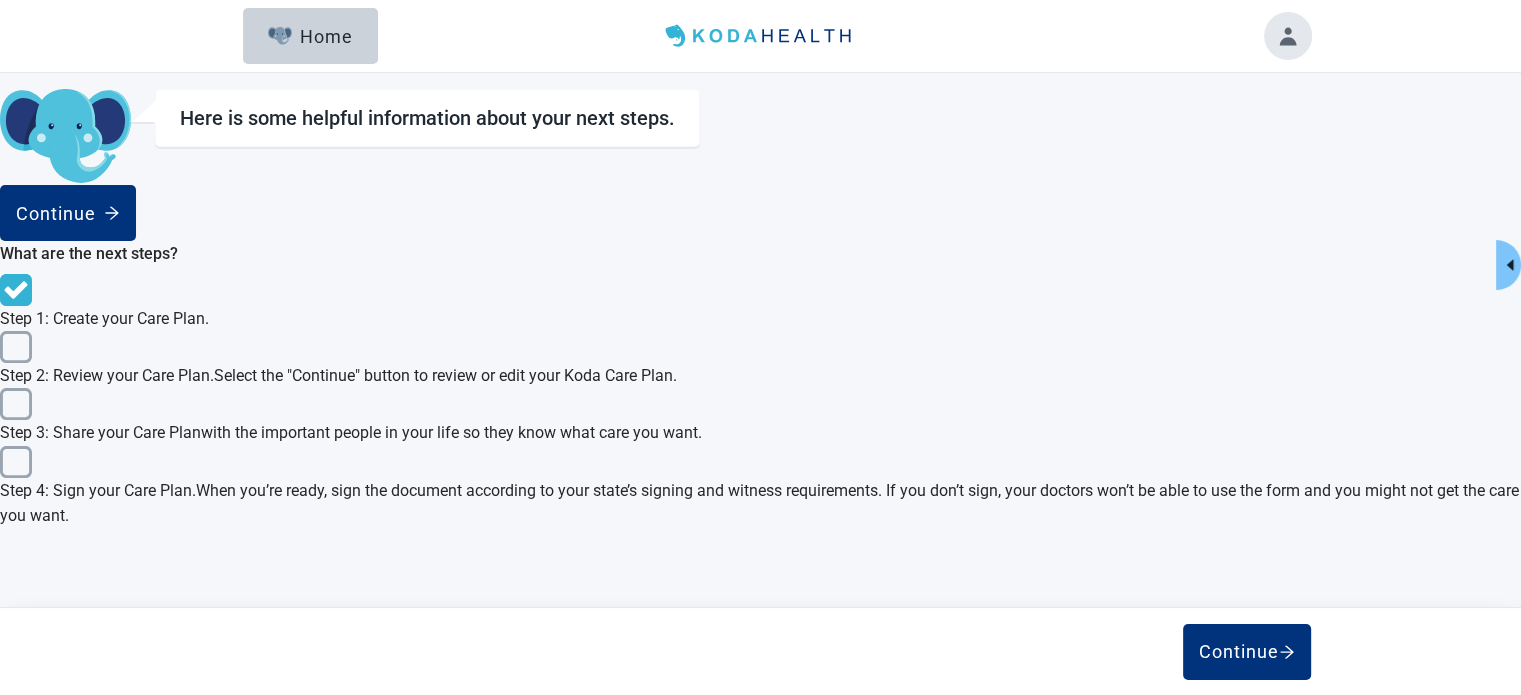 click on "Step 2: Review your Care Plan." at bounding box center (107, 375) 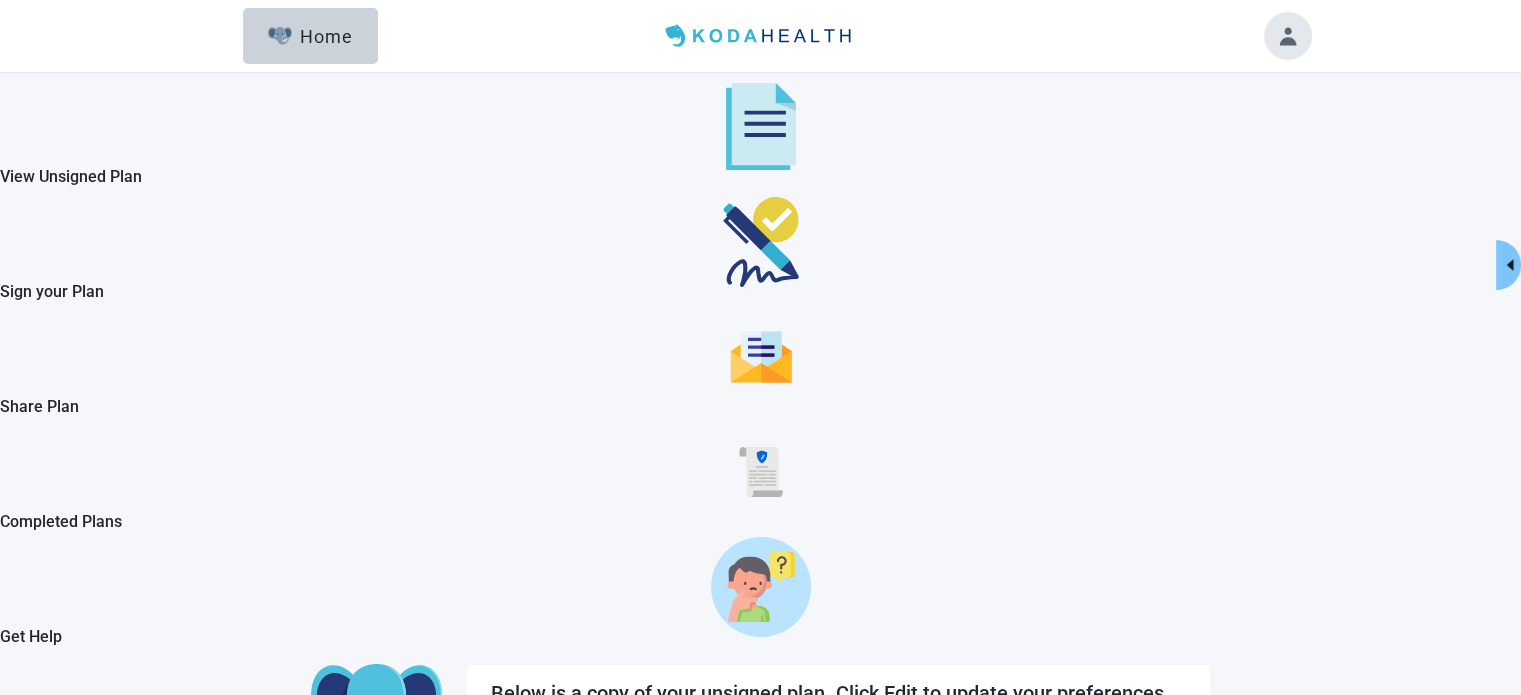 scroll, scrollTop: 1400, scrollLeft: 0, axis: vertical 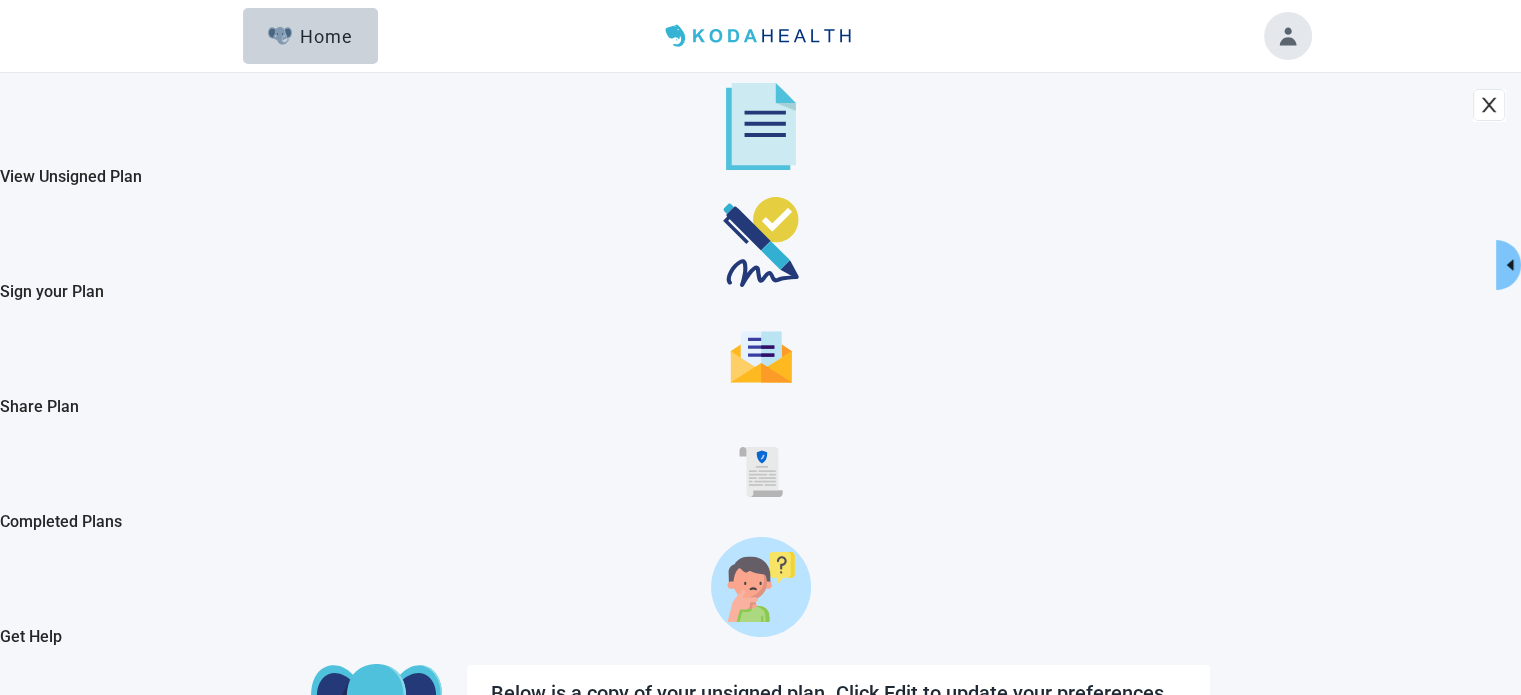 click 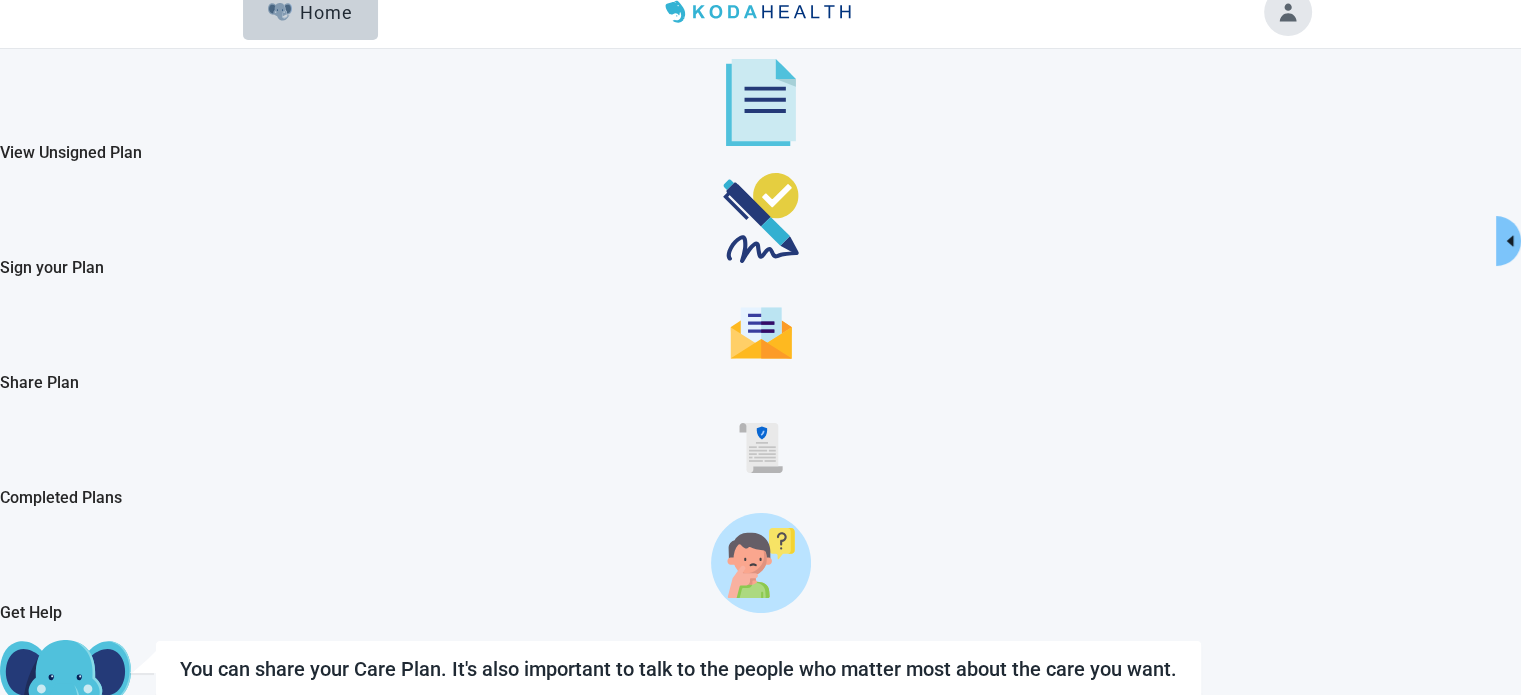 scroll, scrollTop: 0, scrollLeft: 0, axis: both 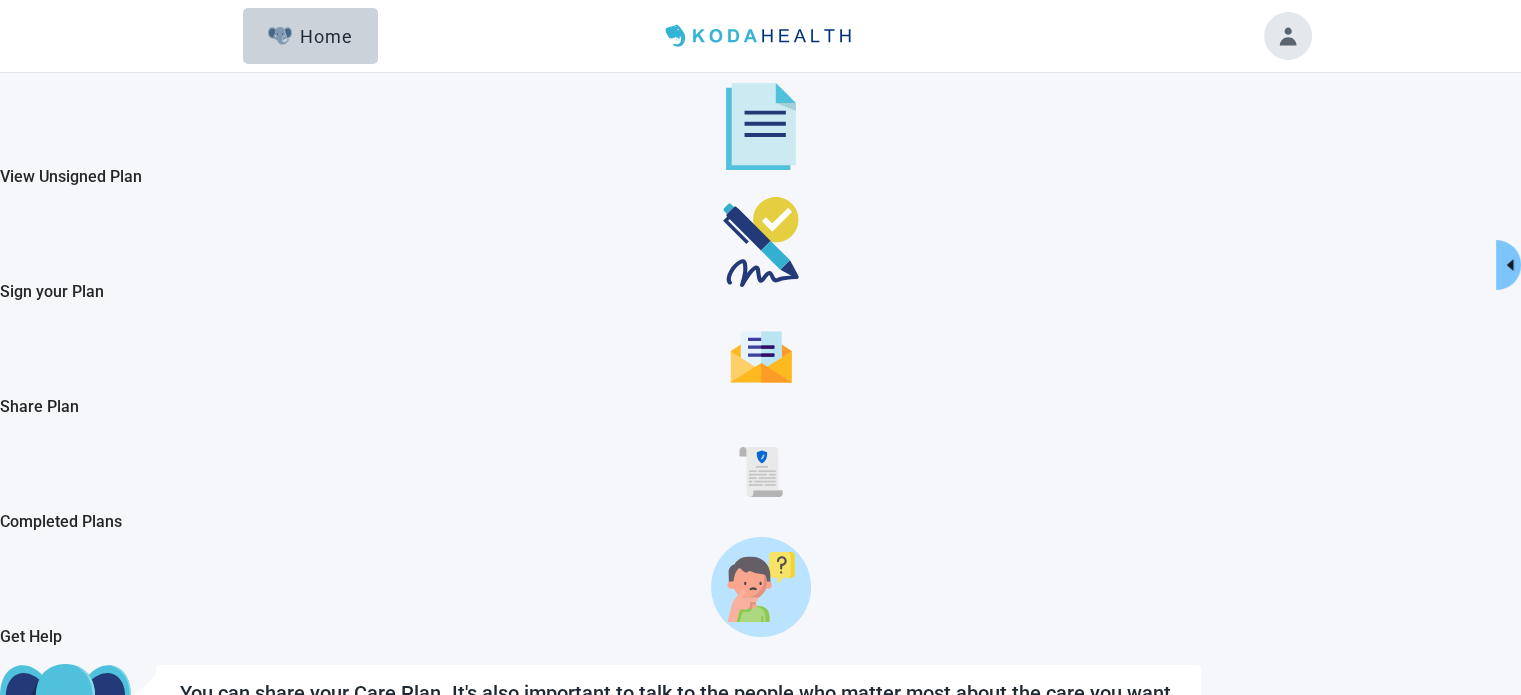 click at bounding box center (761, 126) 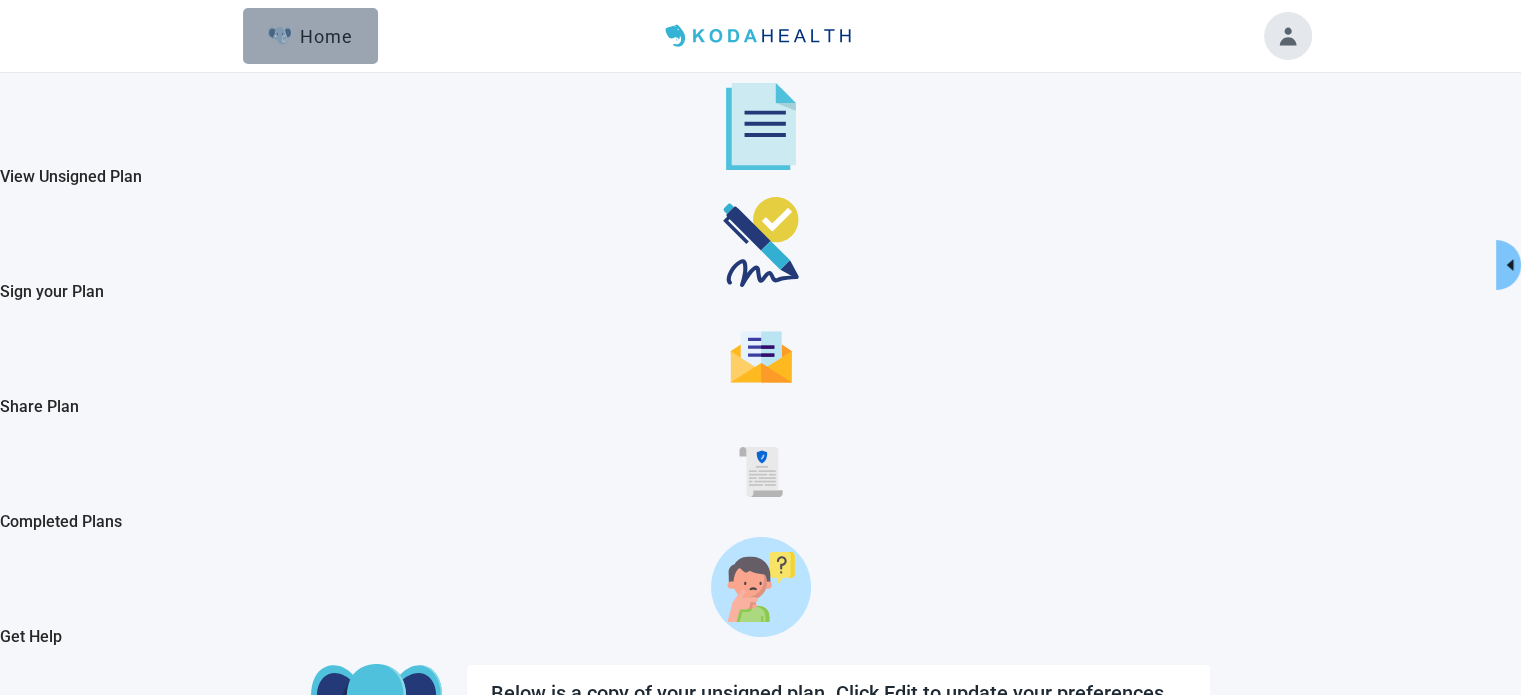 click on "Home" at bounding box center [311, 36] 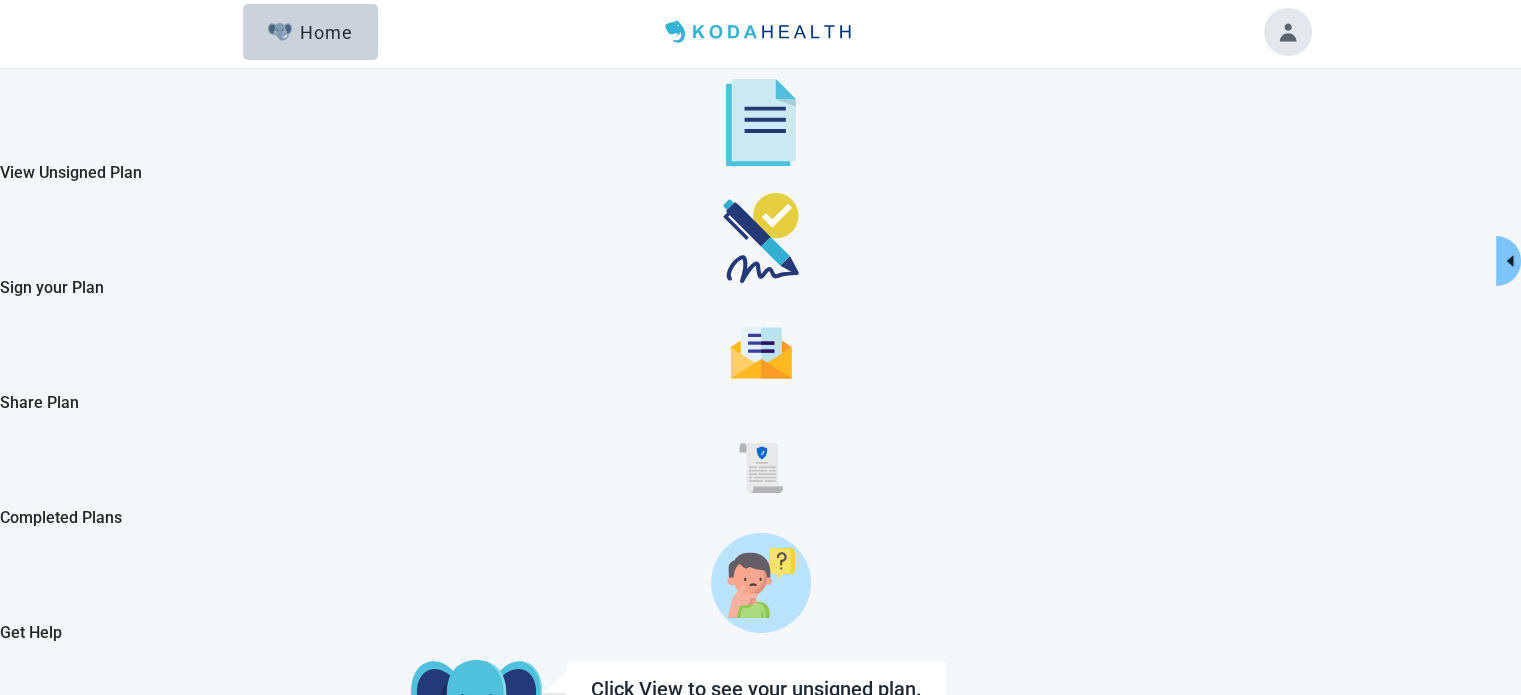 scroll, scrollTop: 0, scrollLeft: 0, axis: both 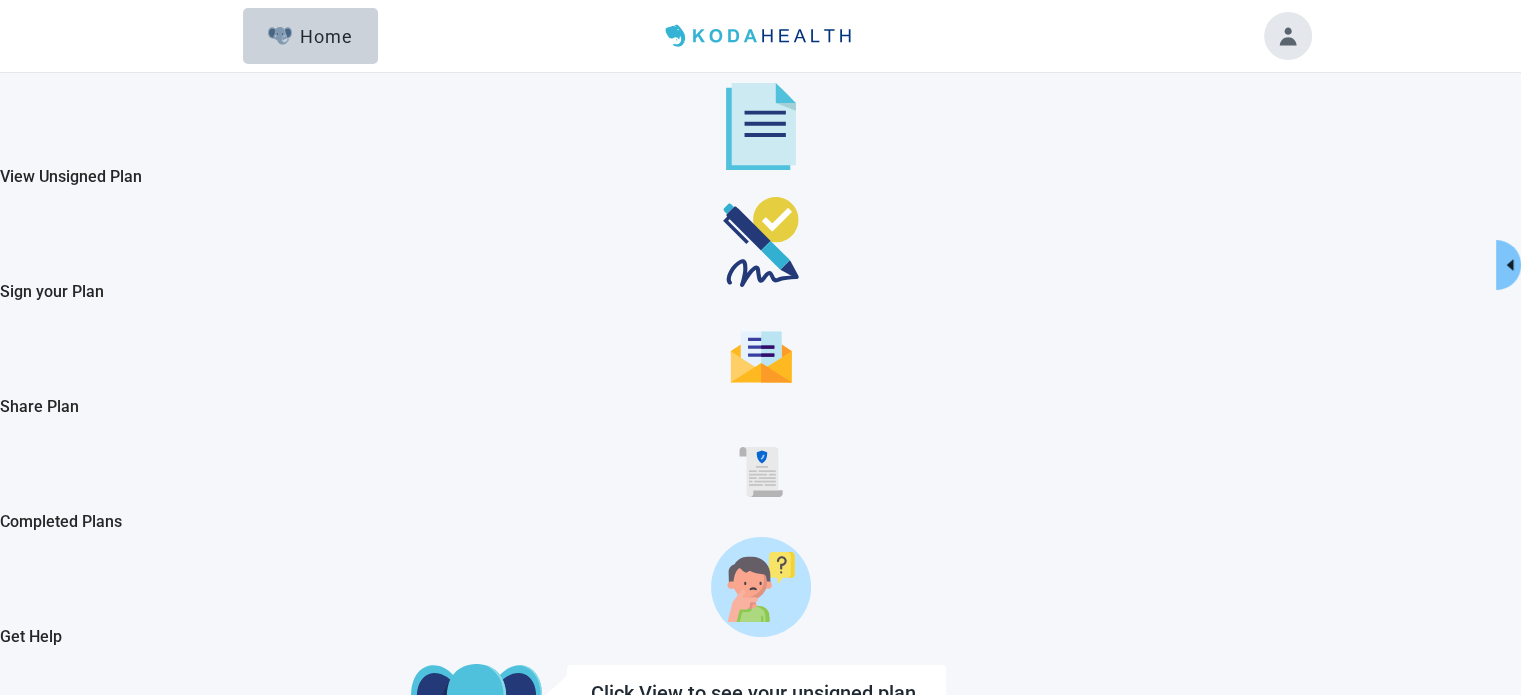 click at bounding box center [1288, 36] 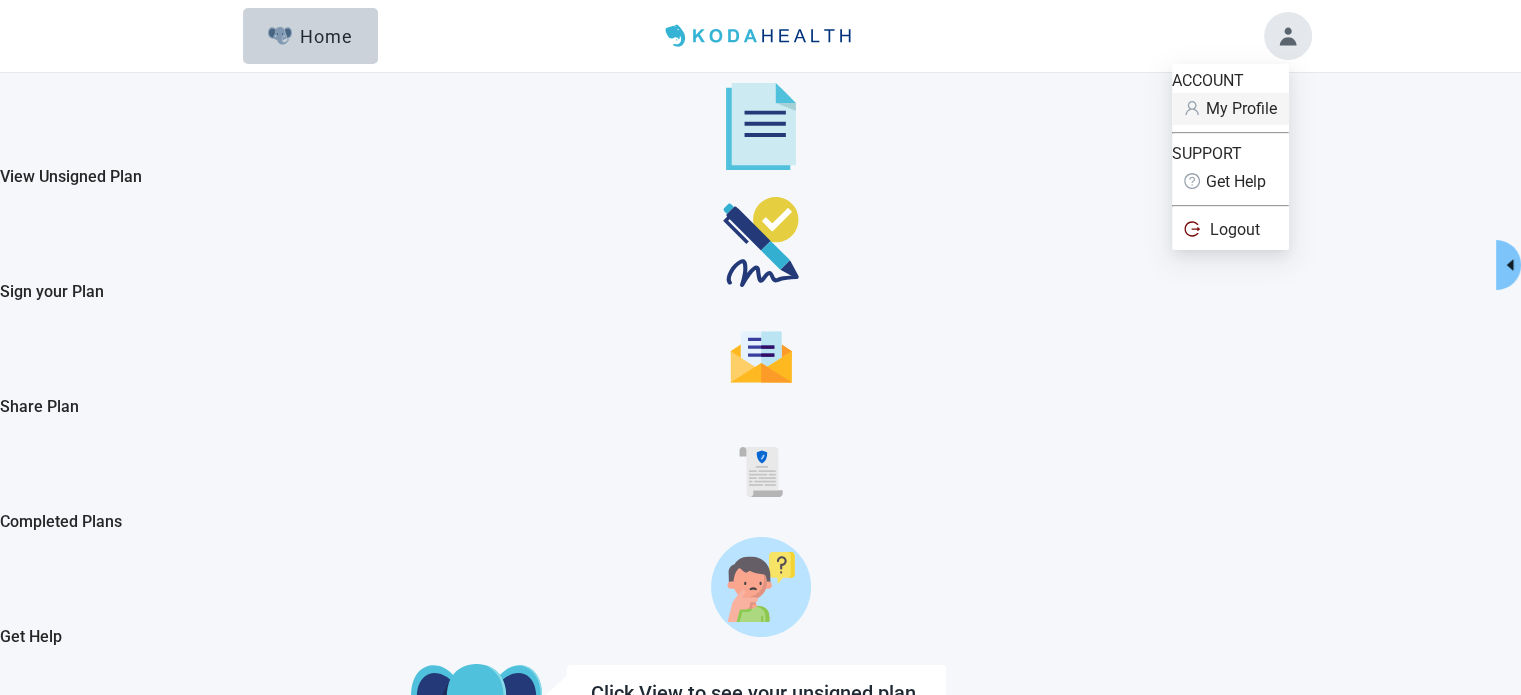 click on "My Profile" at bounding box center (1241, 108) 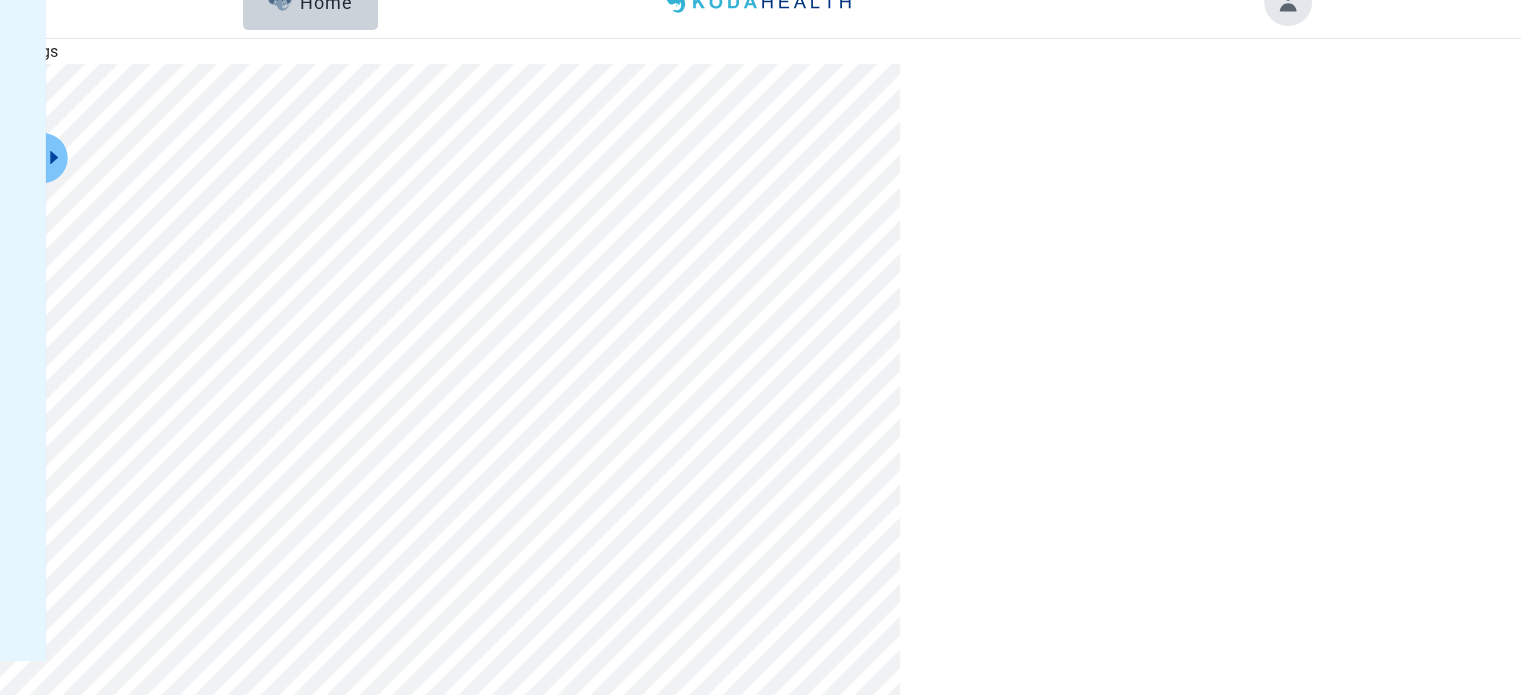 scroll, scrollTop: 0, scrollLeft: 0, axis: both 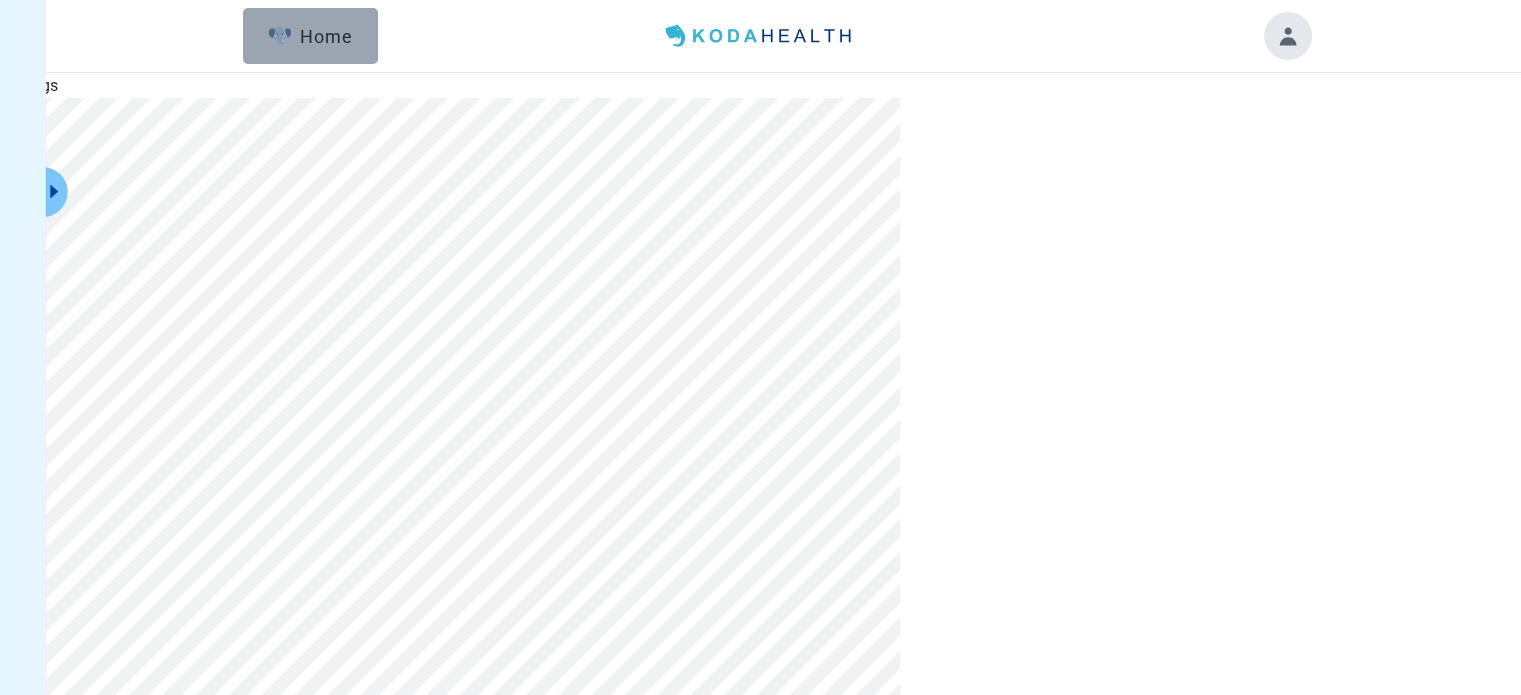 click on "Home" at bounding box center (310, 36) 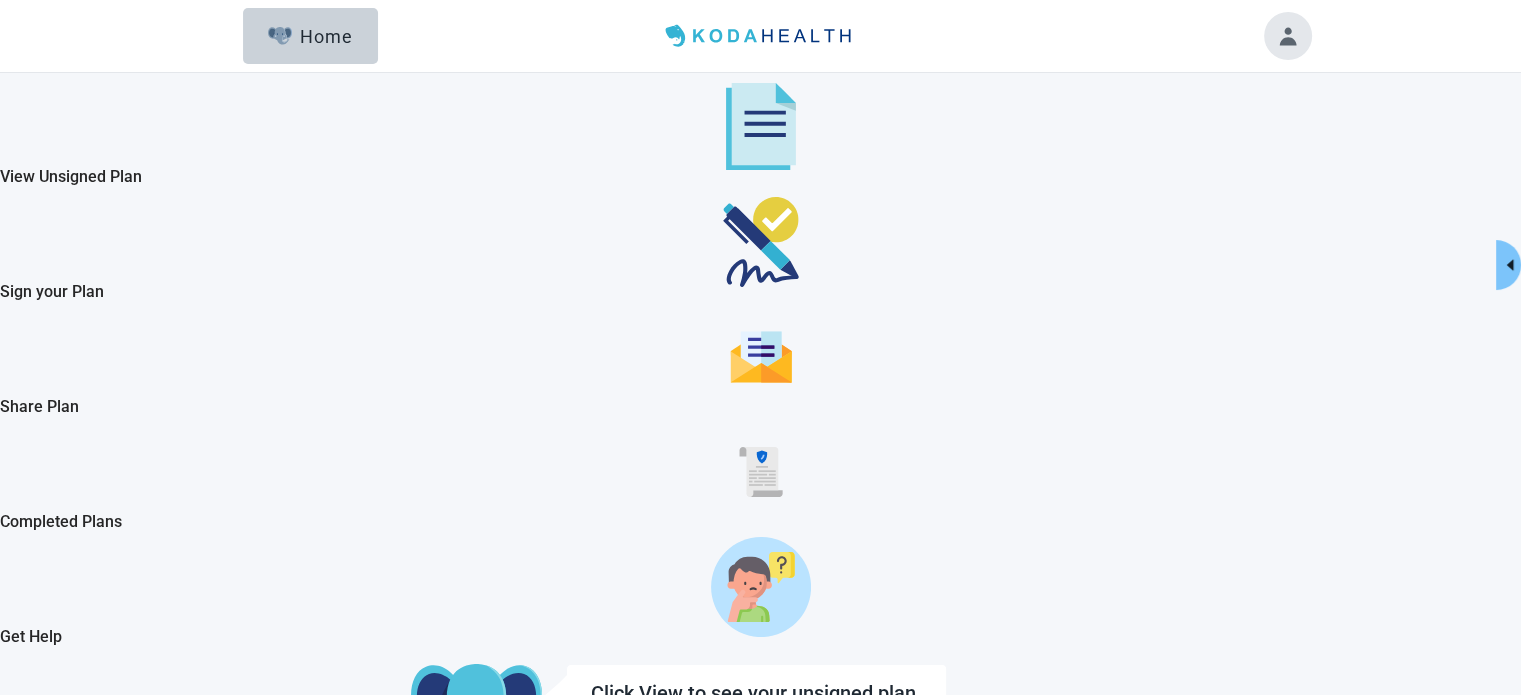 click at bounding box center [1288, 36] 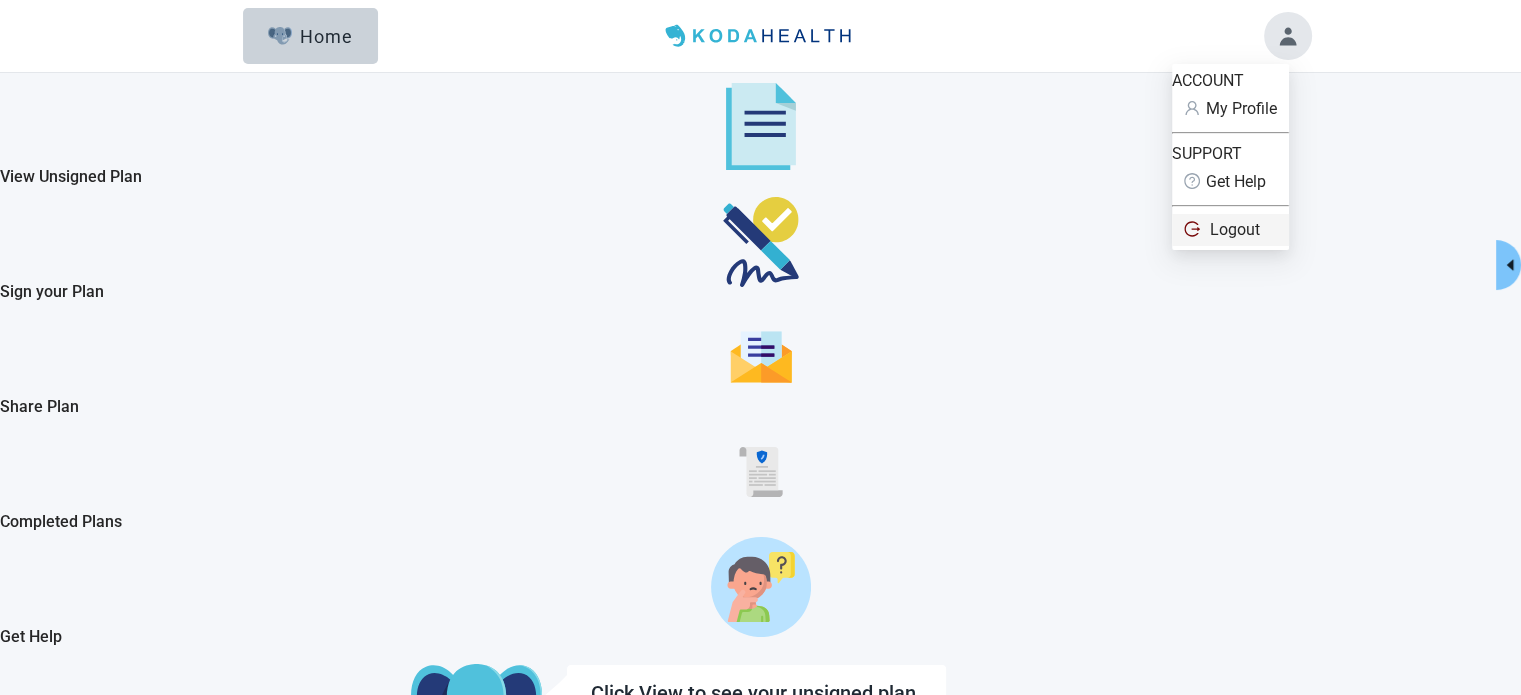 click on "Logout" at bounding box center [1235, 229] 